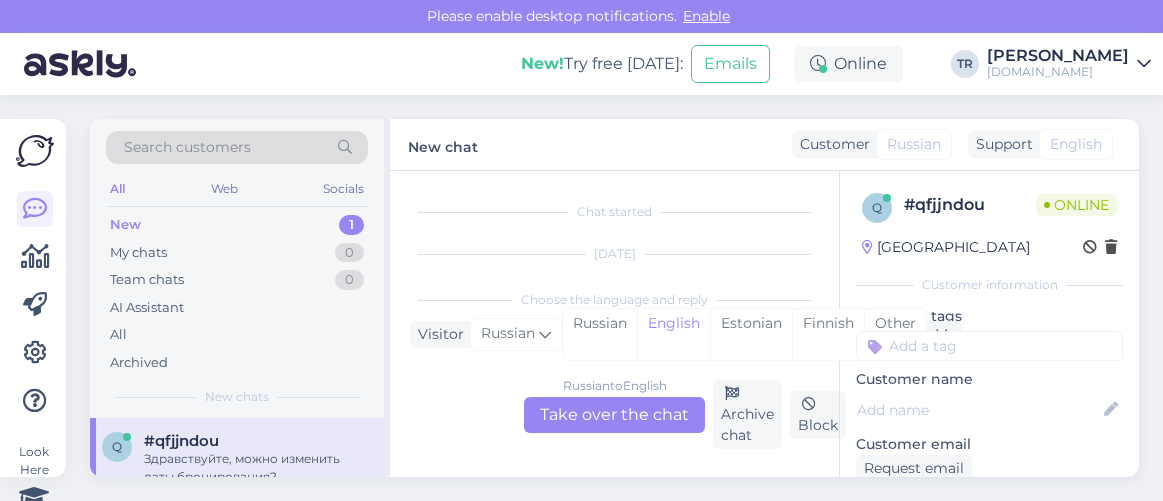 scroll, scrollTop: 0, scrollLeft: 0, axis: both 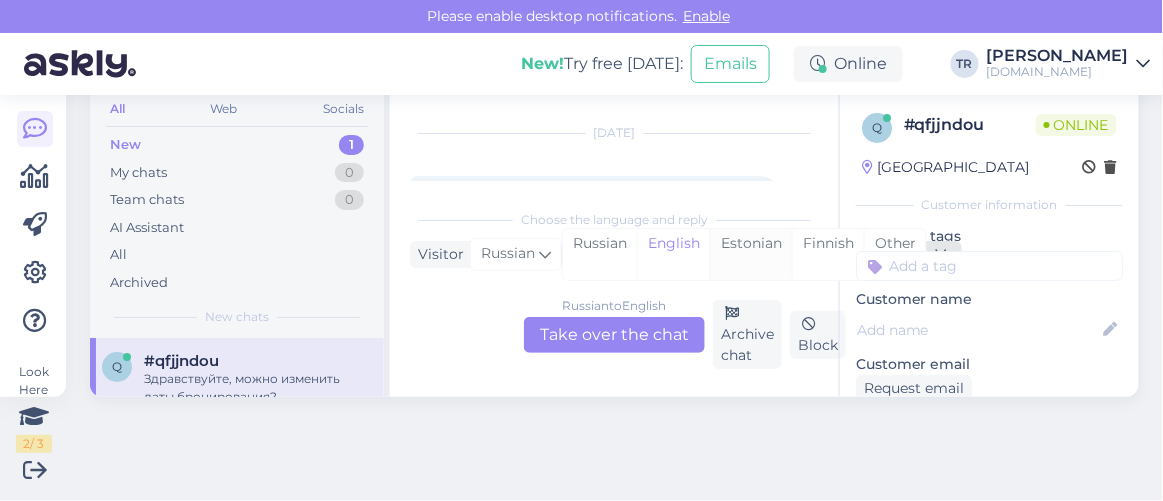 click on "Estonian" at bounding box center (751, 254) 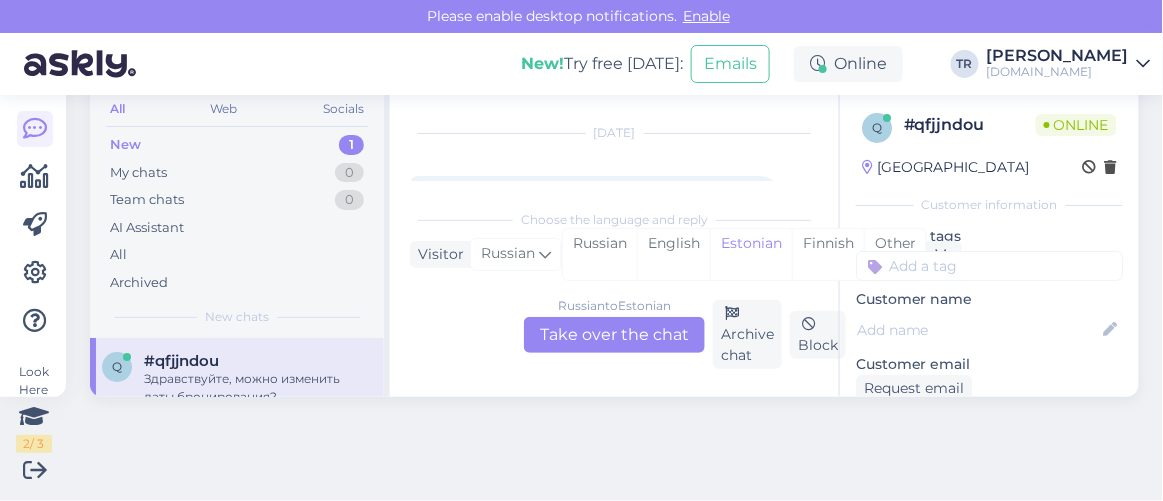 click on "Russian  to  Estonian Take over the chat" at bounding box center [614, 335] 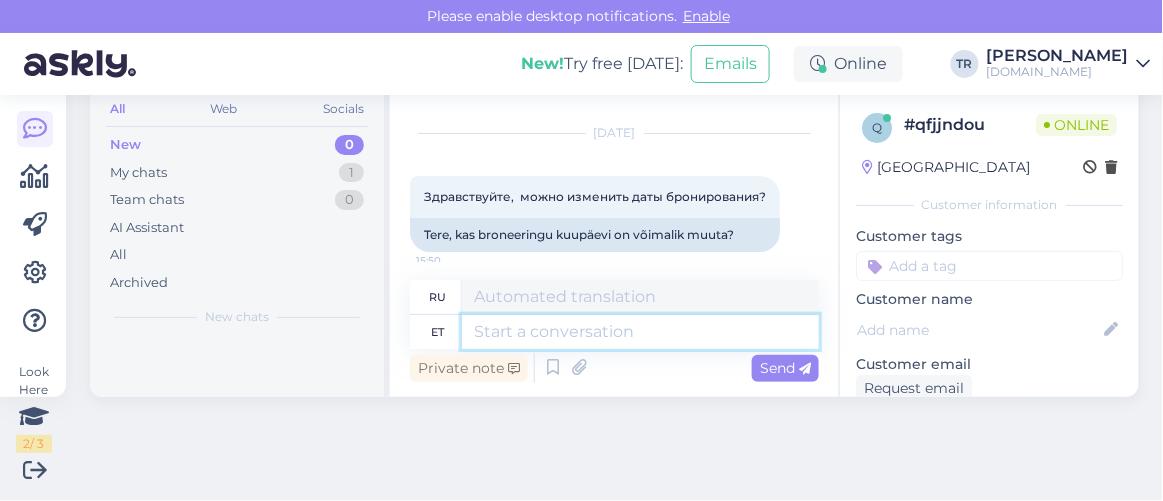 click at bounding box center (640, 332) 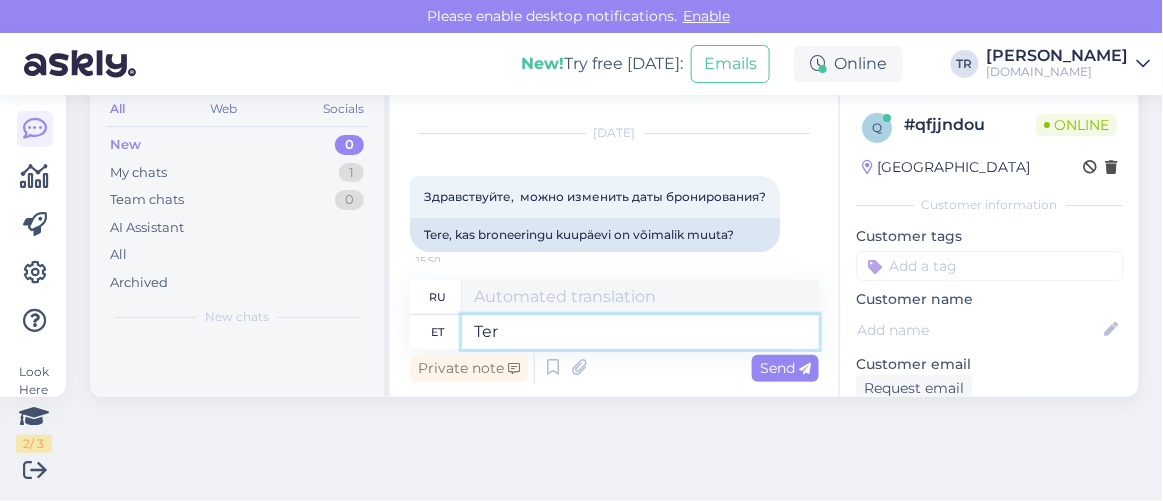 type on "Tere" 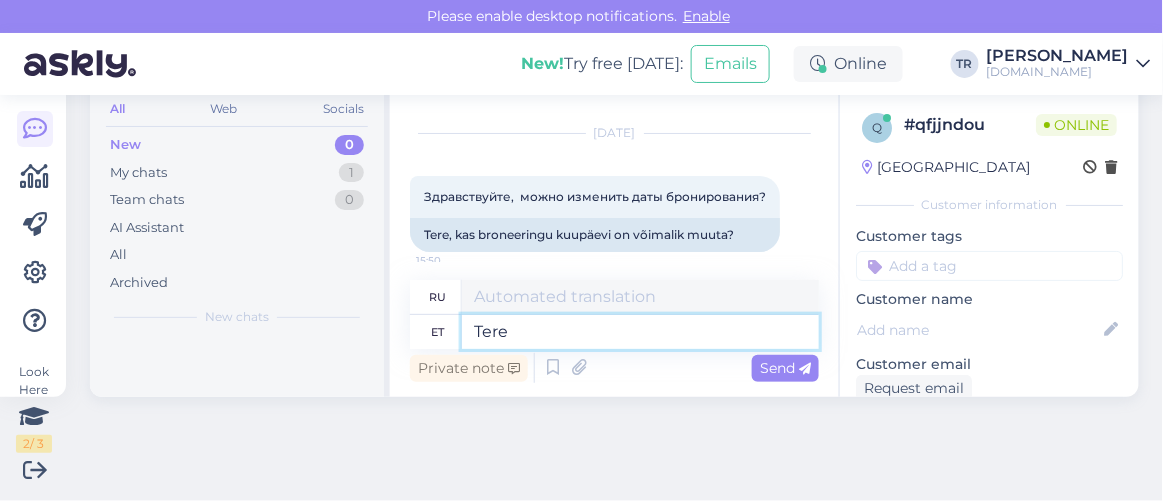 type on "Привет" 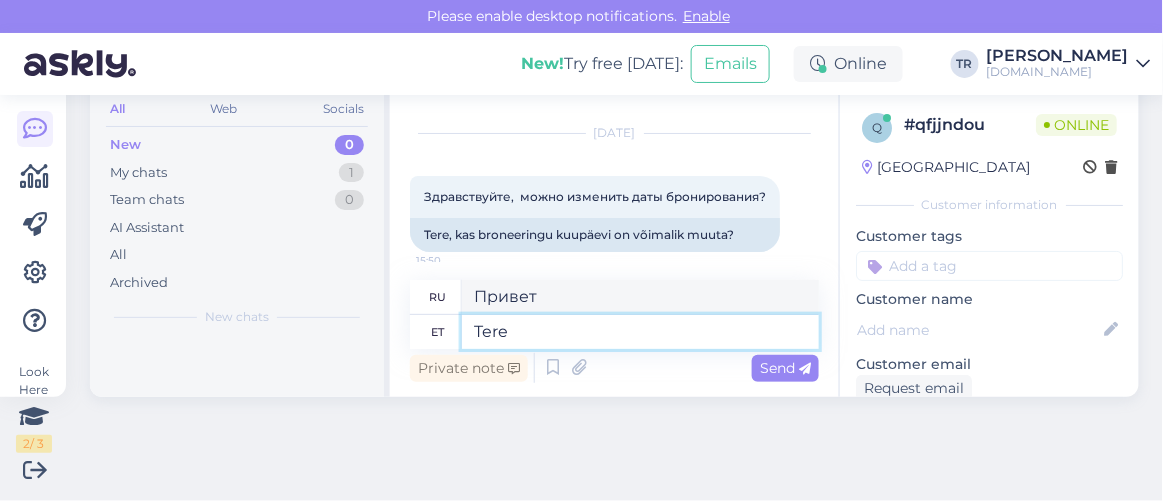 type on "Tere" 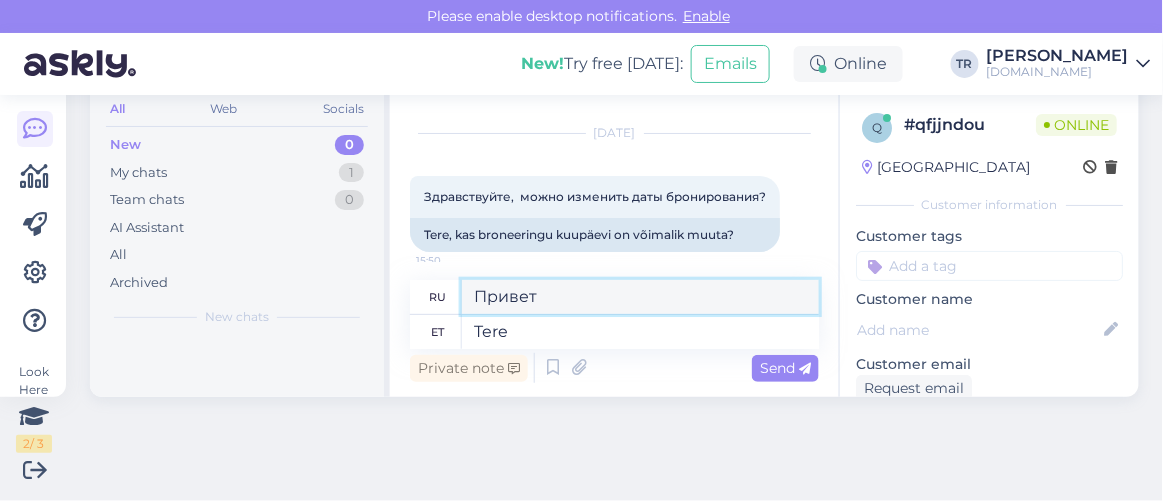 drag, startPoint x: 556, startPoint y: 292, endPoint x: 430, endPoint y: 290, distance: 126.01587 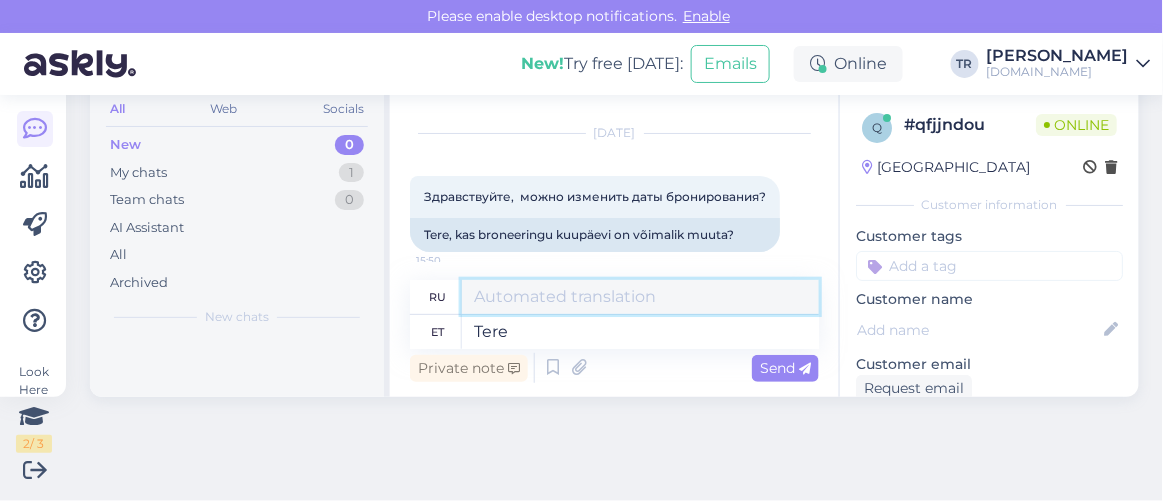 type 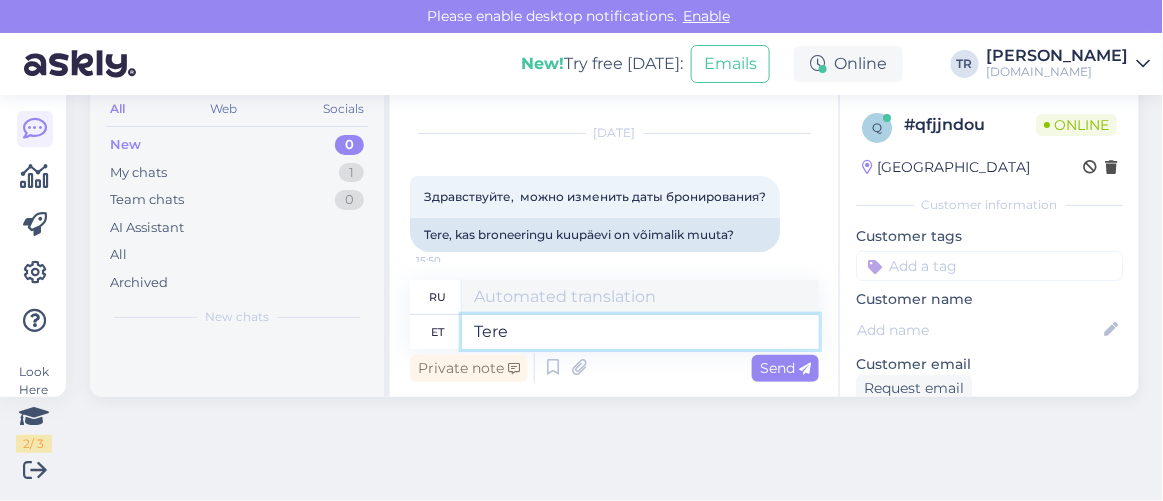 drag, startPoint x: 555, startPoint y: 333, endPoint x: 412, endPoint y: 320, distance: 143.58969 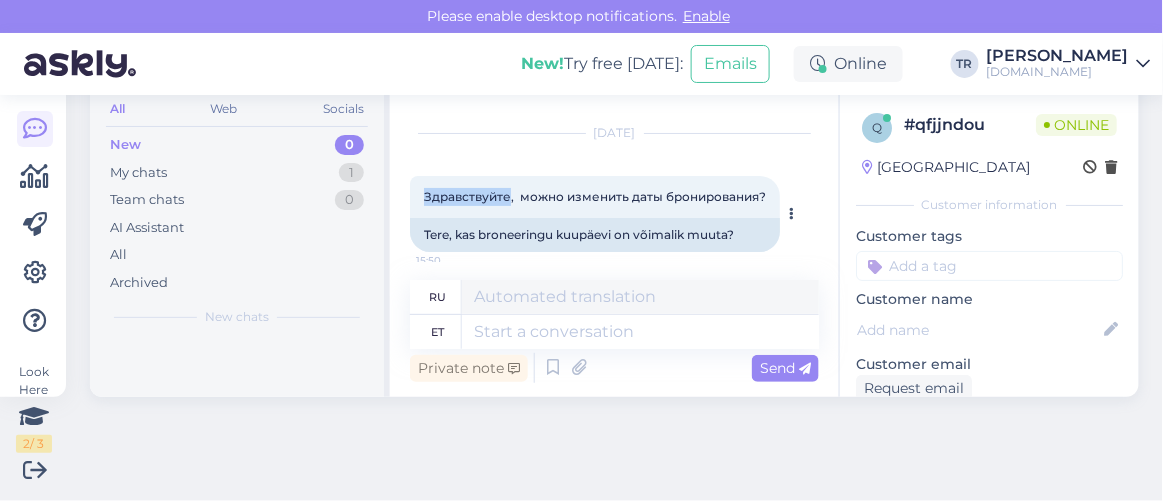 drag, startPoint x: 510, startPoint y: 189, endPoint x: 421, endPoint y: 197, distance: 89.358826 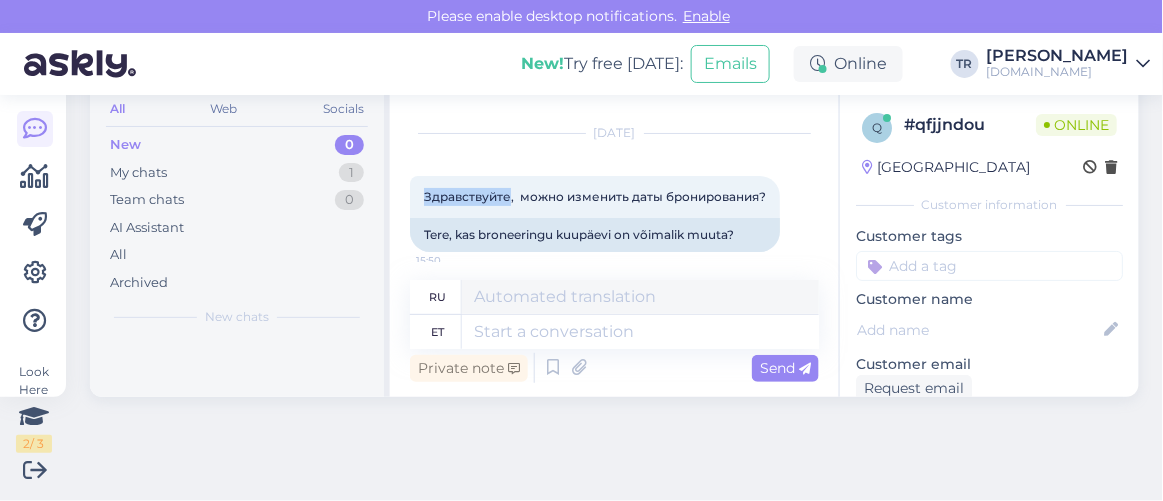 copy on "Здравствуйте" 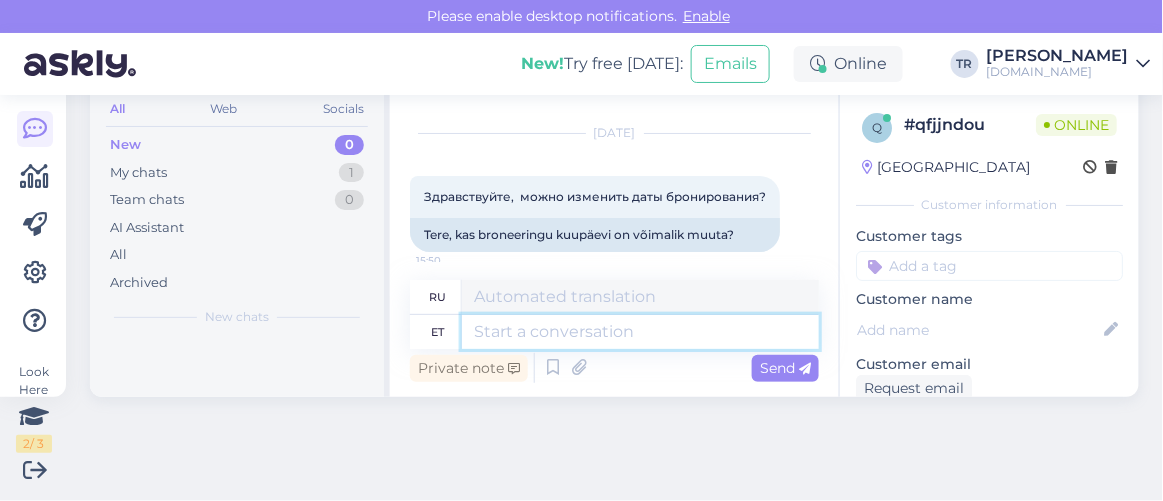 click at bounding box center [640, 332] 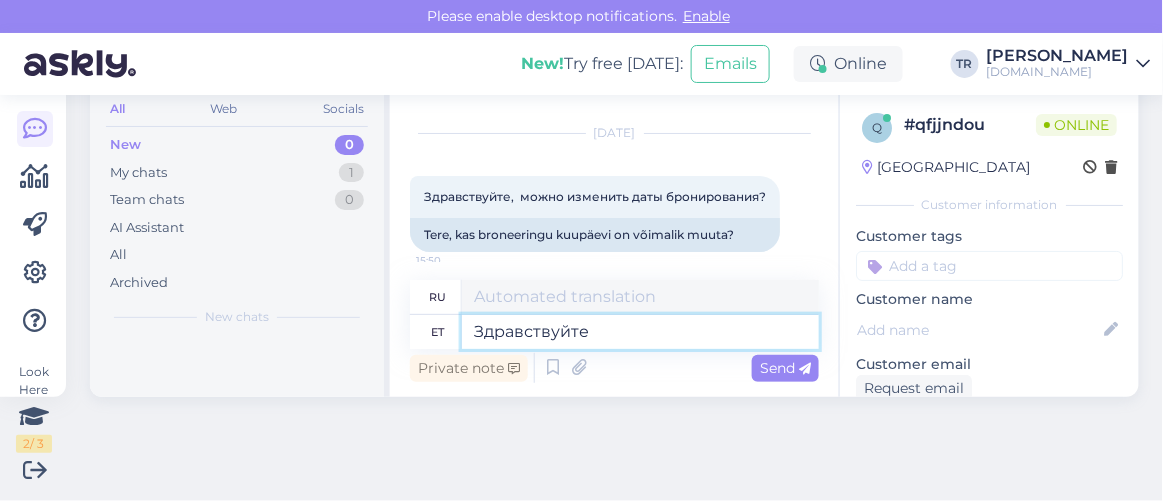 type on "Привет" 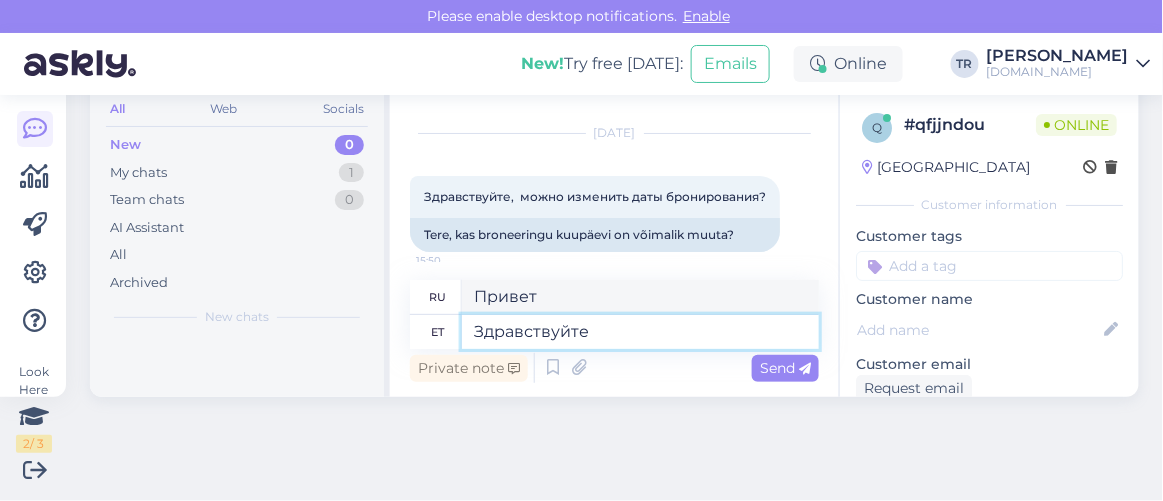 click on "Здравствуйте" at bounding box center (640, 332) 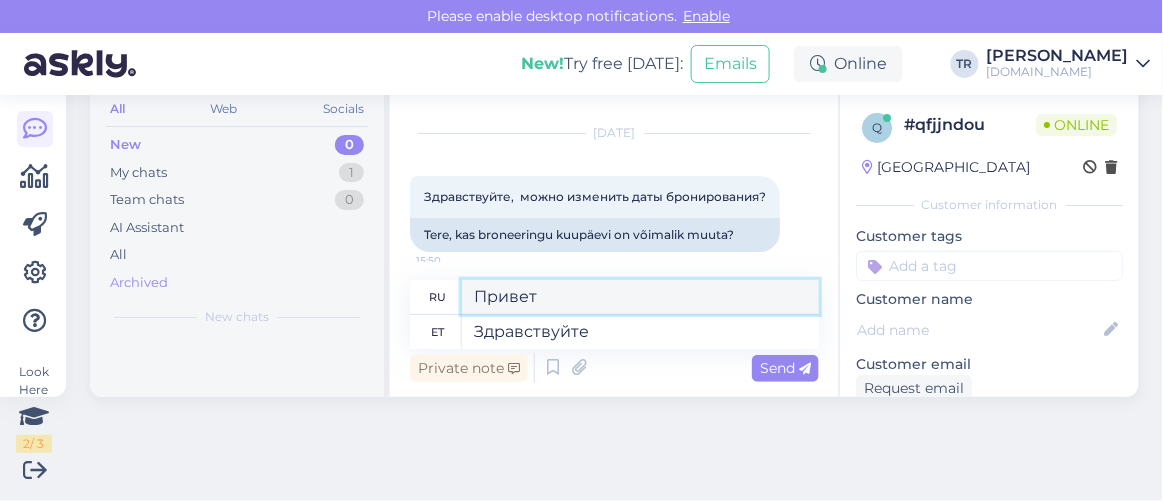drag, startPoint x: 579, startPoint y: 300, endPoint x: 347, endPoint y: 292, distance: 232.1379 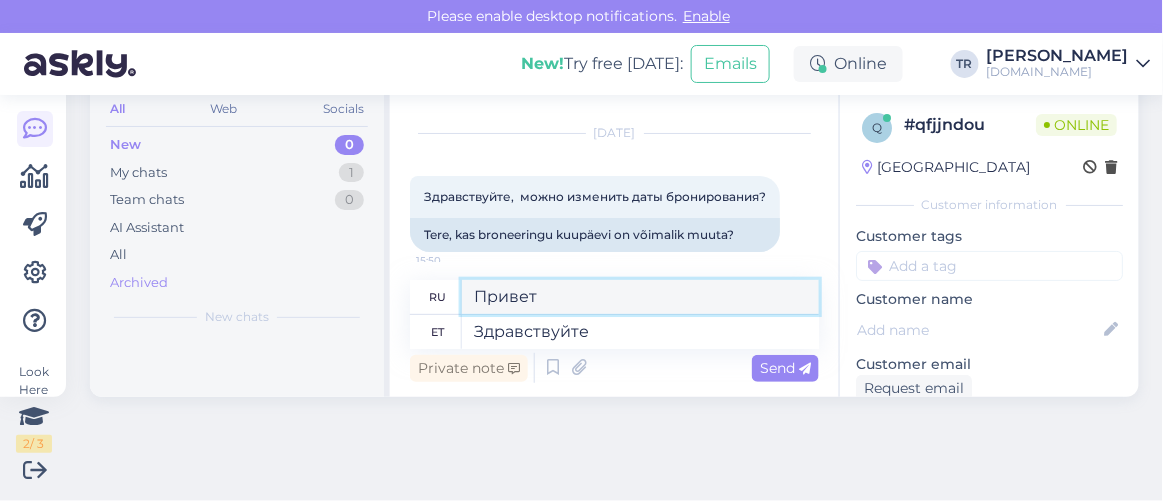 click on "Search customers All Web Socials New 0 My chats 1 Team chats 0 AI Assistant All Archived New chats New chats will be here. Triin Raudtamm leading the chat Customer Russian Support Estonian Archive chat Chat started Jul 16 2025 Здравствуйте,  можно изменить даты бронирования? 15:50  Tere, kas broneeringu kuupäevi on võimalik muuta? ru Привет et Здравствуйте Private note Send q # qfjjndou Online     Estonia Customer information Customer tags Customer name Customer email Request email Customer phone Request phone number Visited pages https://hookusbookus.com/et/my-booking/view/a3dccac8-066e-426d-8a50-e5465cb25c51?redirect=my-booking%2Fa3dccac8-066e-426d-8a50-e5465cb25c51 See more ... Operating system Android 10 Browser Android 28.0 Extra Notes" at bounding box center [614, 218] 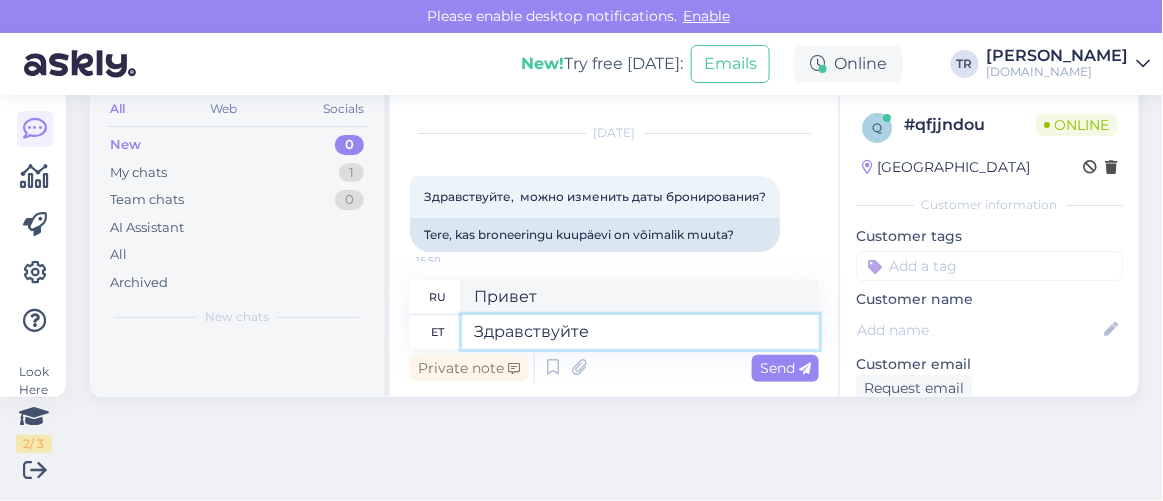 click on "Здравствуйте" at bounding box center [640, 332] 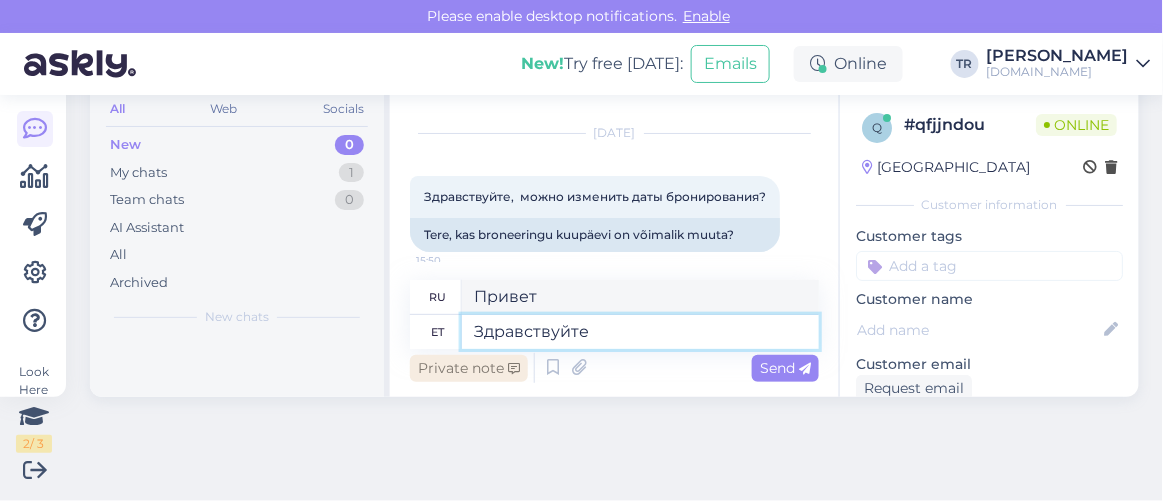 type 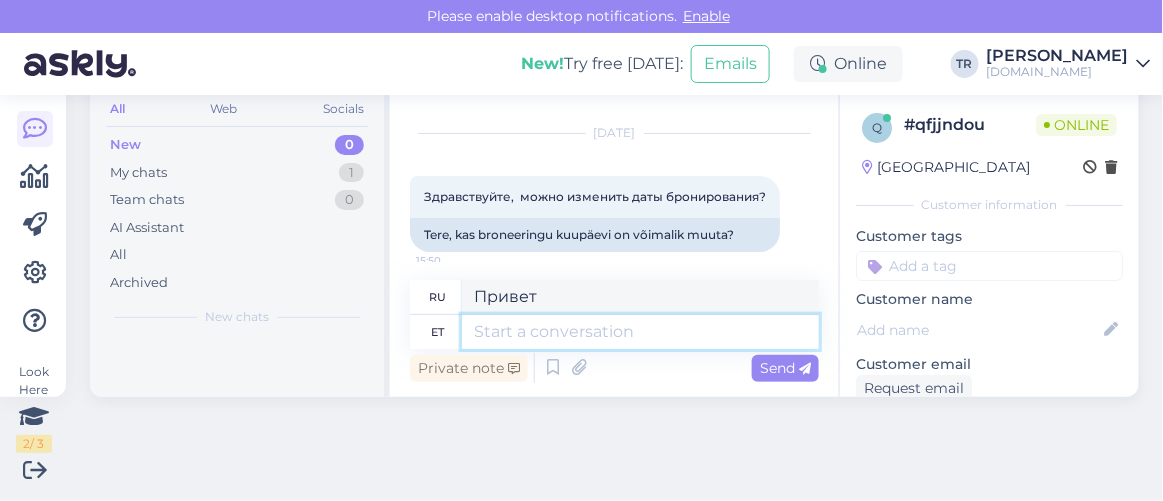 type 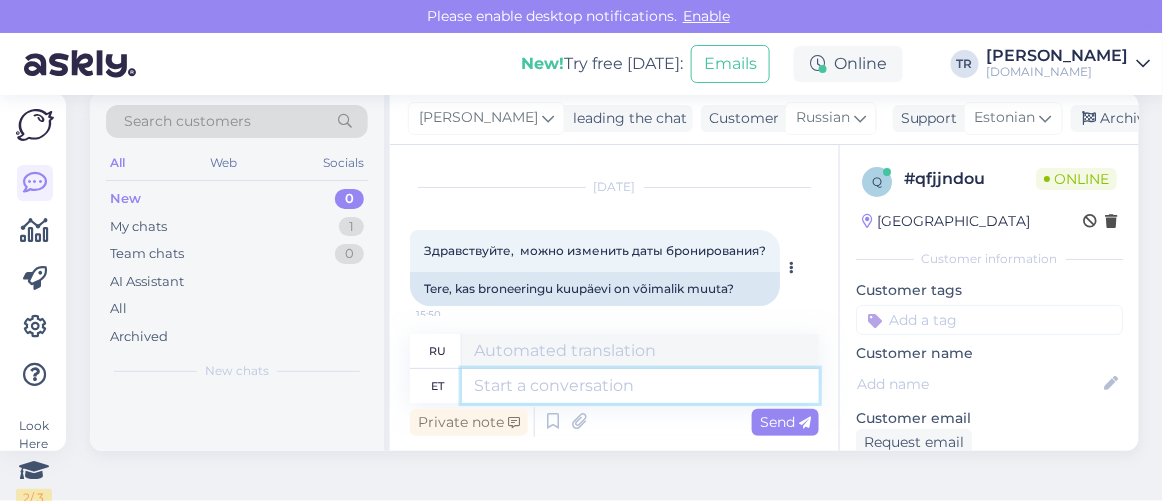 scroll, scrollTop: 0, scrollLeft: 0, axis: both 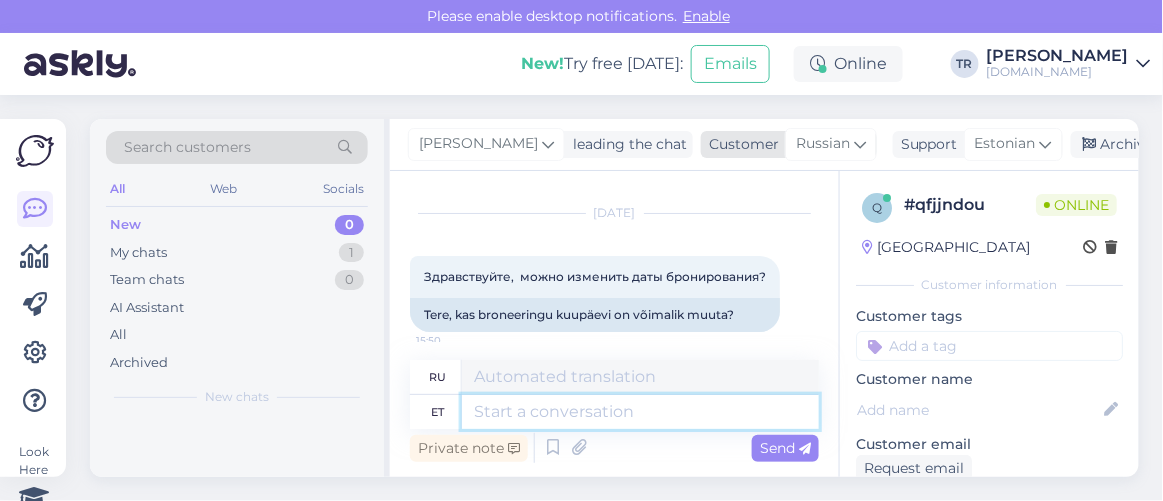 type 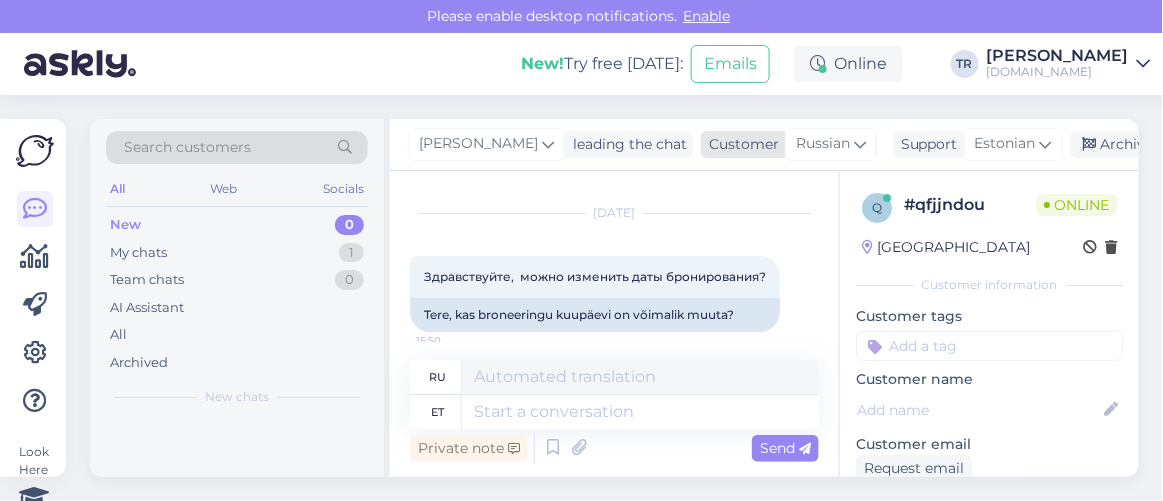 click at bounding box center [860, 144] 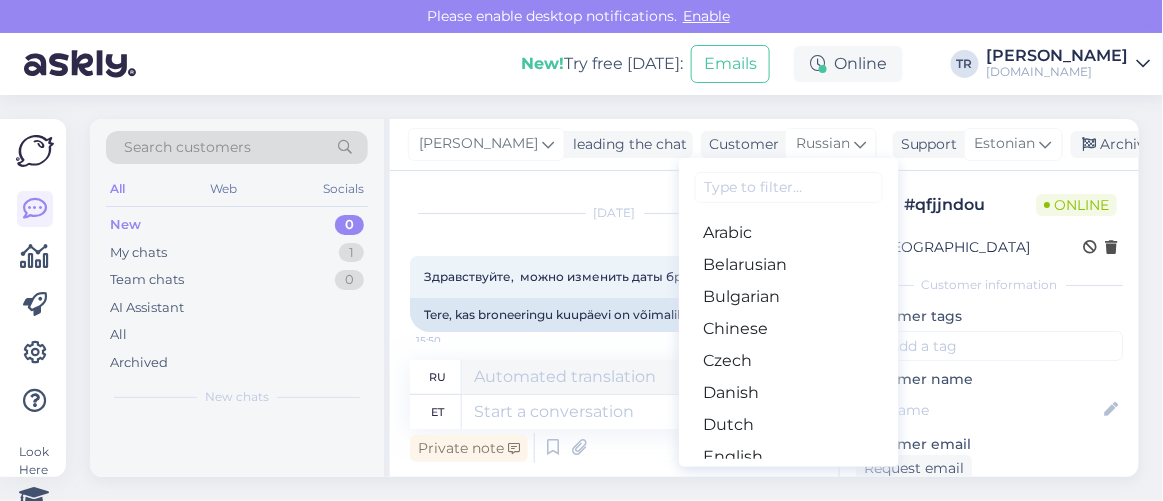 click at bounding box center [789, 187] 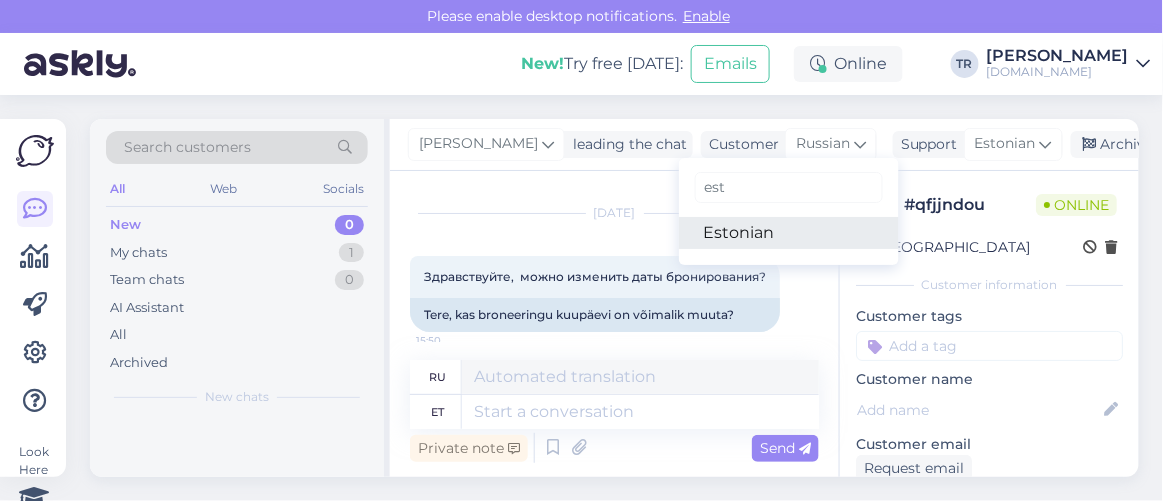 type on "est" 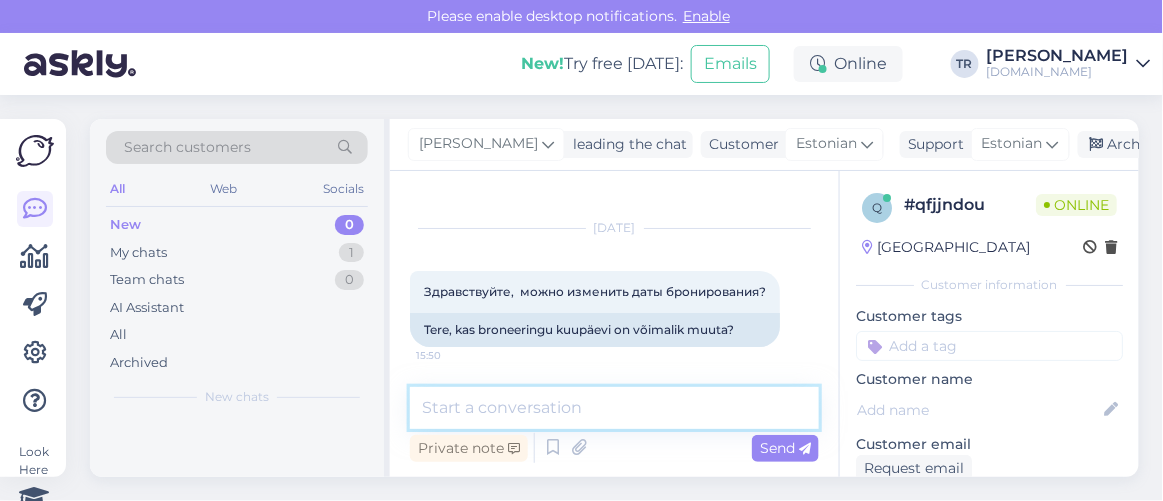 scroll, scrollTop: 26, scrollLeft: 0, axis: vertical 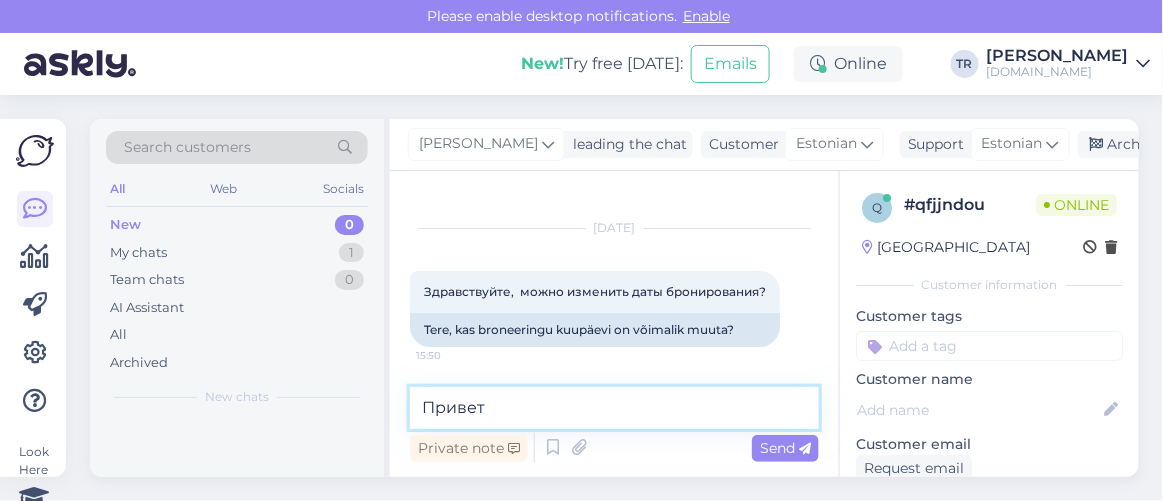 drag, startPoint x: 553, startPoint y: 419, endPoint x: 397, endPoint y: 409, distance: 156.32019 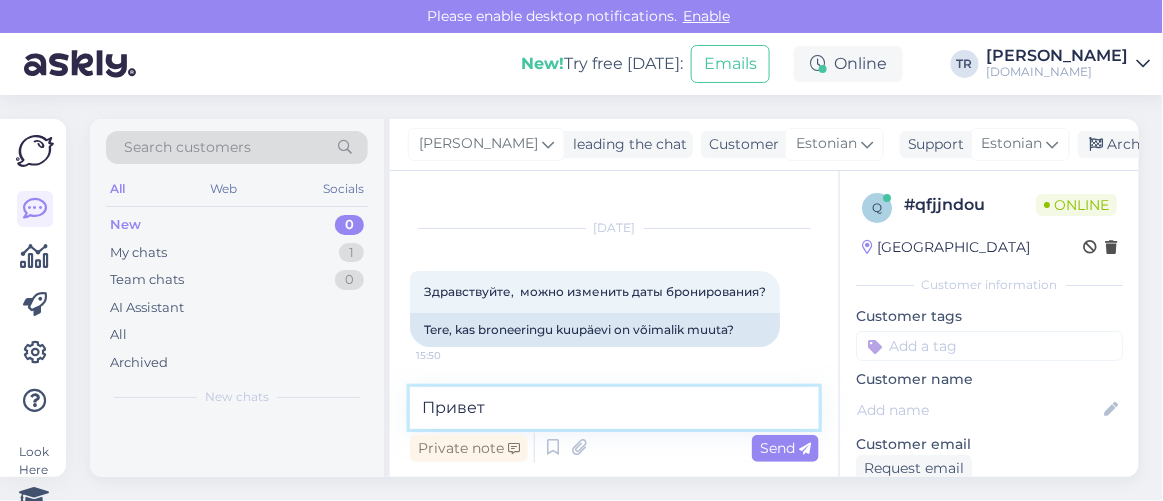 click on "Chat started Jul 16 2025 Здравствуйте,  можно изменить даты бронирования? 15:50  Tere, kas broneeringu kuupäevi on võimalik muuta? Привет Private note Send" at bounding box center (614, 324) 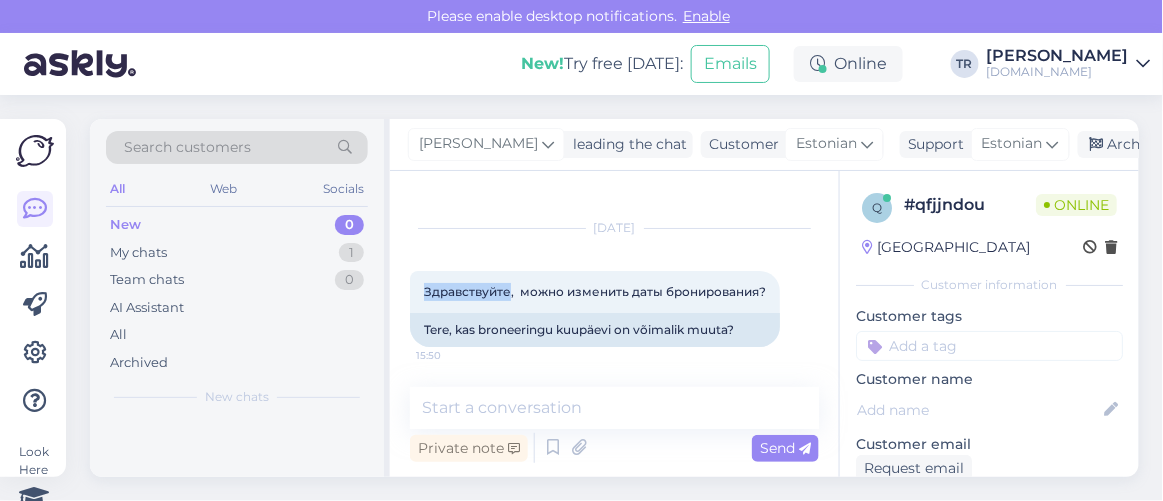 drag, startPoint x: 510, startPoint y: 288, endPoint x: 399, endPoint y: 288, distance: 111 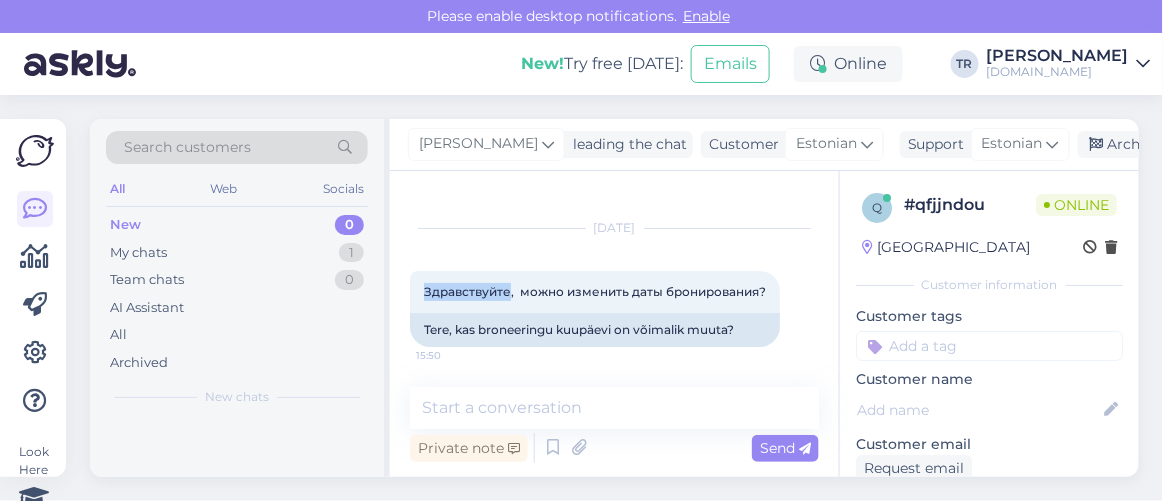 click on "Chat started Jul 16 2025 Здравствуйте,  можно изменить даты бронирования? 15:50  Tere, kas broneeringu kuupäevi on võimalik muuta? Private note Send" at bounding box center [614, 324] 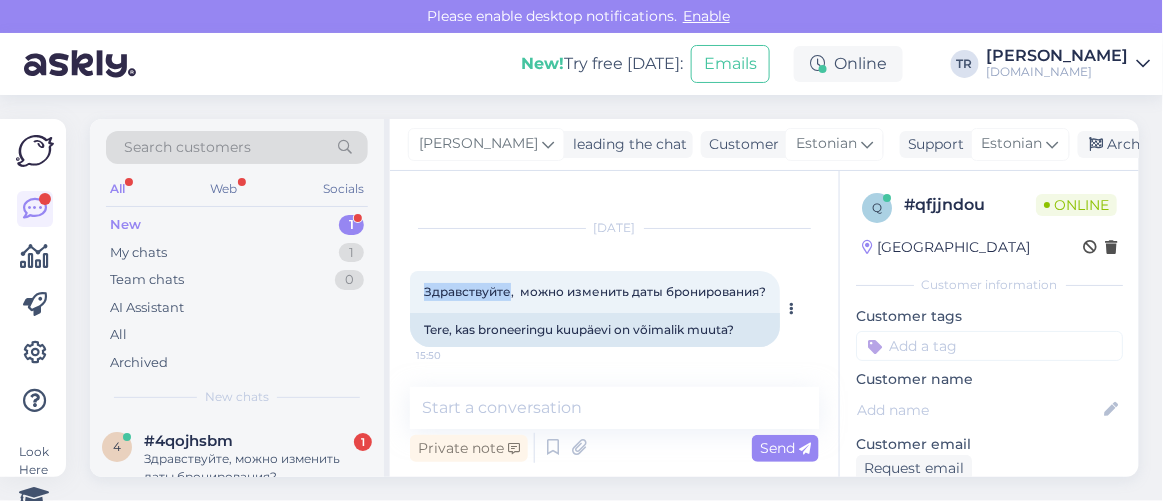 copy on "Здравствуйте" 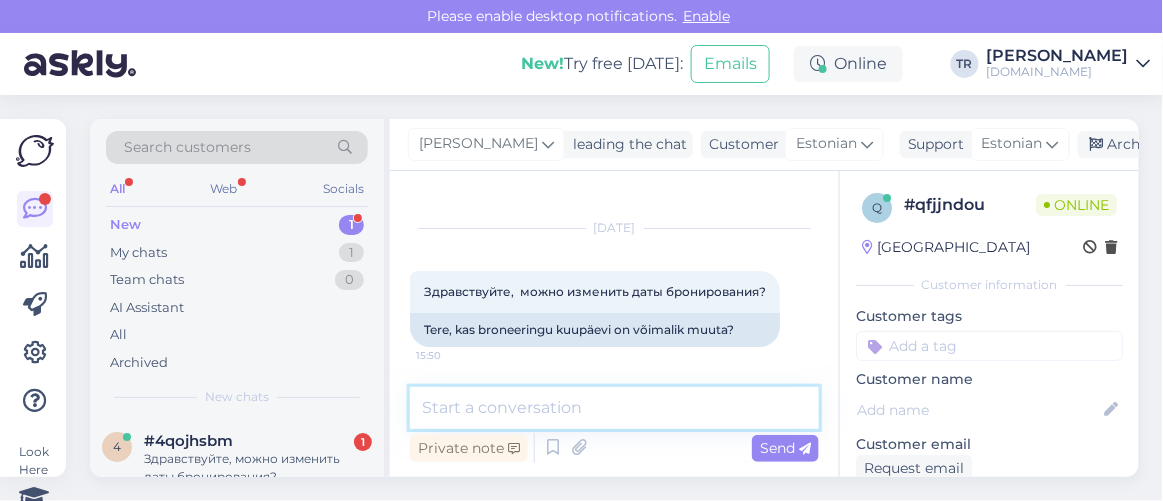 click at bounding box center (614, 408) 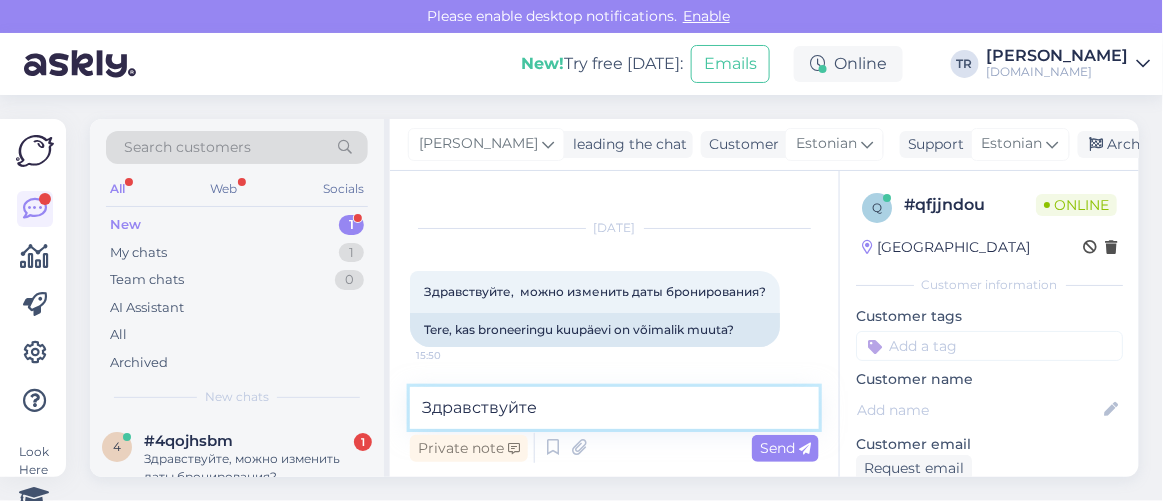 type 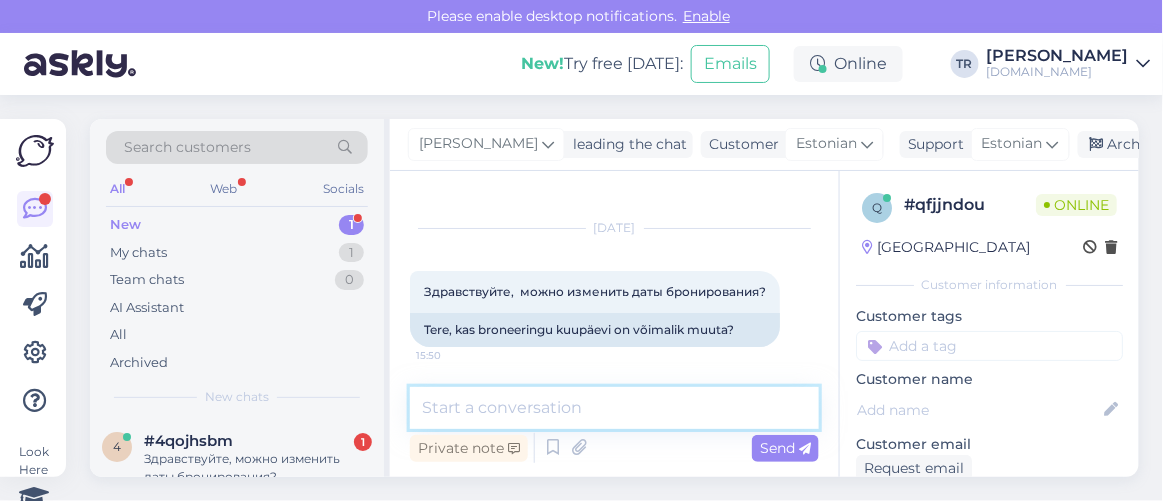 scroll, scrollTop: 111, scrollLeft: 0, axis: vertical 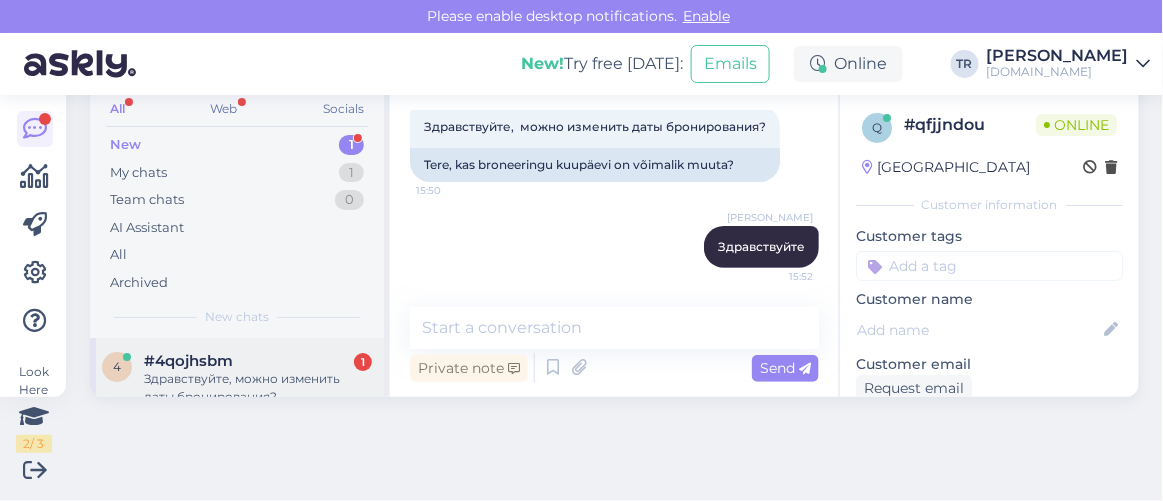 click on "#4qojhsbm 1" at bounding box center (258, 361) 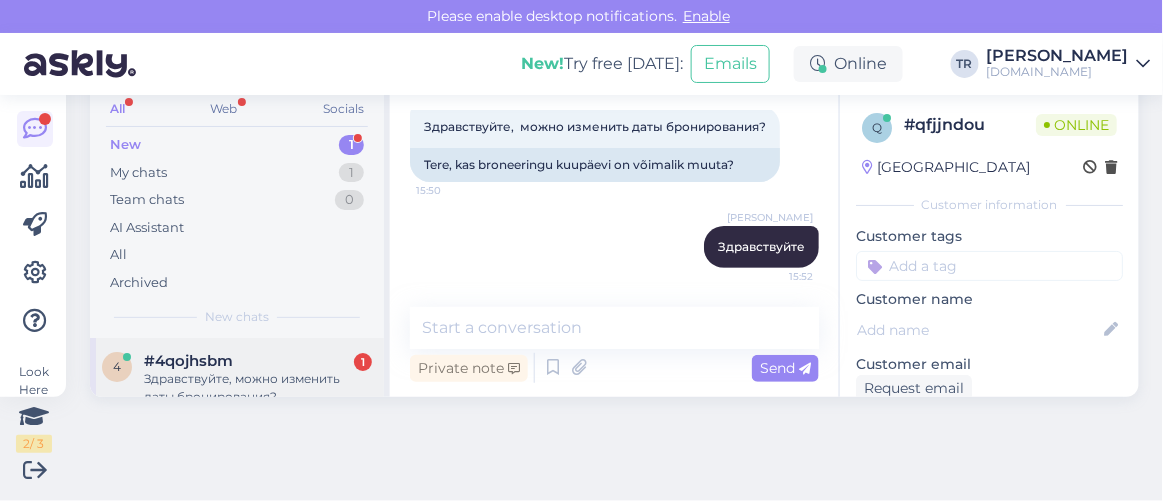 scroll, scrollTop: 41, scrollLeft: 0, axis: vertical 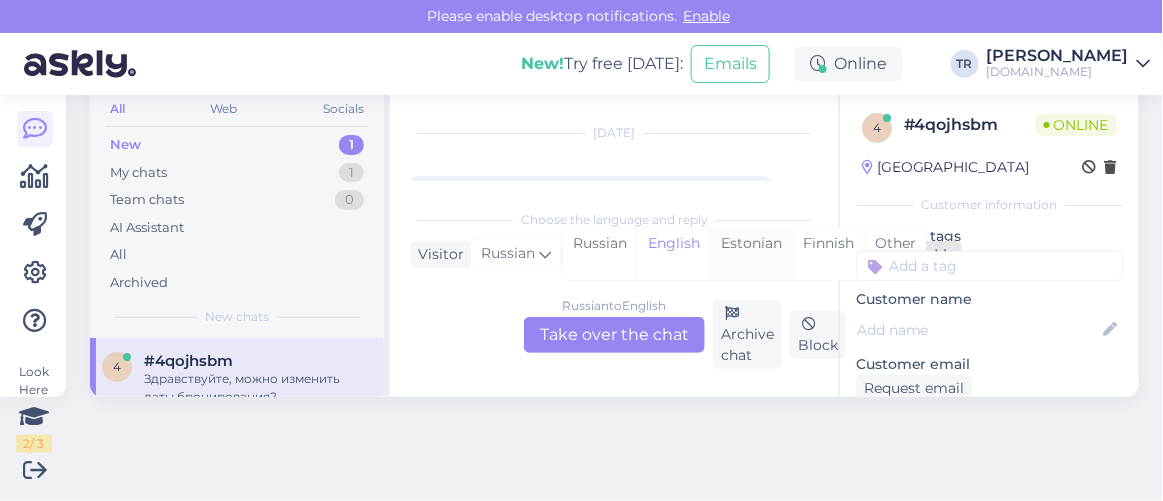 click on "Estonian" at bounding box center [751, 254] 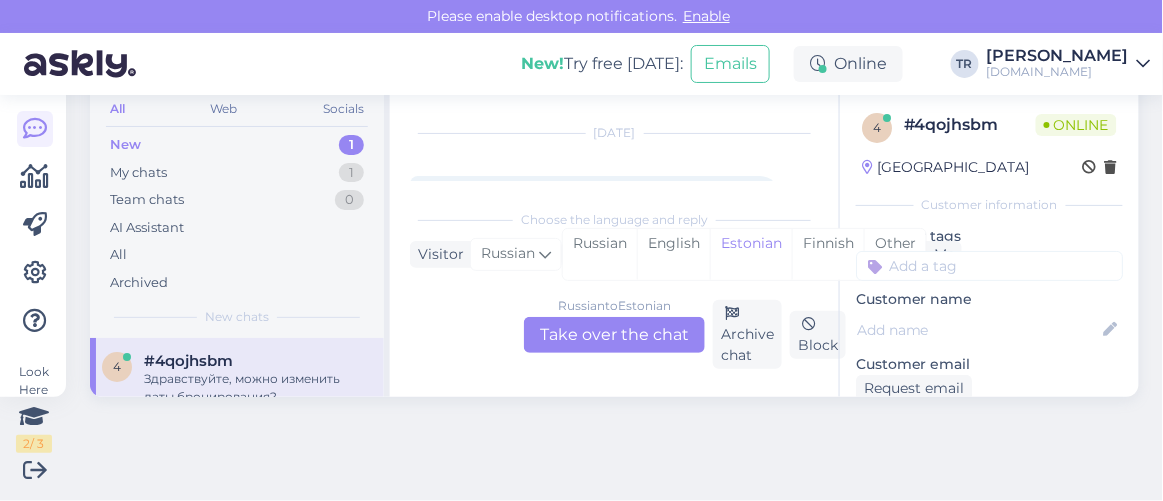 click on "Russian  to  Estonian Take over the chat" at bounding box center (614, 335) 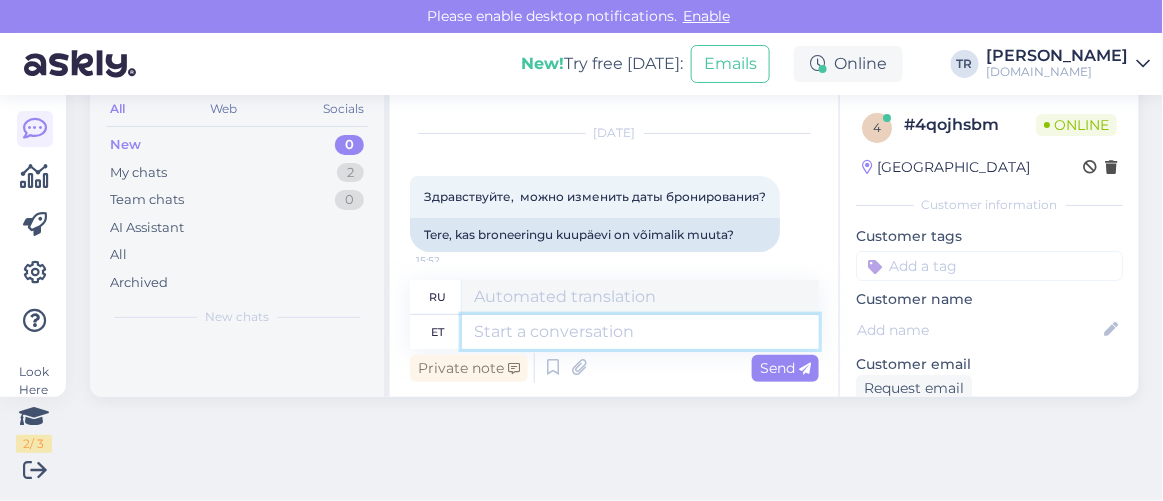 click at bounding box center (640, 332) 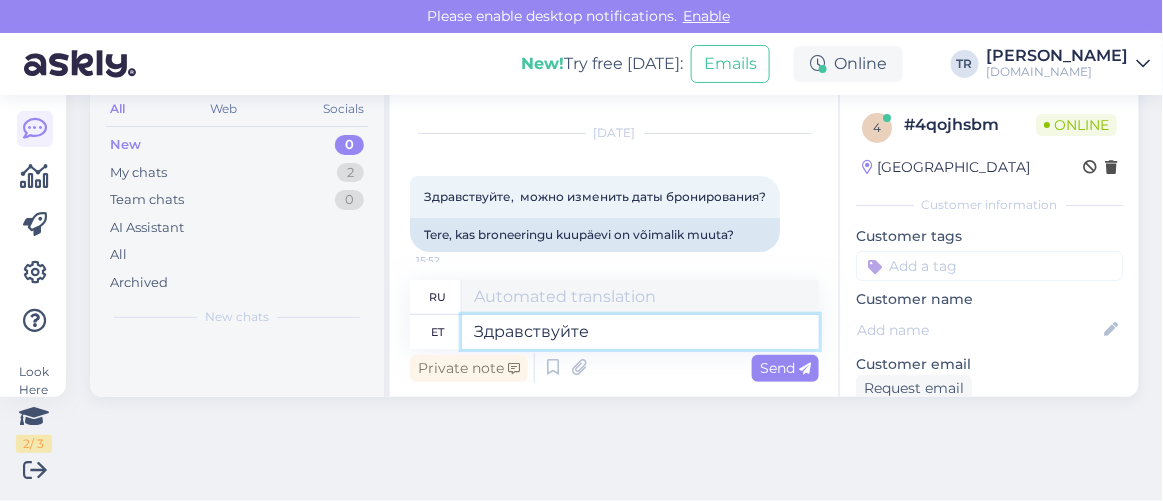 type on "Привет" 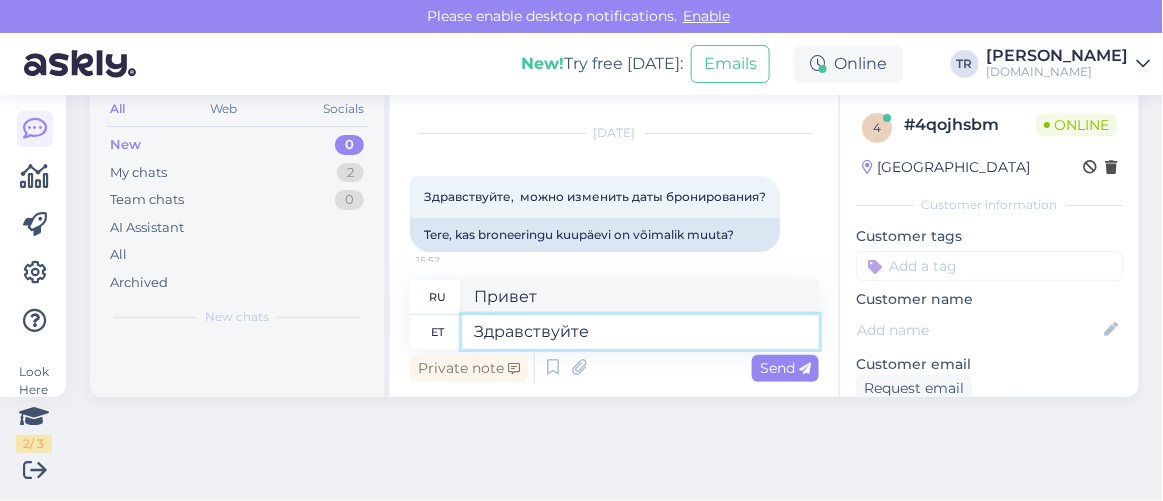 type on "Здравствуйте" 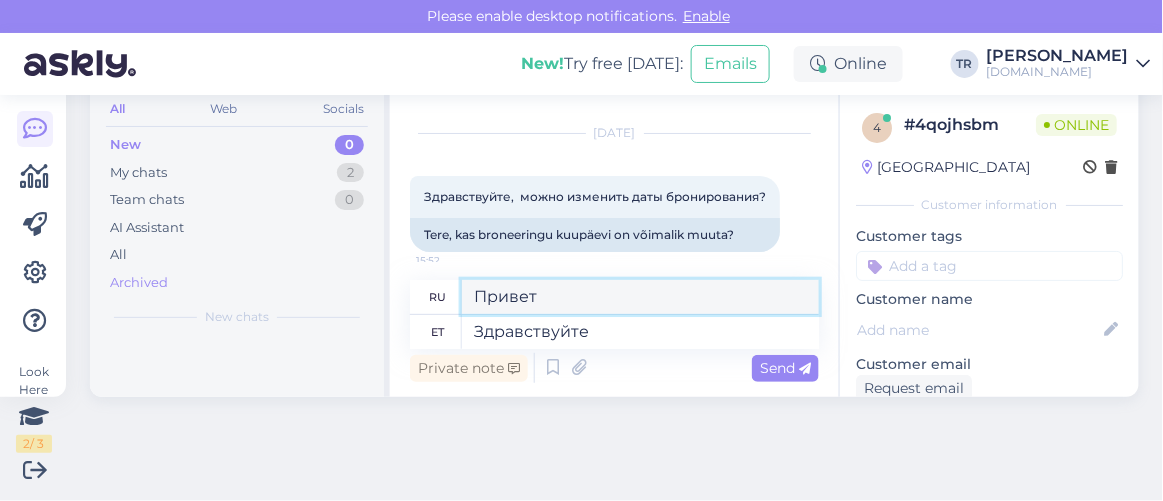 drag, startPoint x: 552, startPoint y: 306, endPoint x: 253, endPoint y: 287, distance: 299.60306 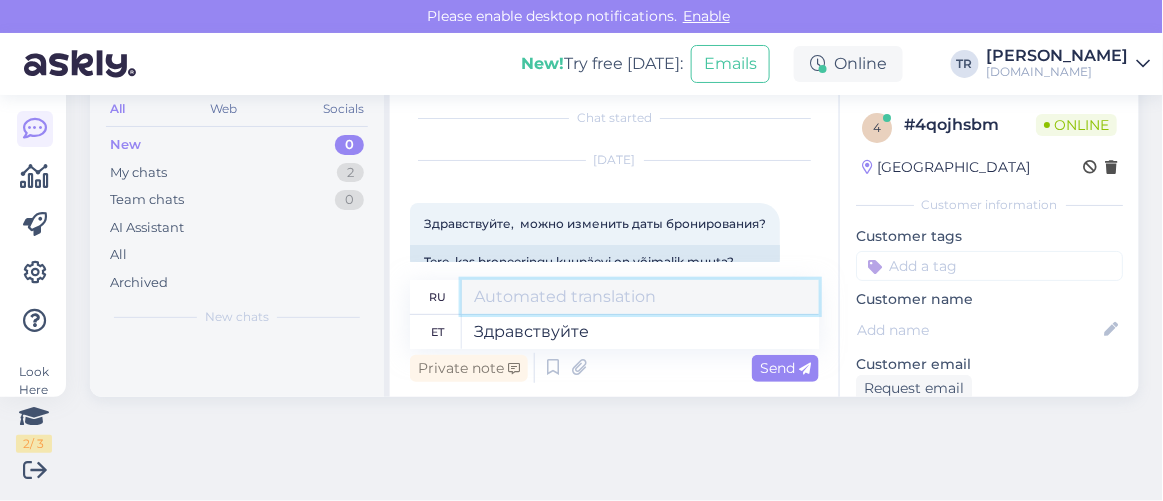 scroll, scrollTop: 0, scrollLeft: 0, axis: both 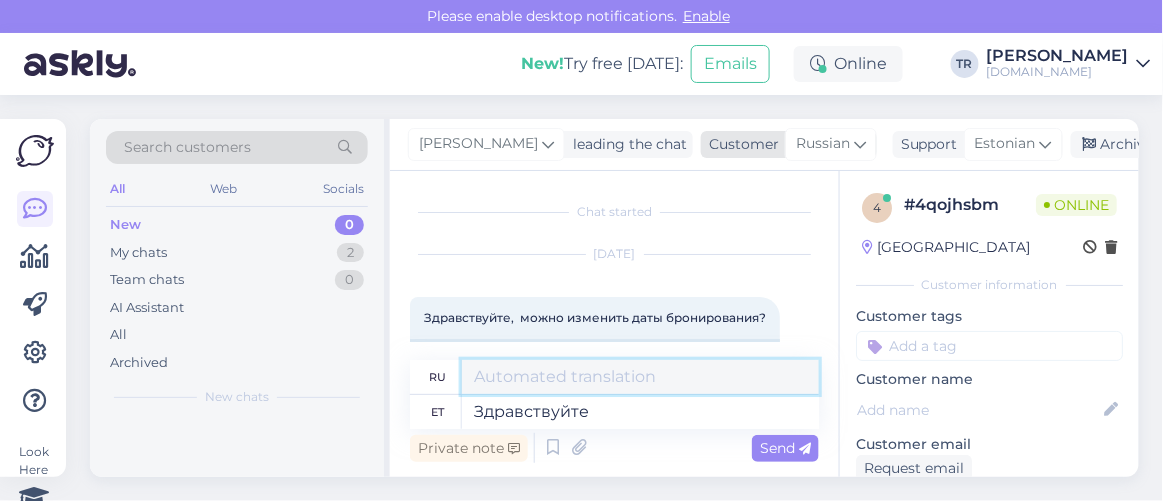 type 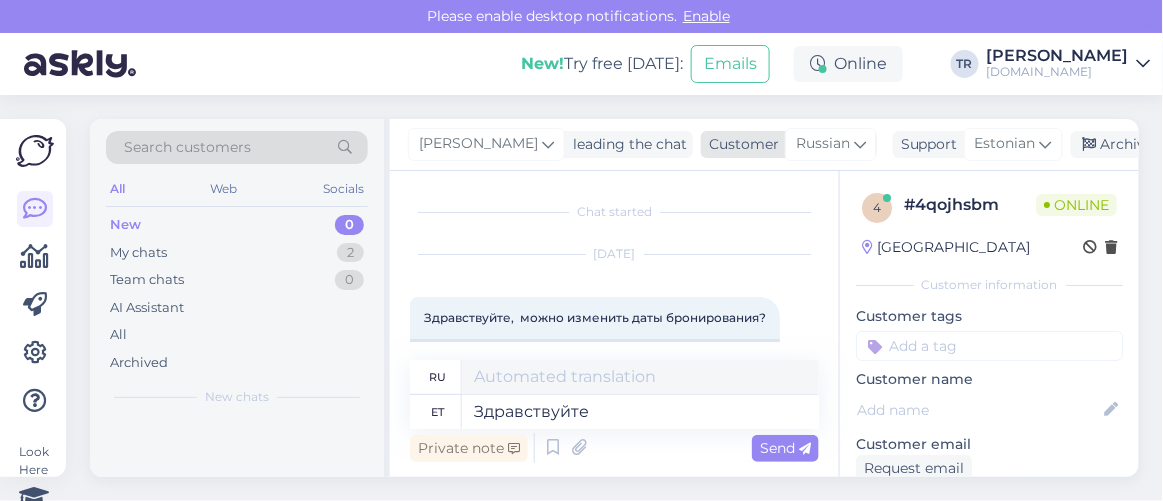 click on "Russian" at bounding box center (823, 144) 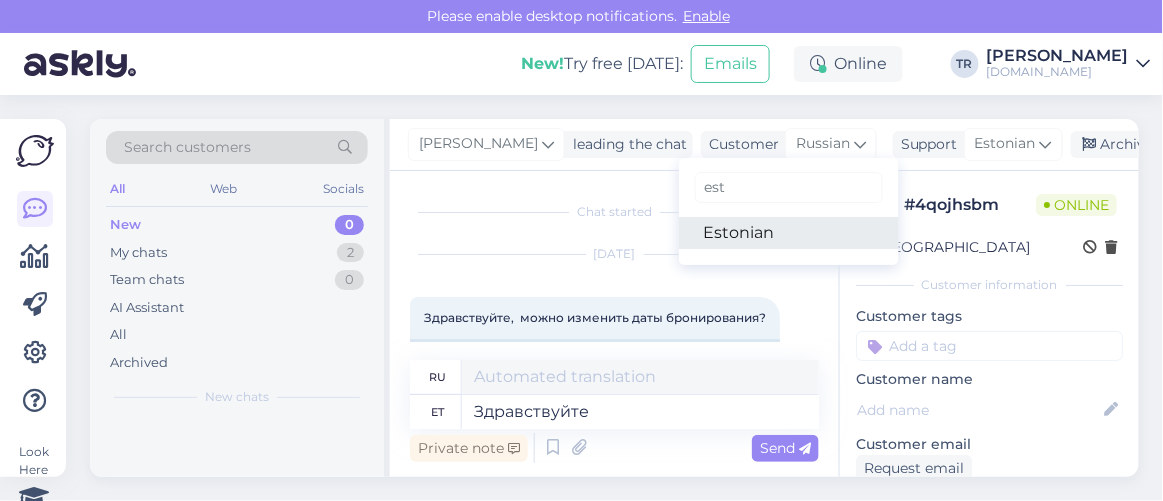 click on "Estonian" at bounding box center [789, 233] 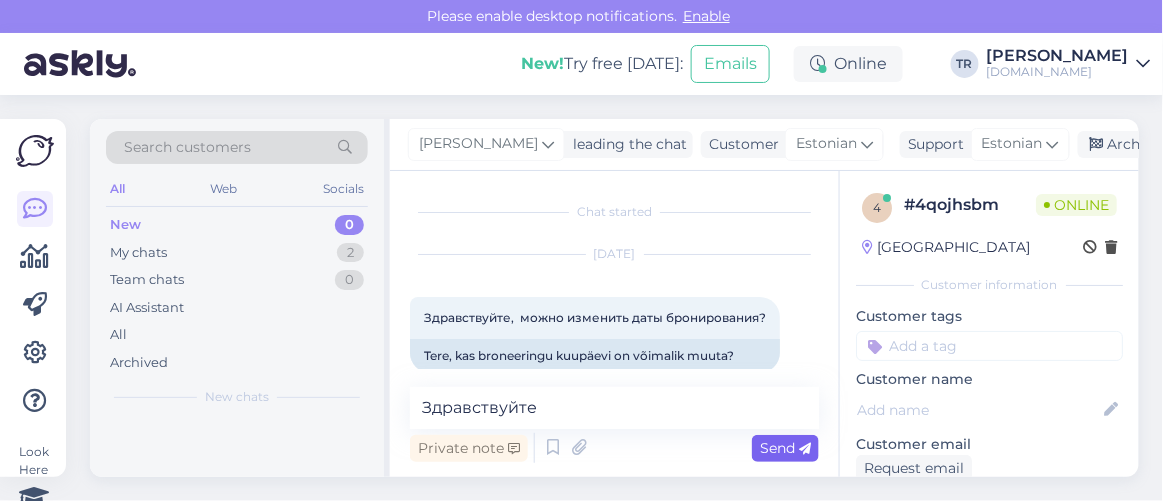click on "Send" at bounding box center (785, 448) 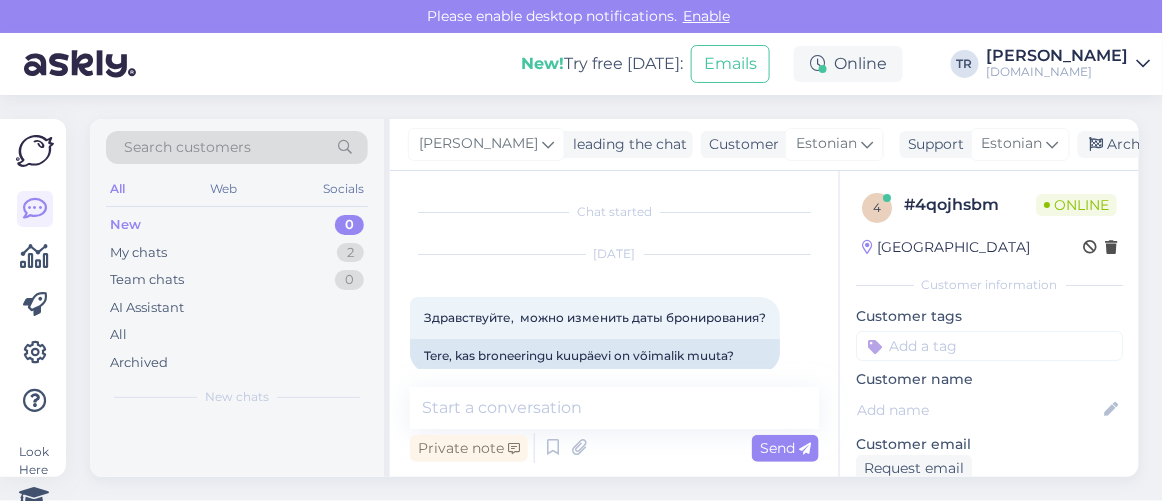 scroll, scrollTop: 111, scrollLeft: 0, axis: vertical 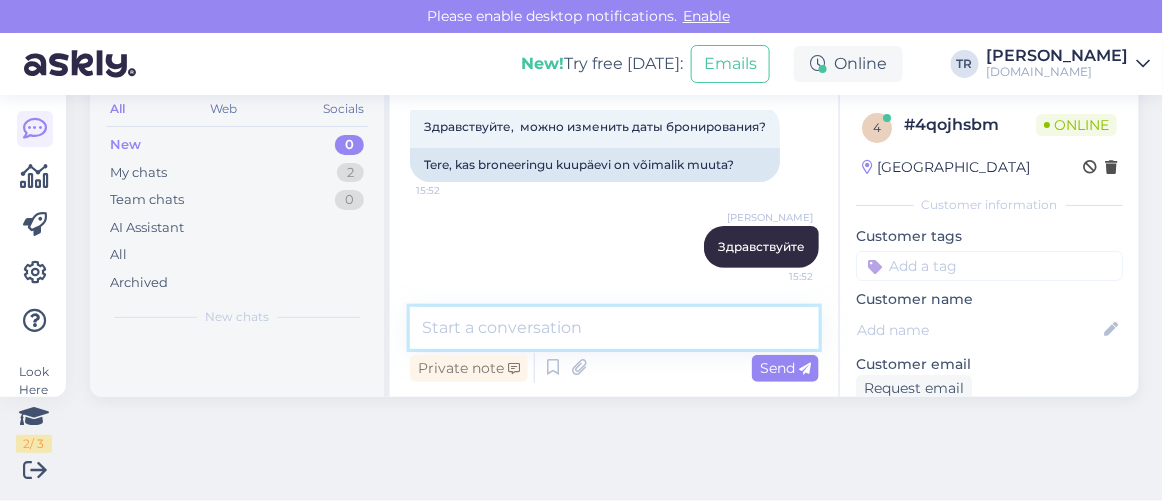 drag, startPoint x: 664, startPoint y: 331, endPoint x: 677, endPoint y: 329, distance: 13.152946 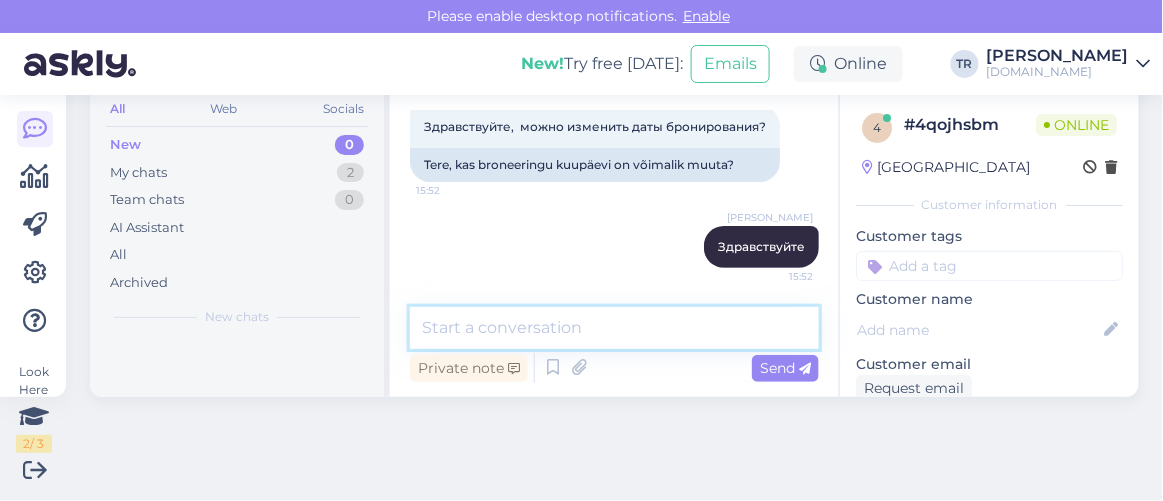 type on "K" 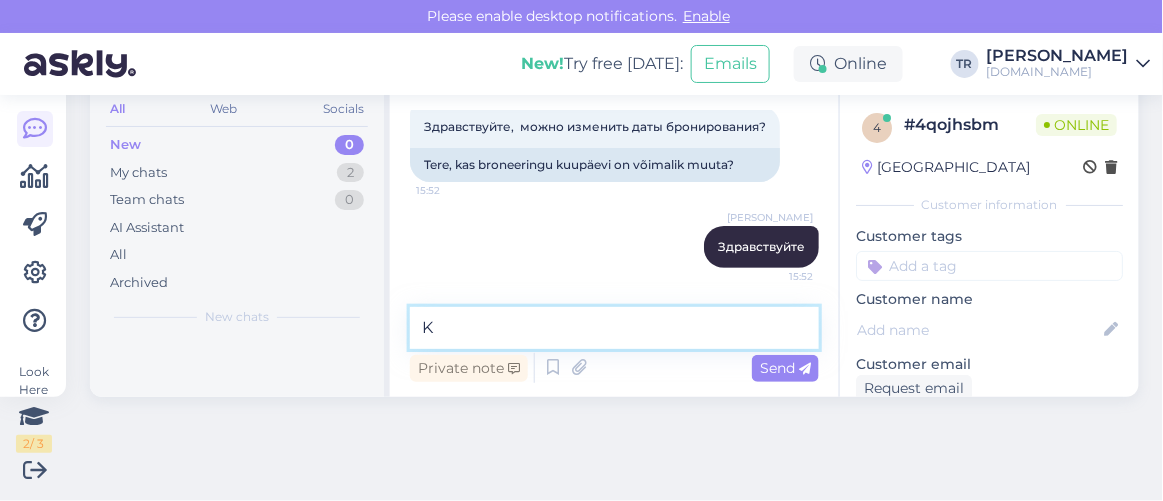 type 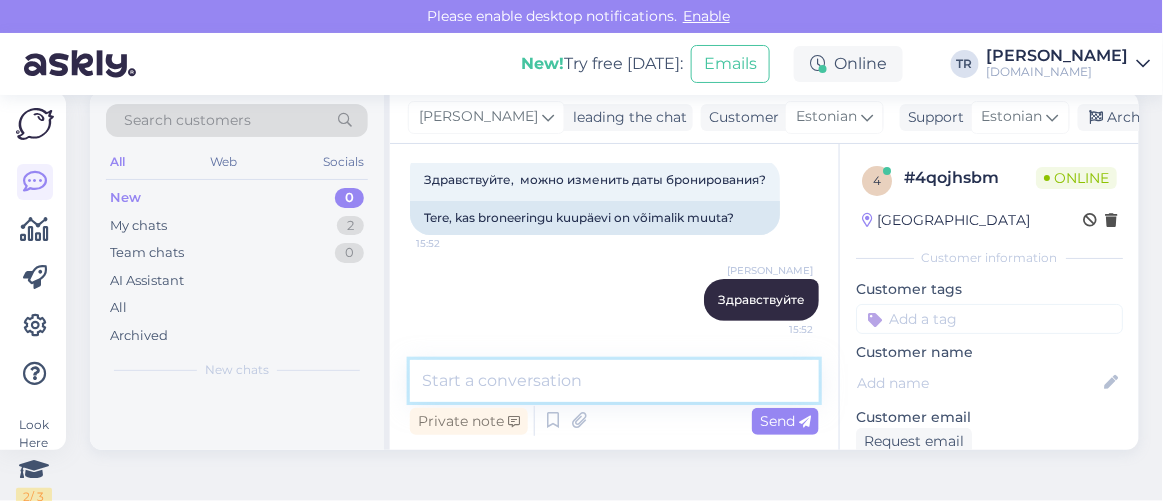 scroll, scrollTop: 0, scrollLeft: 0, axis: both 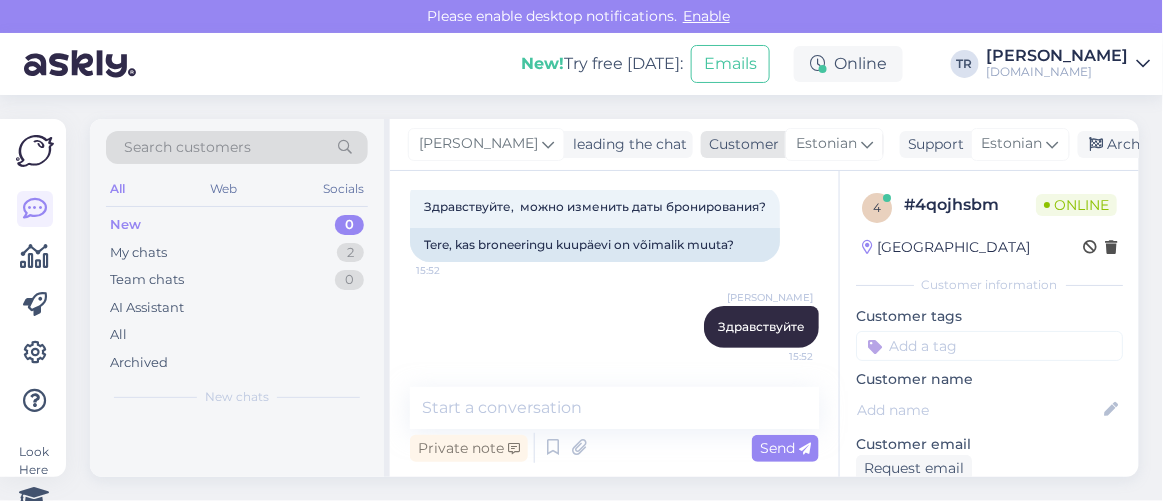 click on "Estonian" at bounding box center (826, 144) 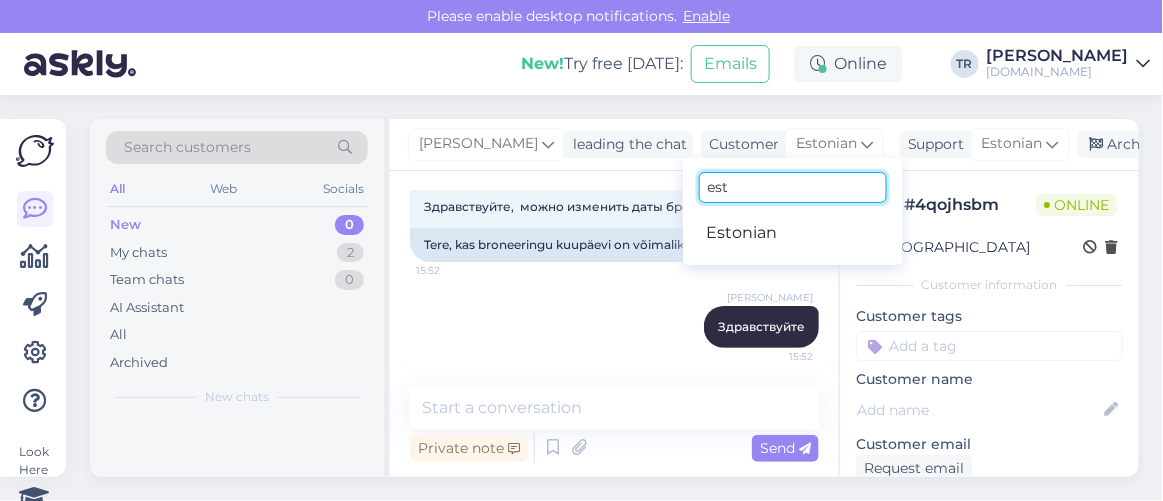 drag, startPoint x: 775, startPoint y: 188, endPoint x: 661, endPoint y: 187, distance: 114.00439 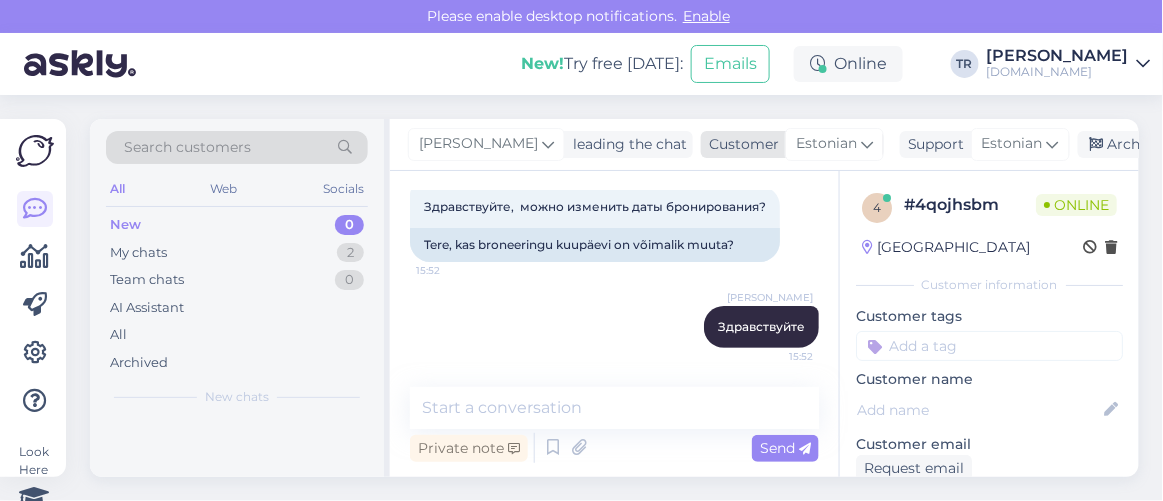 click on "Estonian" at bounding box center (826, 144) 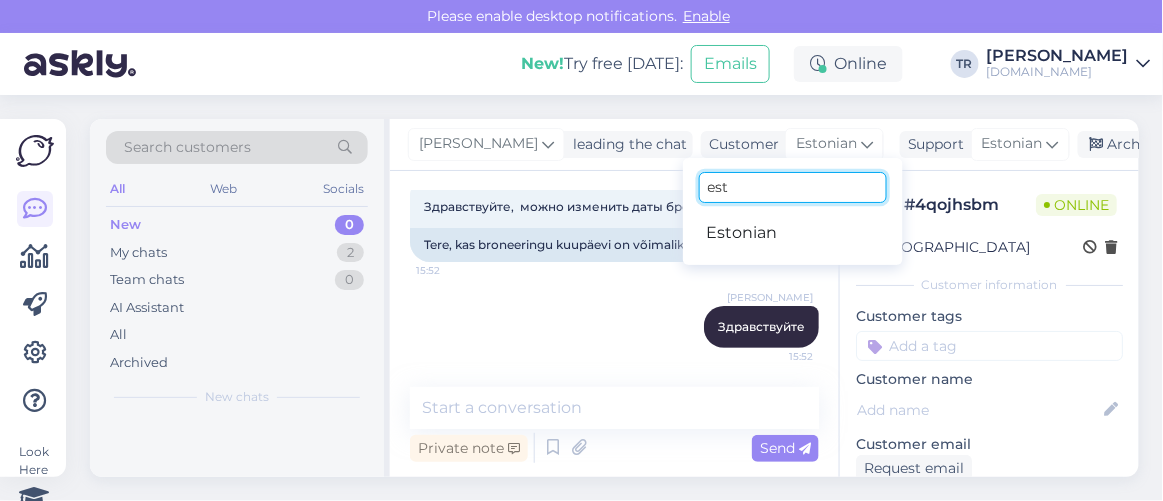 click on "est" at bounding box center (793, 187) 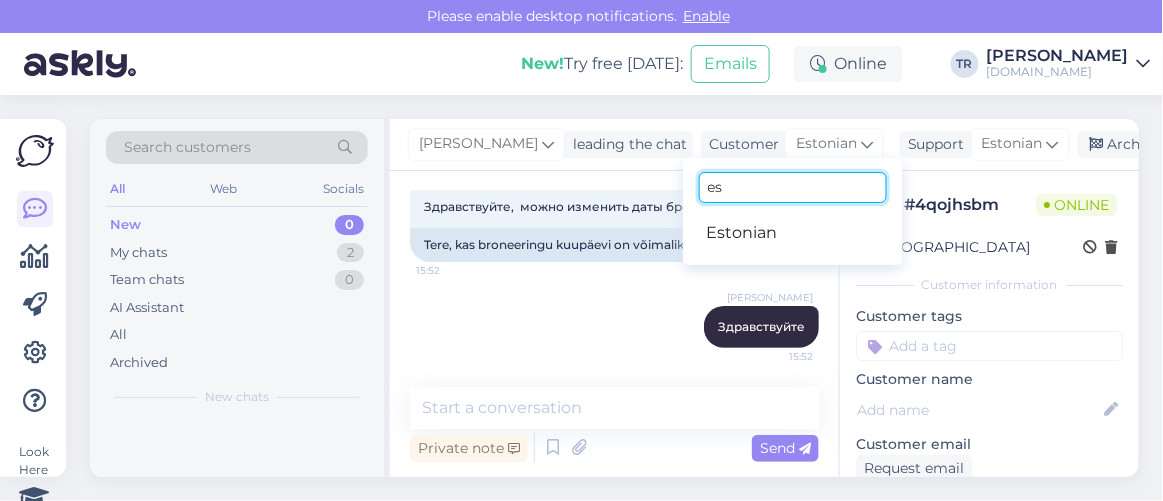 type on "e" 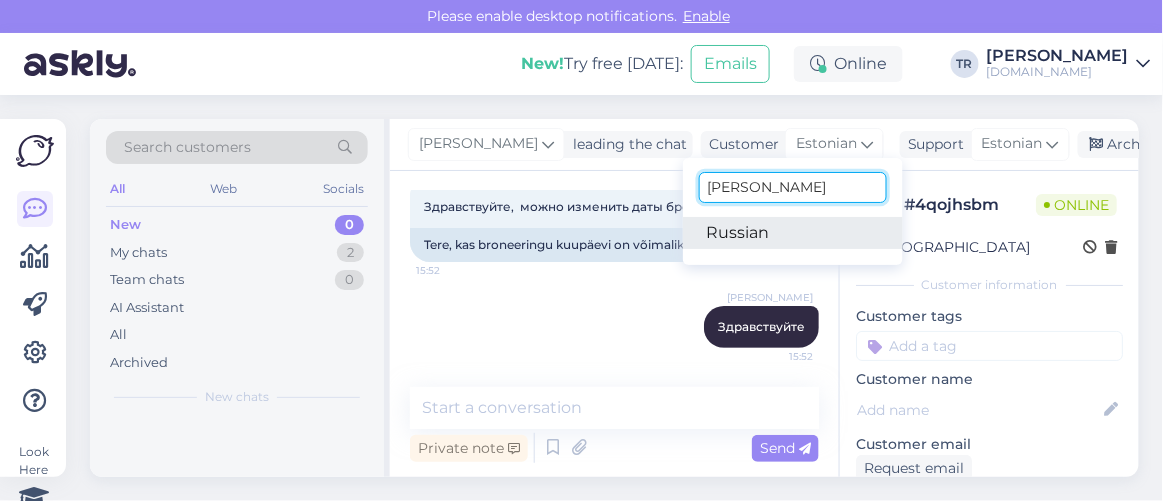 type on "russ" 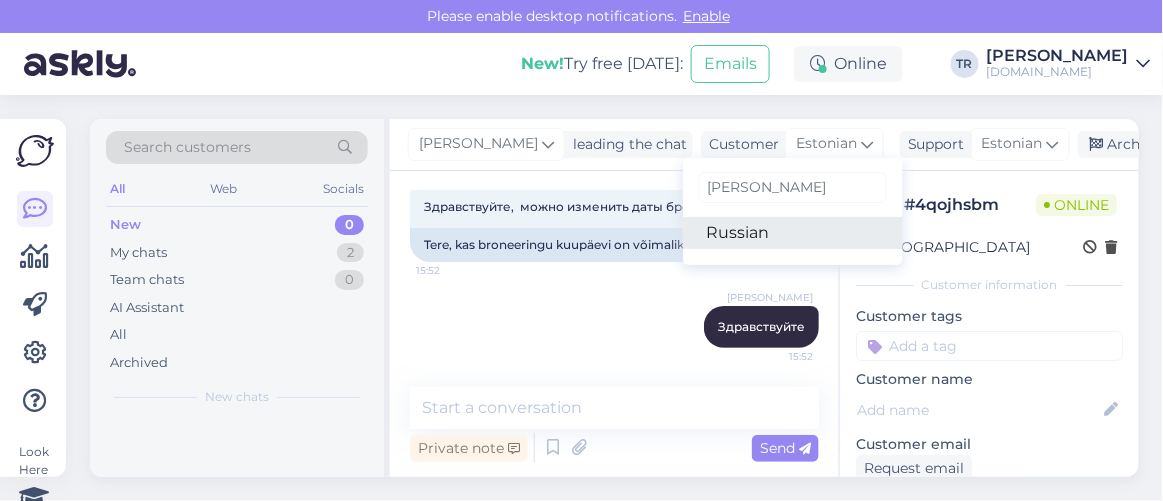 click on "Russian" at bounding box center (793, 233) 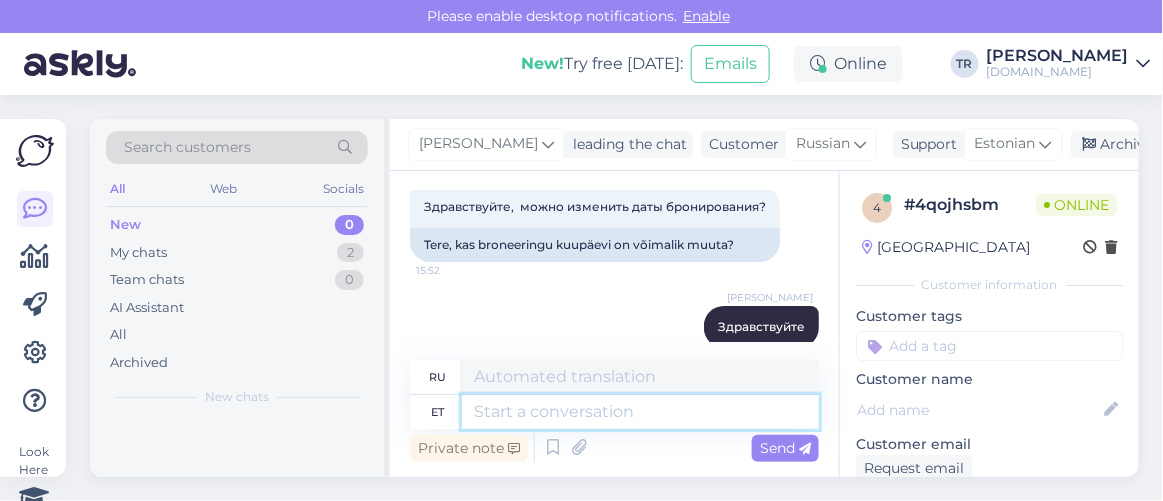 click at bounding box center [640, 412] 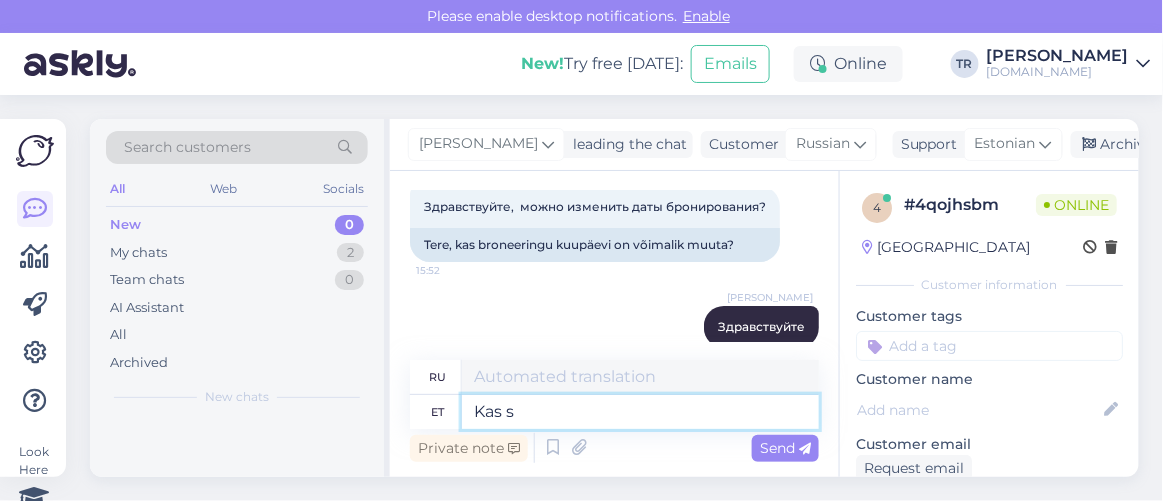 type on "Kas sa" 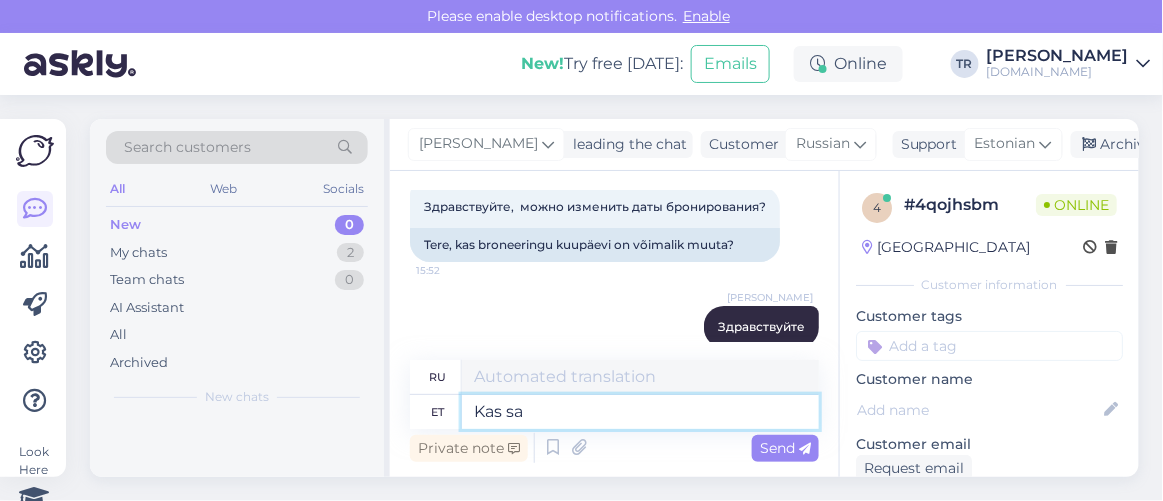 type on "Является" 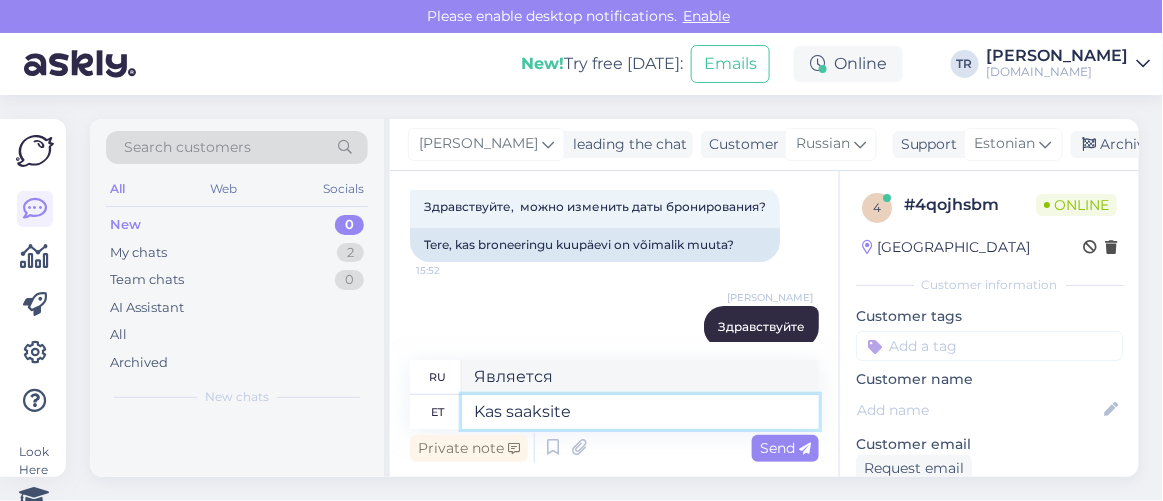 type on "Kas saaksite" 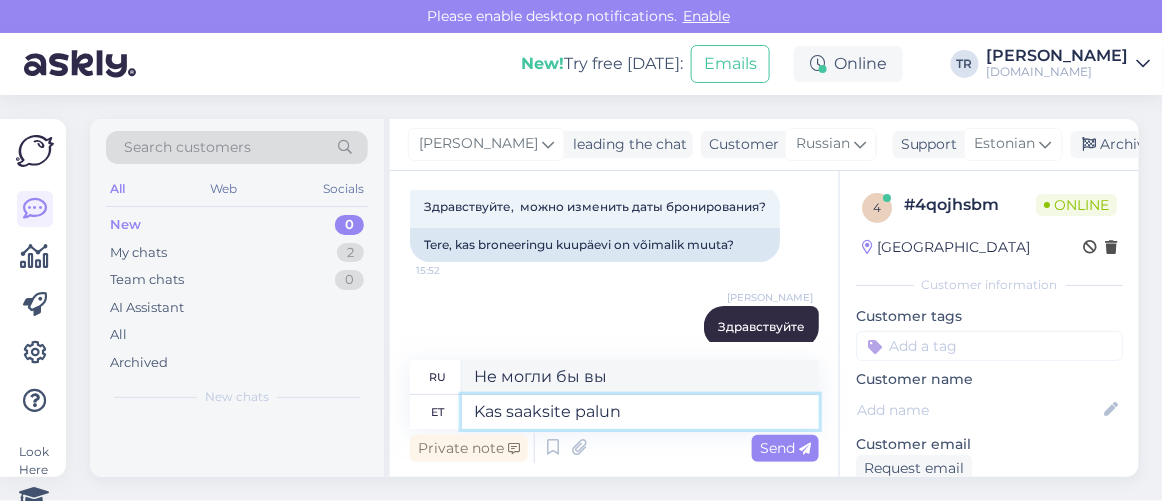 type on "Kas saaksite palun t" 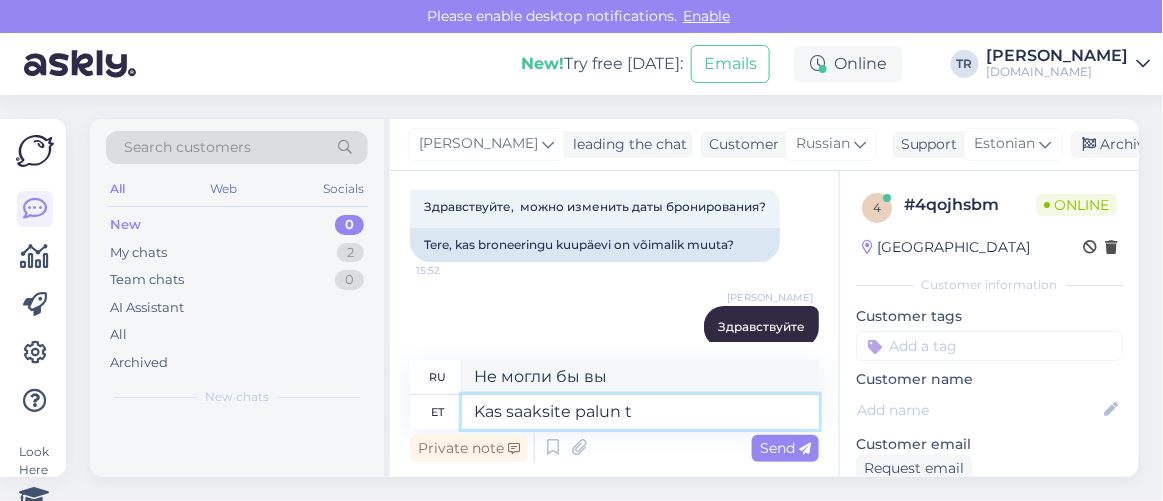 type on "Не могли бы Вы" 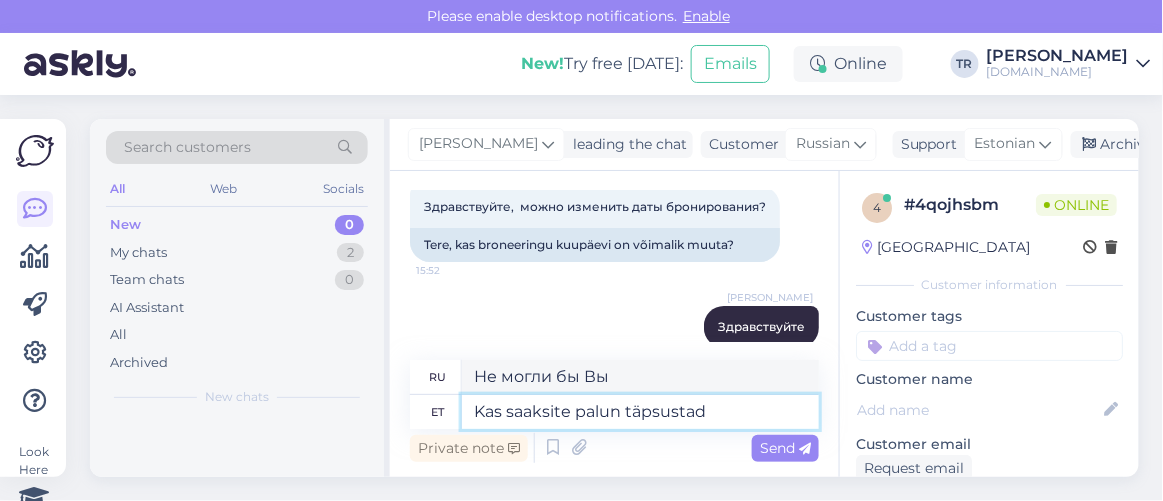 type on "Kas saaksite palun täpsustada" 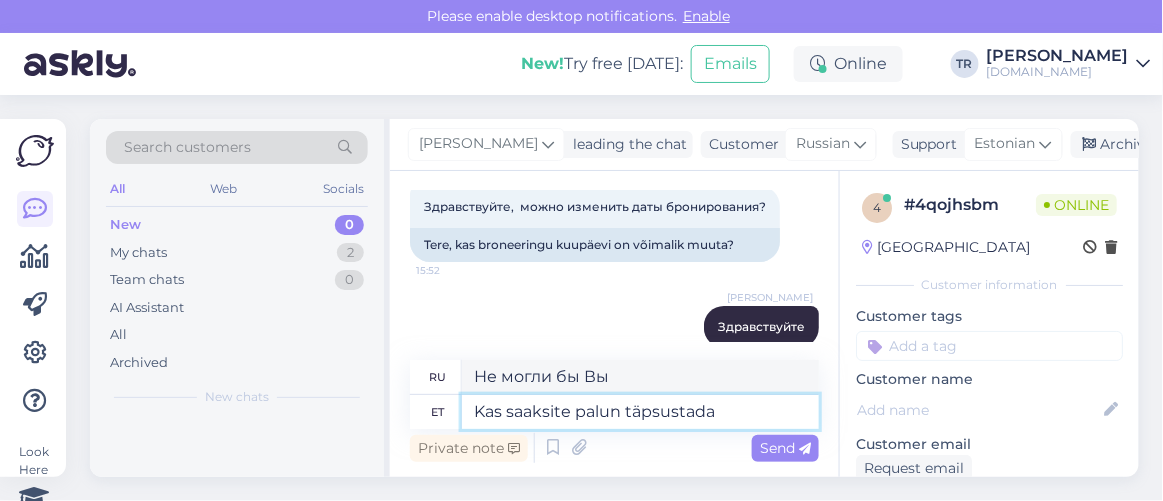 type on "Не могли бы вы пояснить?" 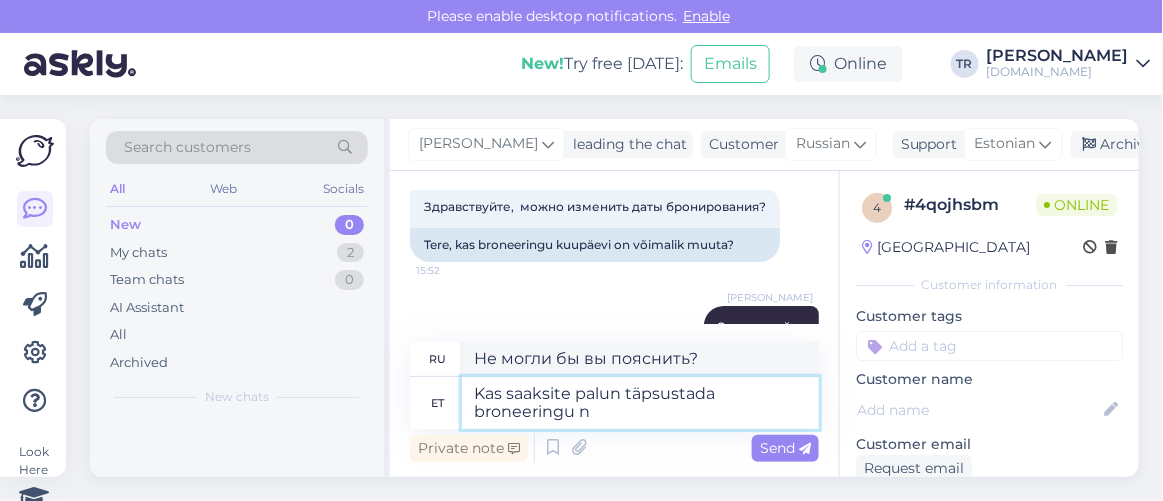 type on "Kas saaksite palun täpsustada broneeringu nu" 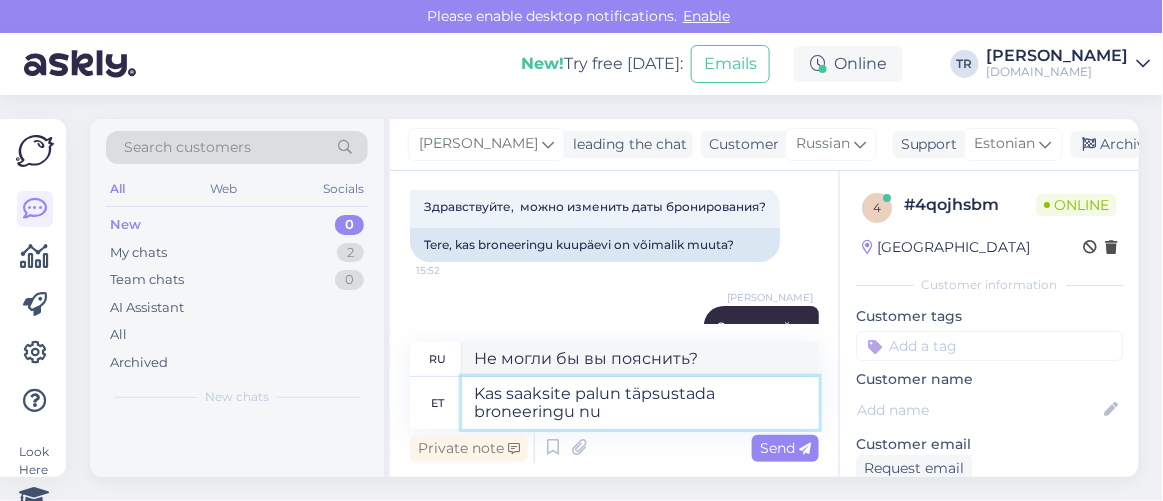 type on "Не могли бы вы уточнить детали бронирования?" 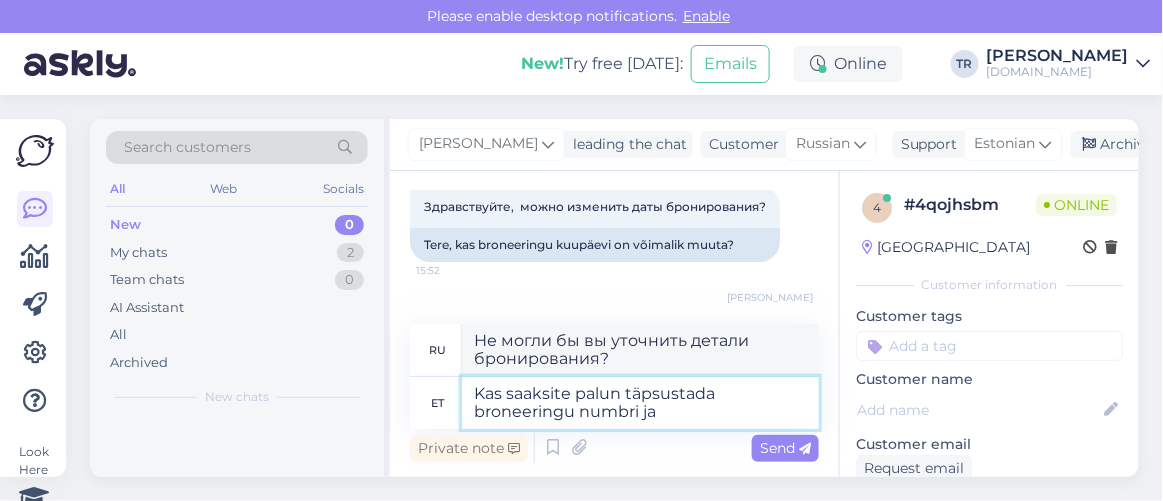 type on "Kas saaksite palun täpsustada broneeringu numbri ja k" 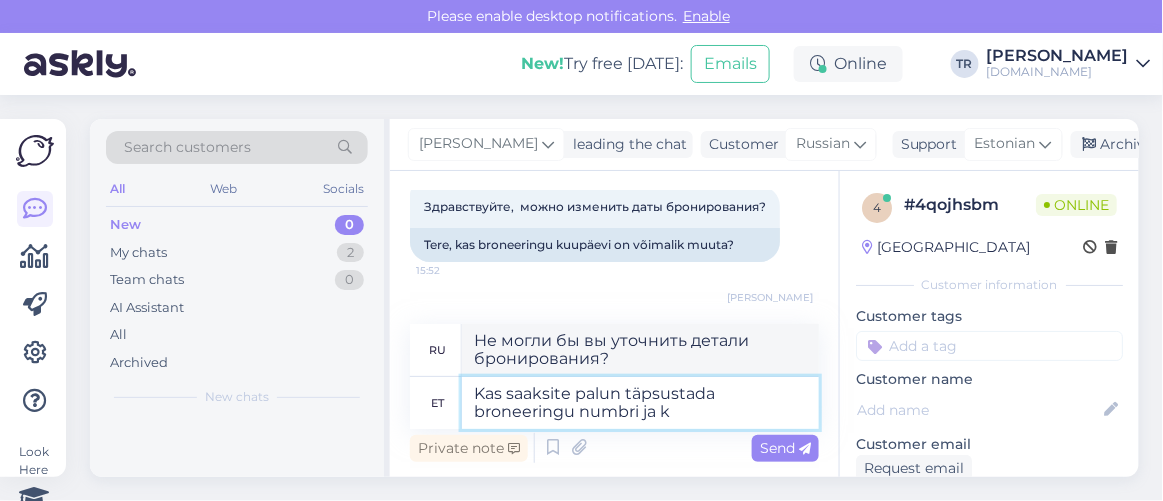 type on "Не могли бы вы указать номер бронирования?" 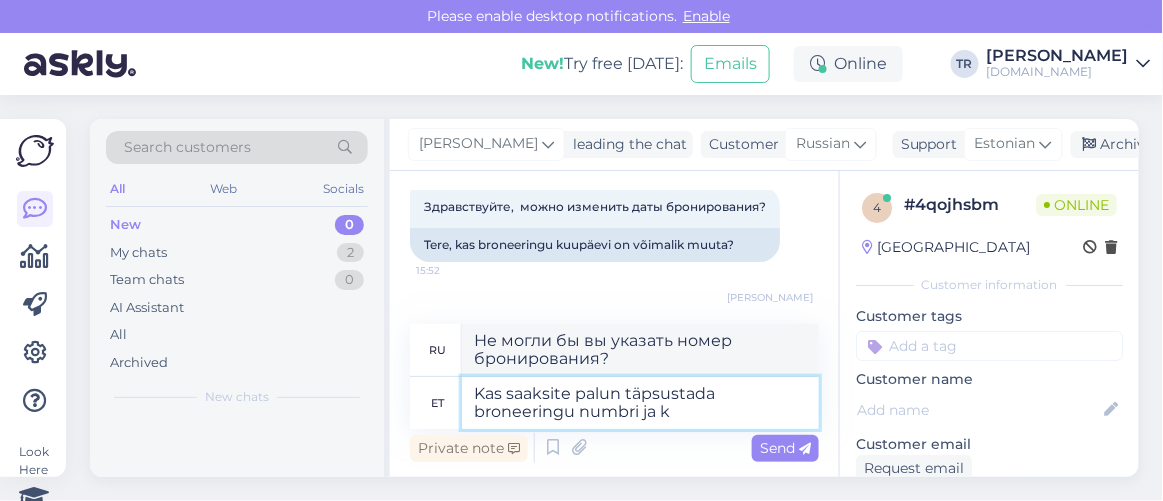 type on "Kas saaksite palun täpsustada broneeringu numbri ja ke" 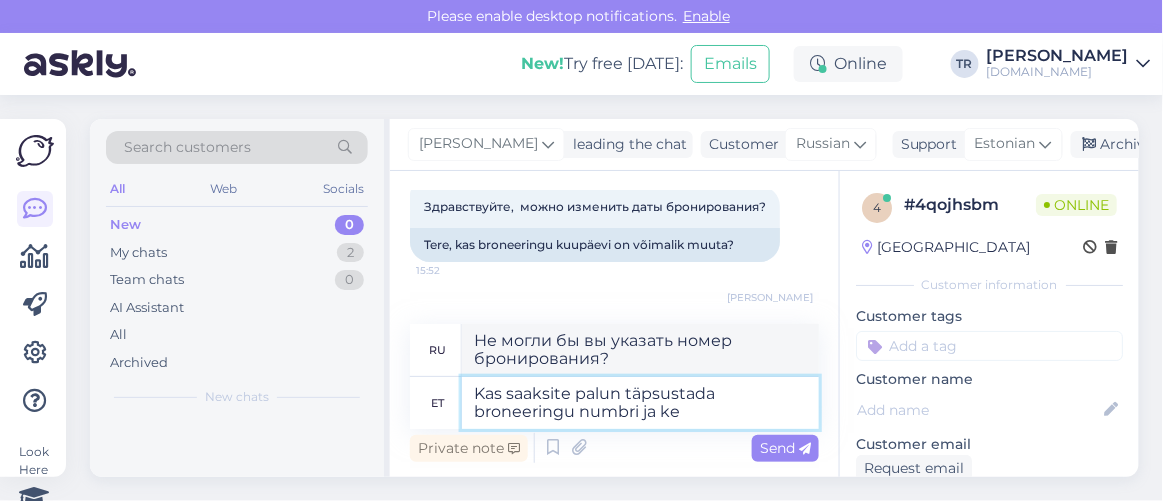 type on "Не могли бы вы указать номер бронирования и" 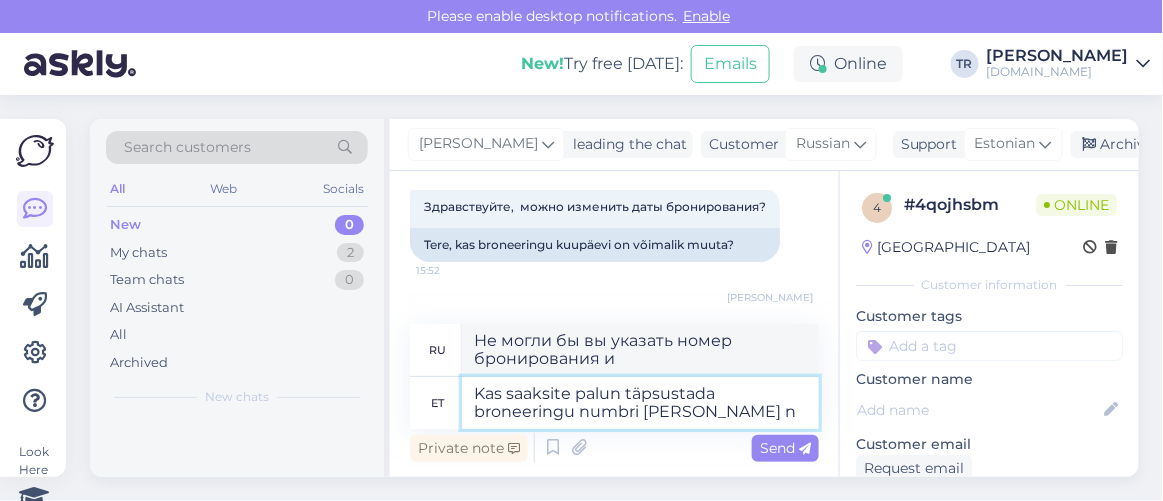 type on "Kas saaksite palun täpsustada broneeringu numbri ja kelle ni" 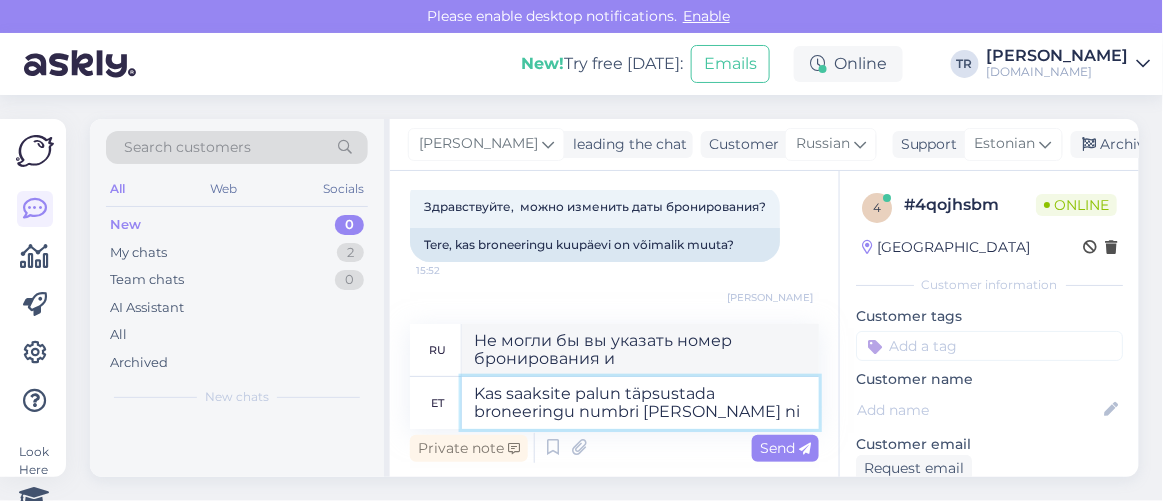 type on "Не могли бы вы указать номер бронирования и чье" 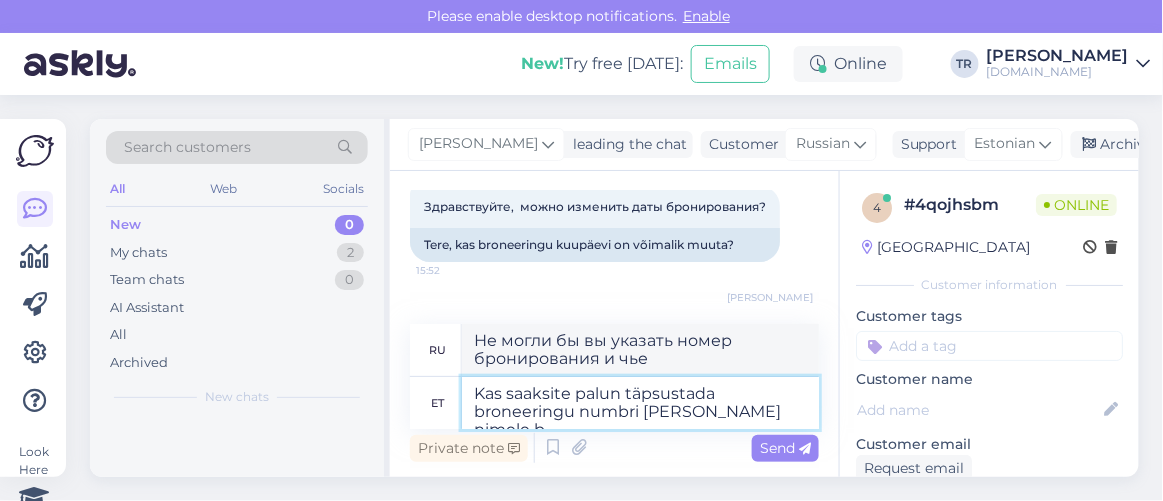 type on "Kas saaksite palun täpsustada broneeringu numbri ja kelle nimele bo" 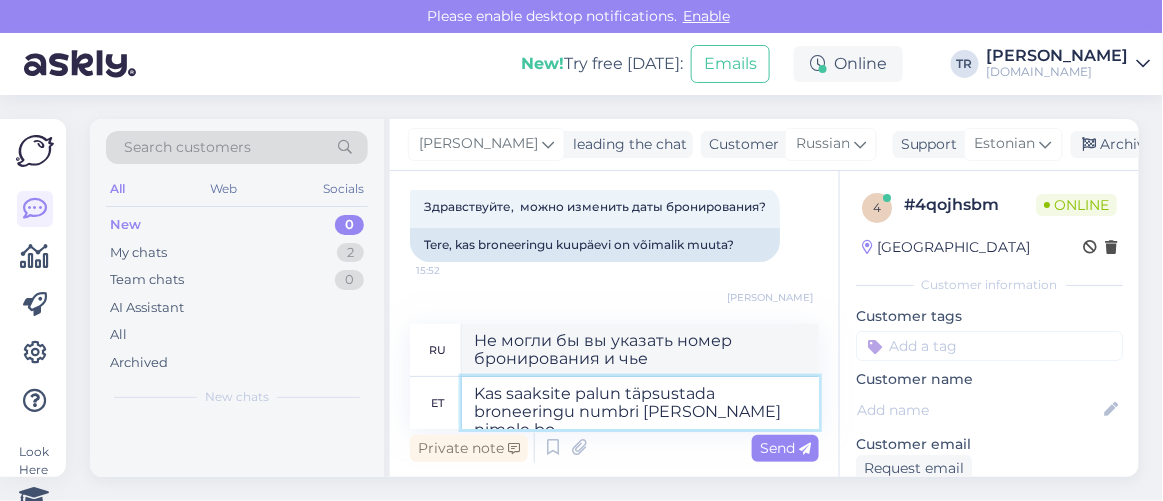 type on "Не могли бы вы уточнить номер бронирования и на чье имя оно оформлено?" 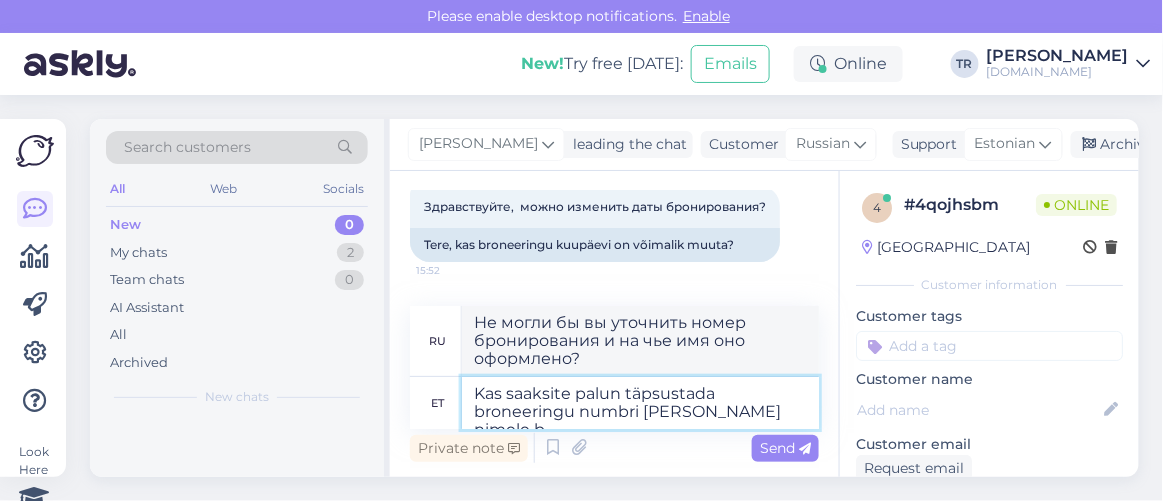 type on "Kas saaksite palun täpsustada broneeringu numbri ja kelle nimele br" 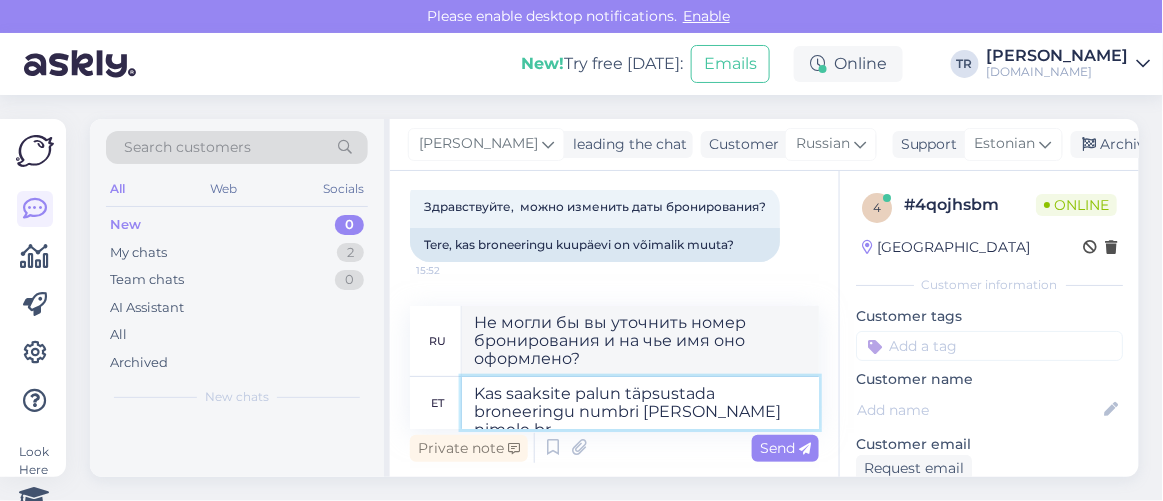 type on "Не могли бы вы уточнить номер бронирования и на чье имя оформлен номер?" 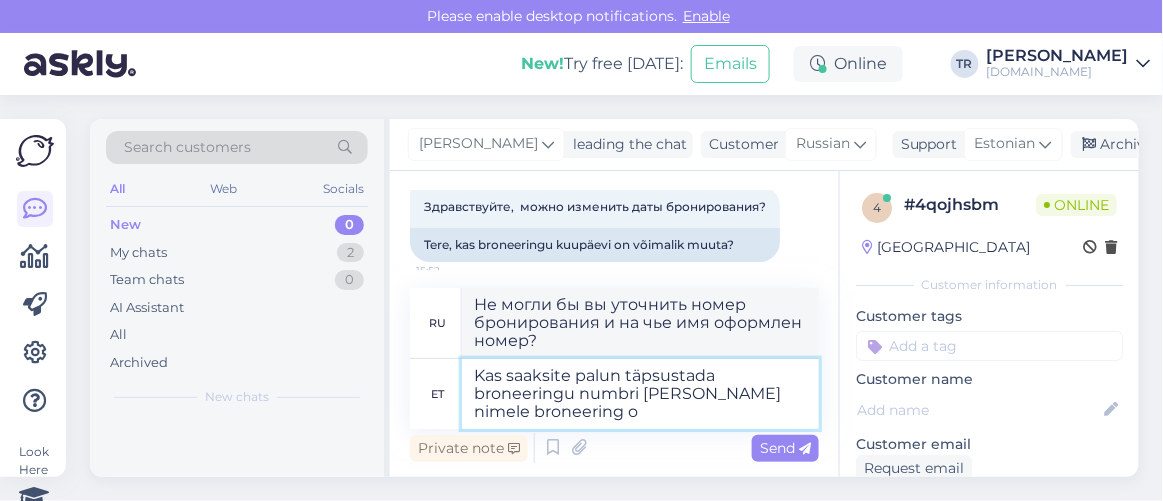 type on "Kas saaksite palun täpsustada broneeringu numbri ja kelle nimele broneering on" 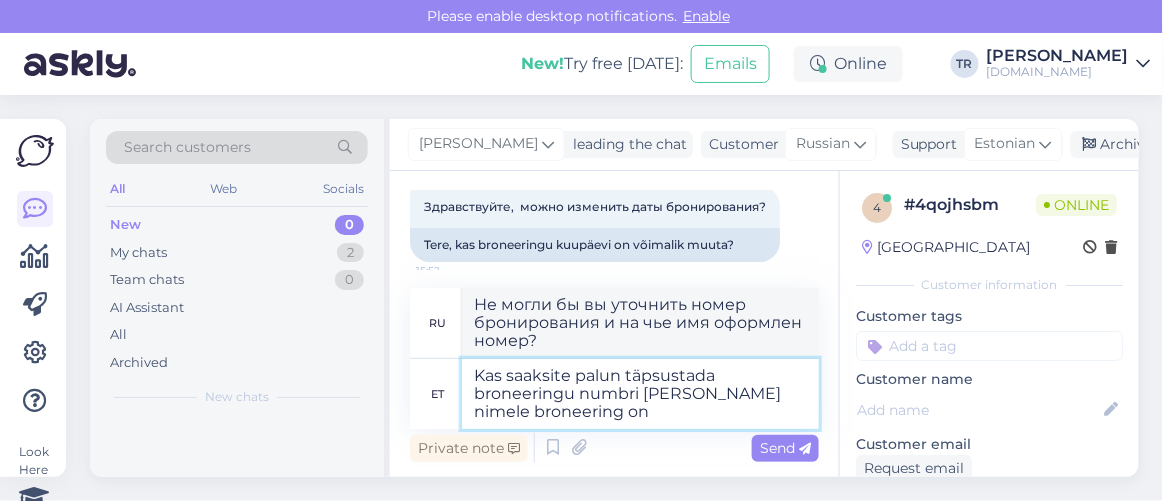 type on "Не могли бы вы указать номер бронирования и на чье имя оно оформлено?" 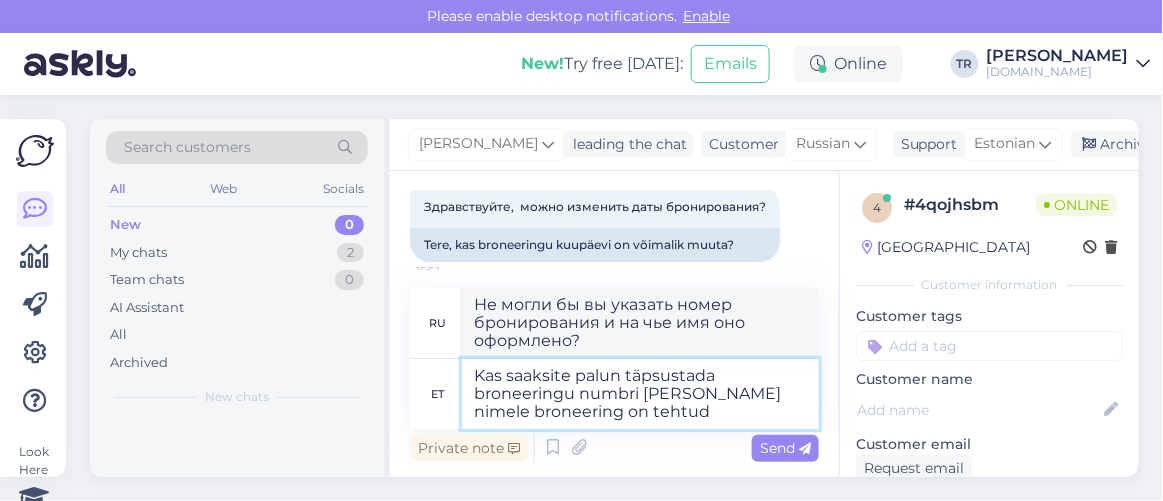 type on "Kas saaksite palun täpsustada broneeringu numbri ja kelle nimele broneering on tehtud?" 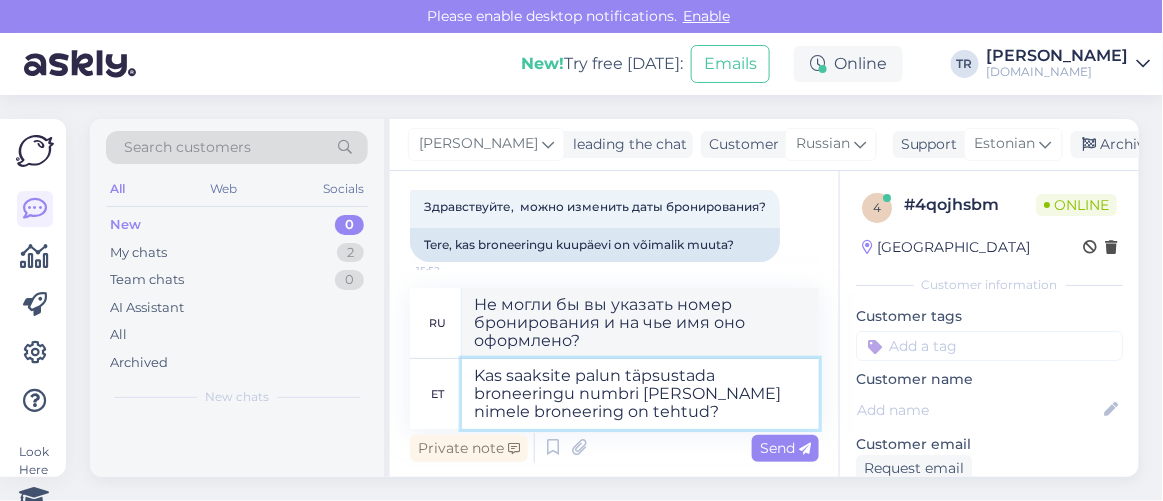 type 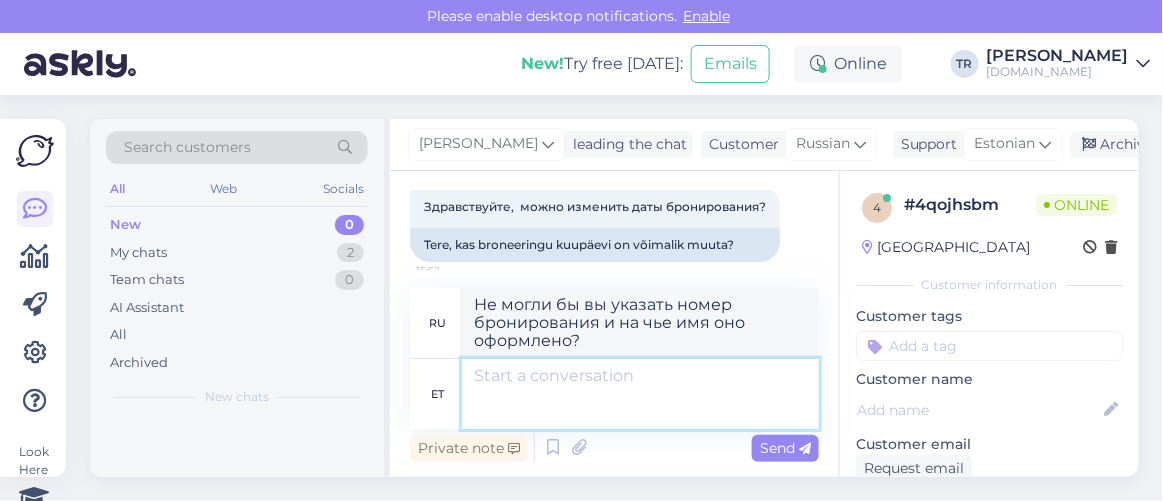 type 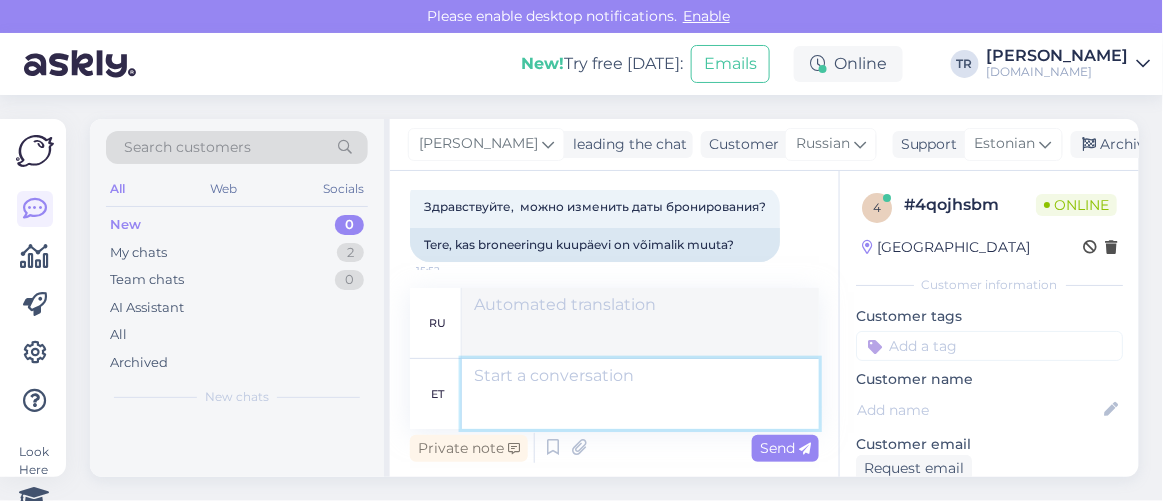 scroll, scrollTop: 294, scrollLeft: 0, axis: vertical 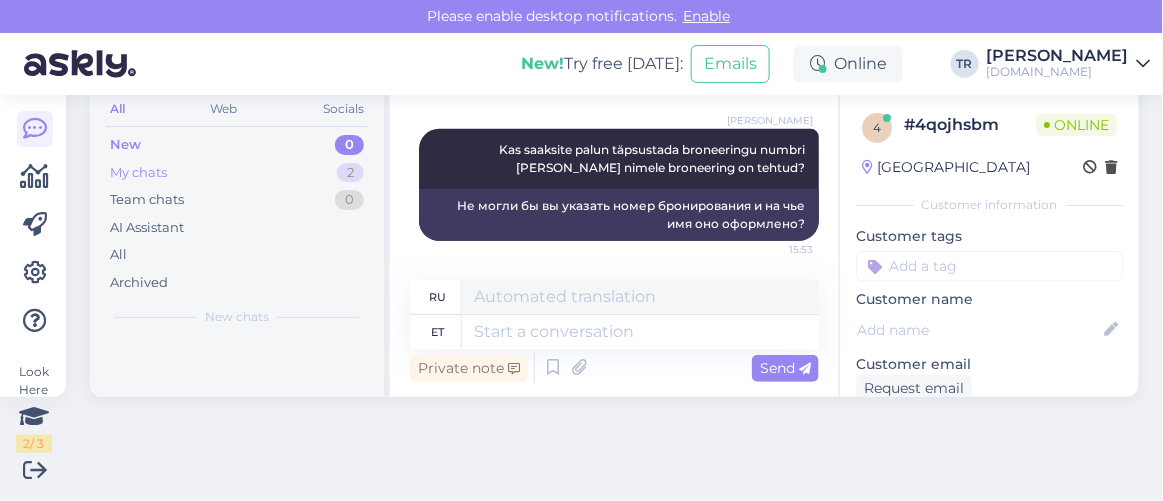 click on "My chats 2" at bounding box center [237, 173] 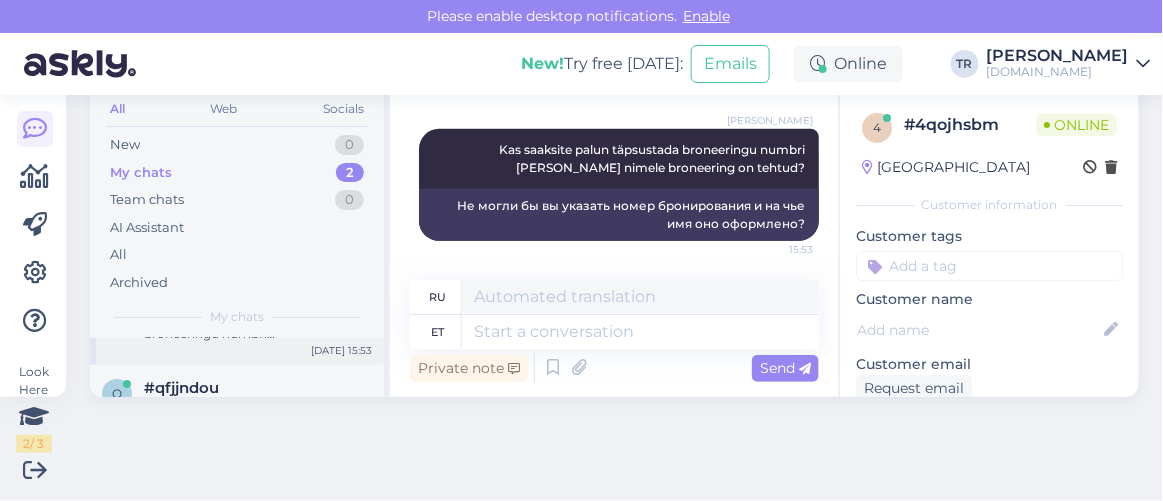 scroll, scrollTop: 90, scrollLeft: 0, axis: vertical 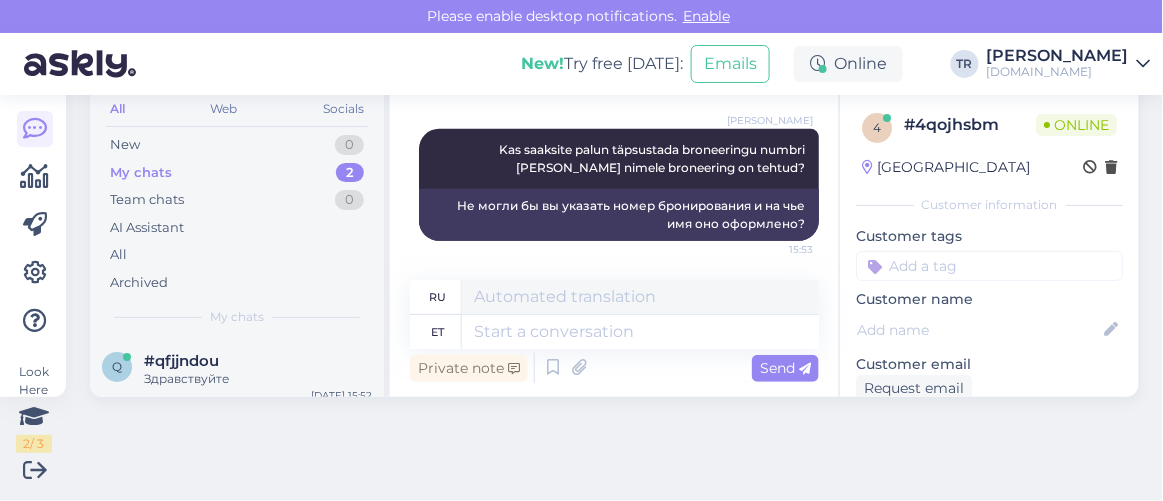 click on "Здравствуйте" at bounding box center (258, 379) 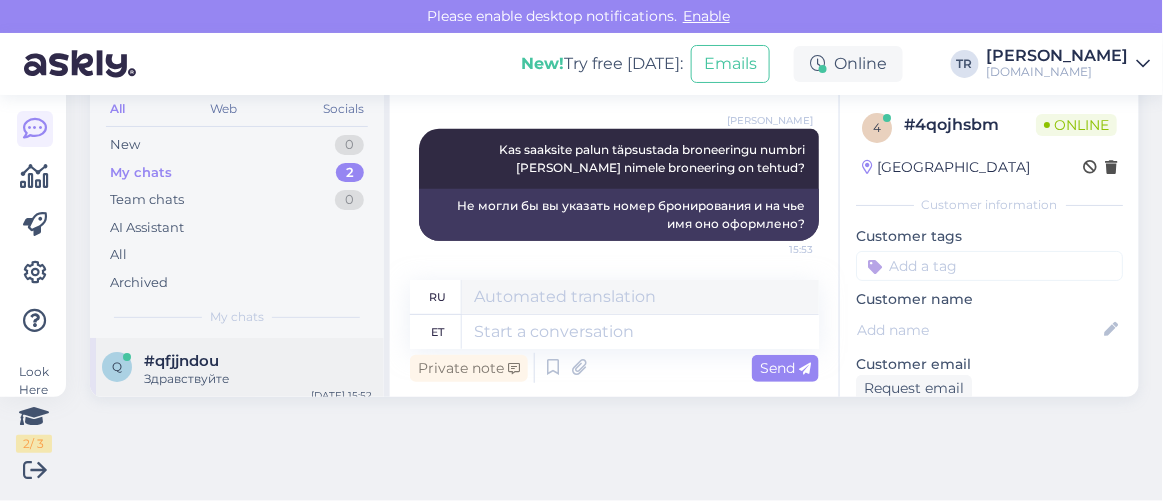 scroll, scrollTop: 111, scrollLeft: 0, axis: vertical 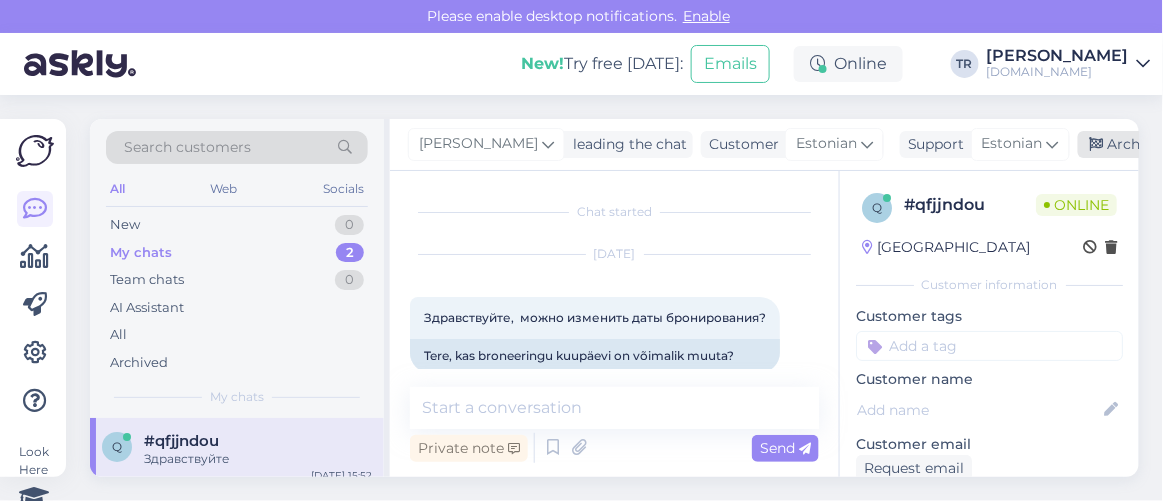 click at bounding box center (1097, 145) 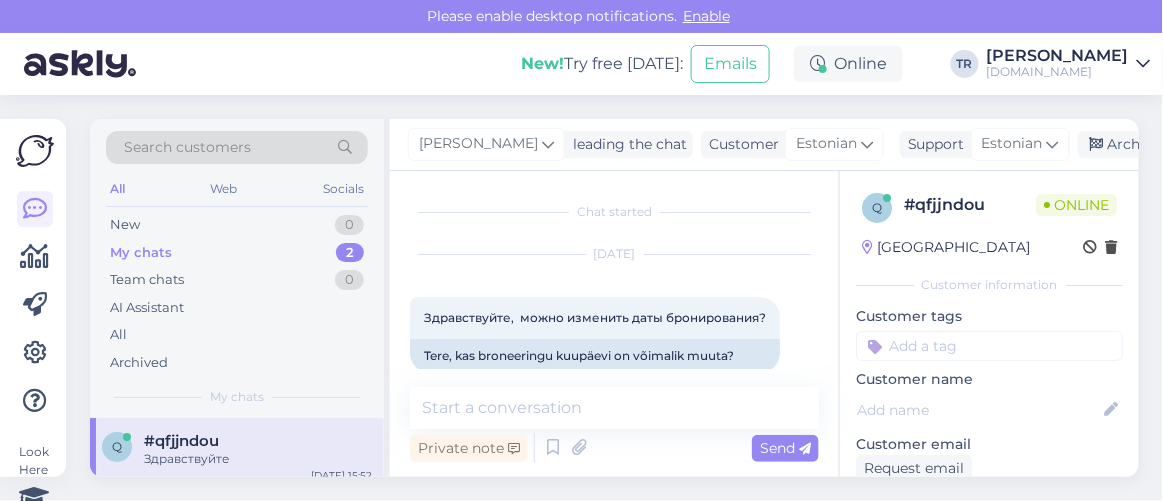 scroll, scrollTop: 0, scrollLeft: 0, axis: both 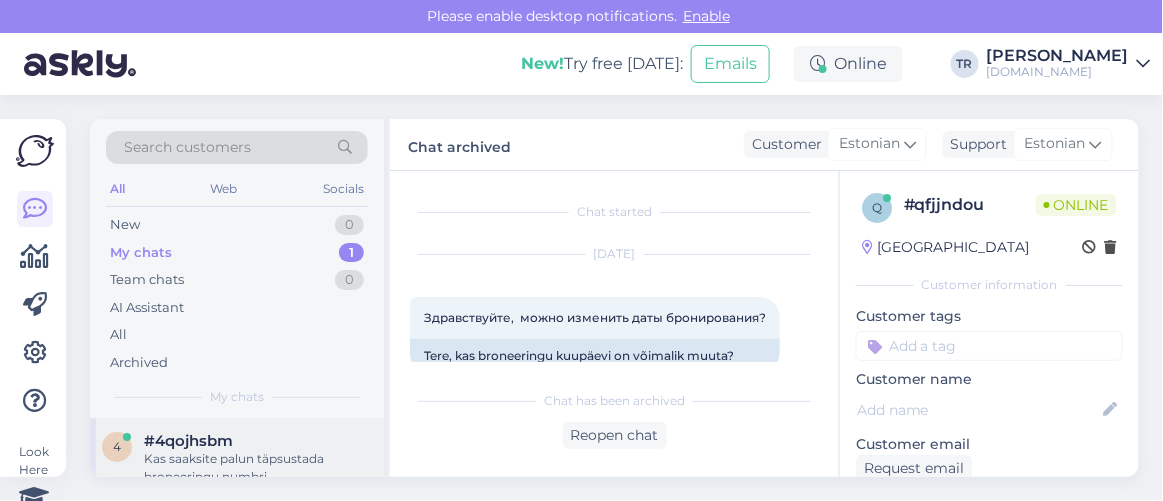 click on "#4qojhsbm" at bounding box center (258, 441) 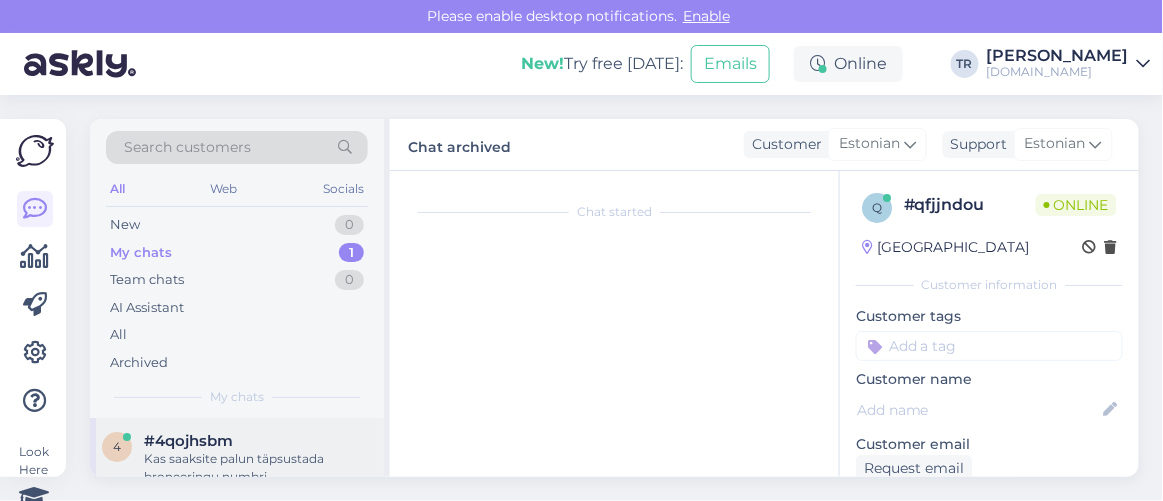 scroll, scrollTop: 289, scrollLeft: 0, axis: vertical 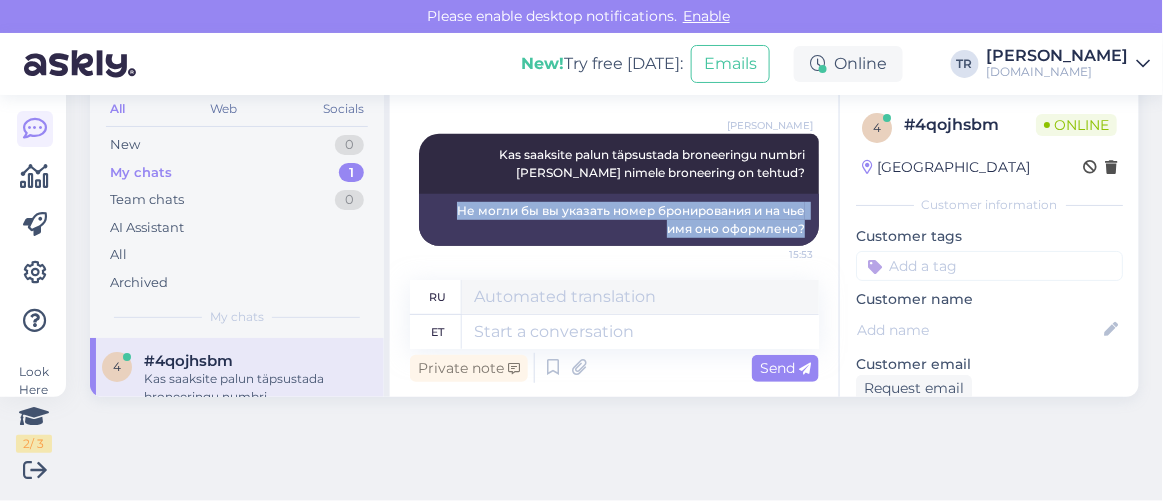 drag, startPoint x: 430, startPoint y: 209, endPoint x: 789, endPoint y: 228, distance: 359.50244 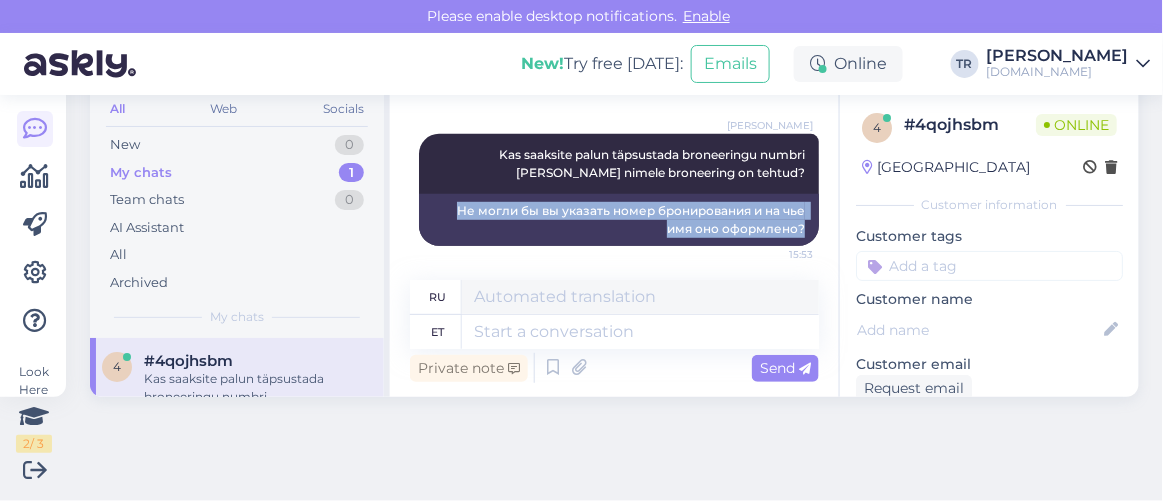 click on "Не могли бы вы указать номер бронирования и на чье имя оно оформлено?" at bounding box center (619, 220) 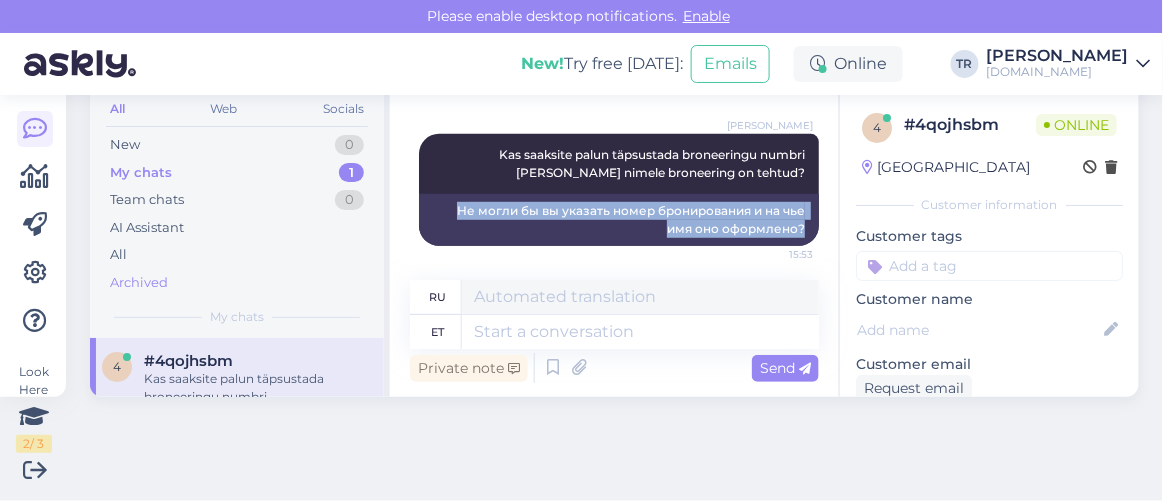 click on "Archived" at bounding box center [139, 283] 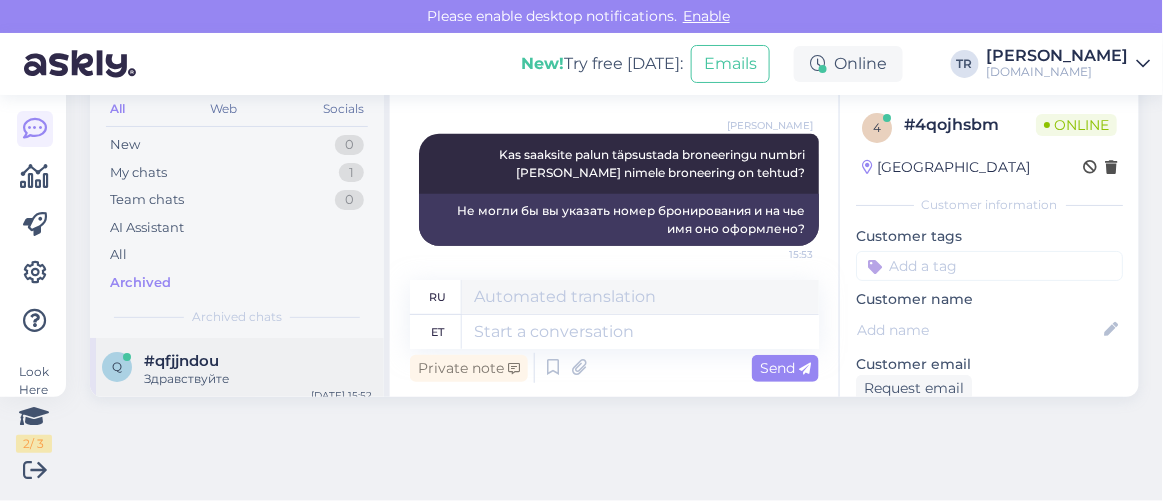 click on "#qfjjndou" at bounding box center [258, 361] 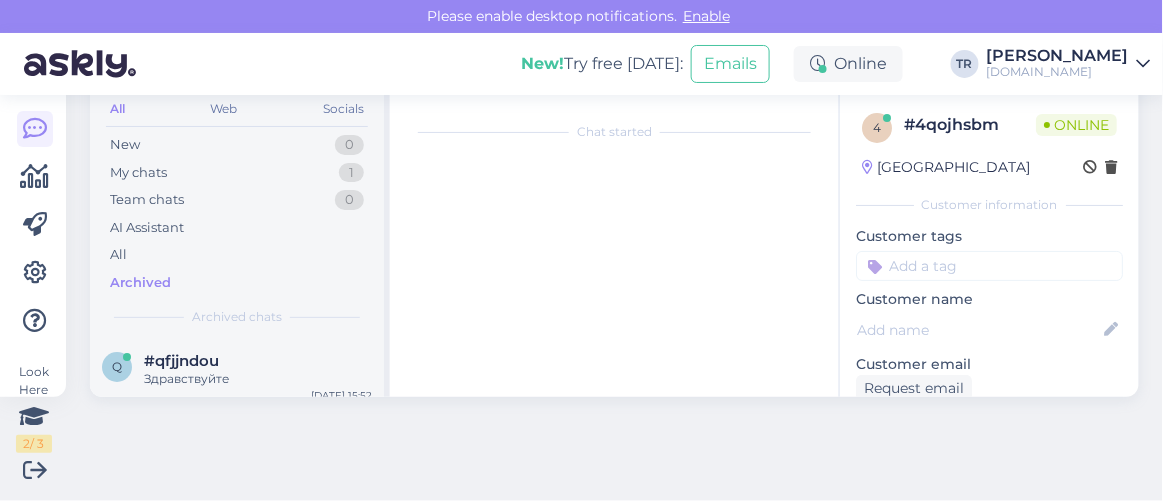 scroll, scrollTop: 118, scrollLeft: 0, axis: vertical 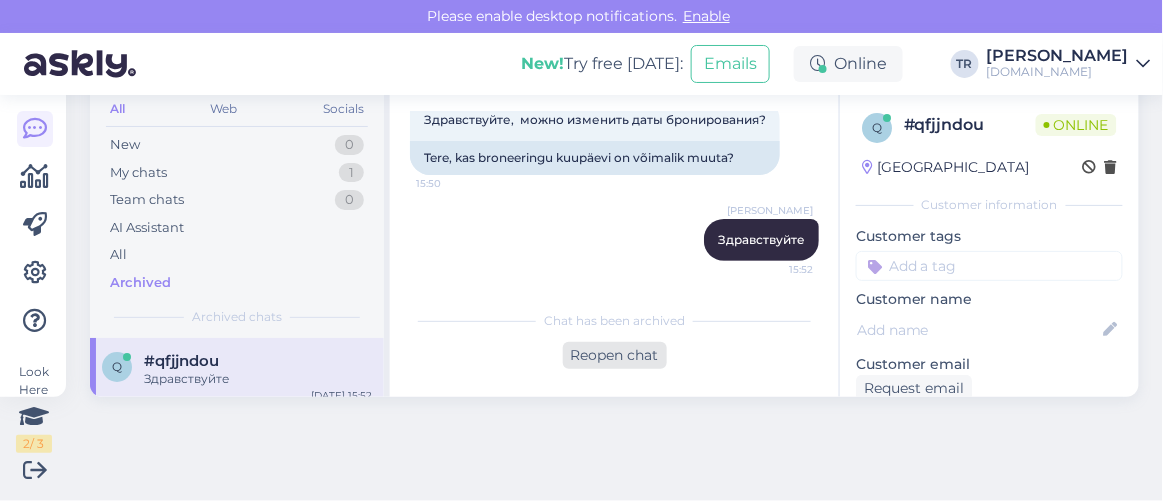 click on "Reopen chat" at bounding box center (615, 355) 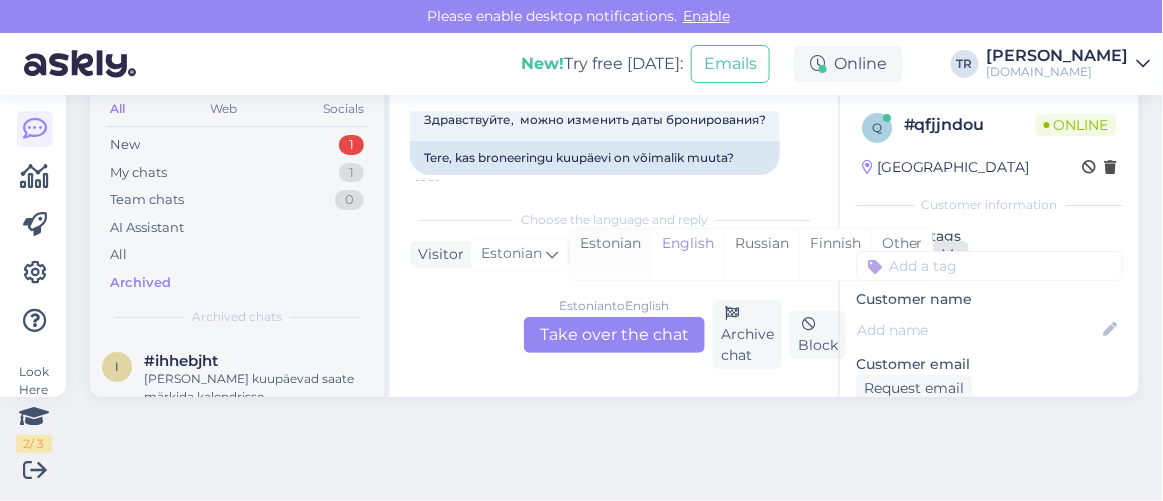 click on "Estonian" at bounding box center (610, 254) 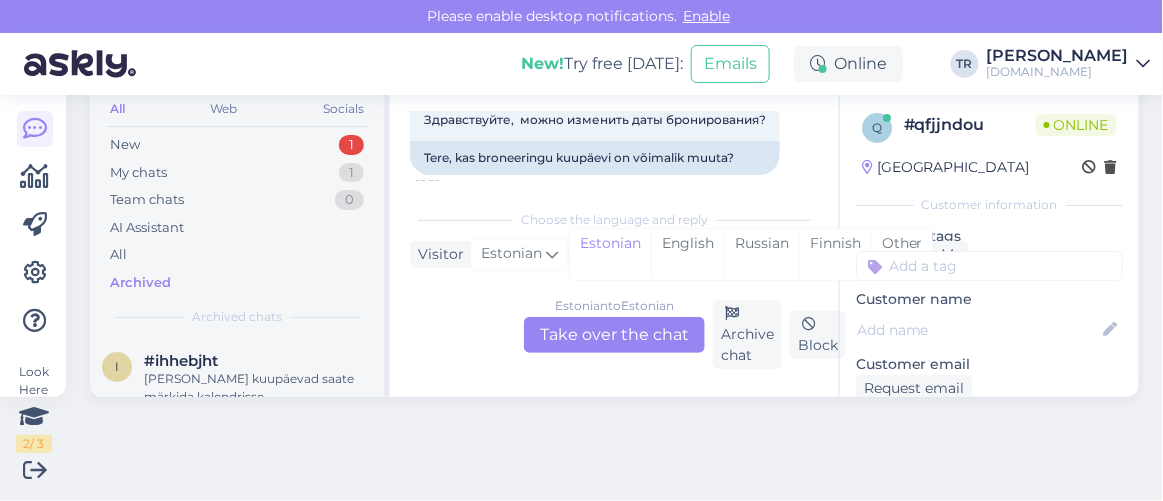 click on "Estonian  to  Estonian Take over the chat" at bounding box center [614, 335] 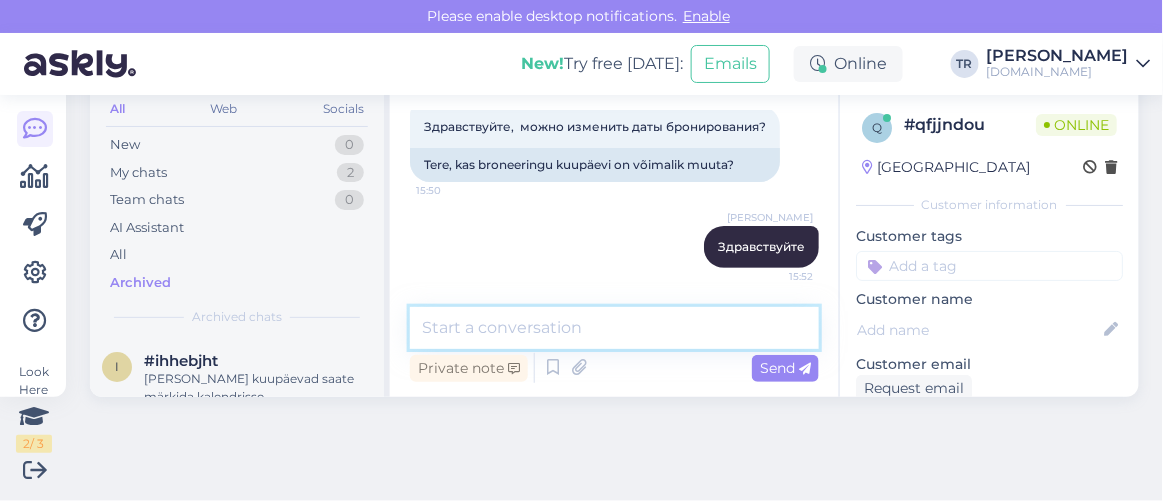 click at bounding box center (614, 328) 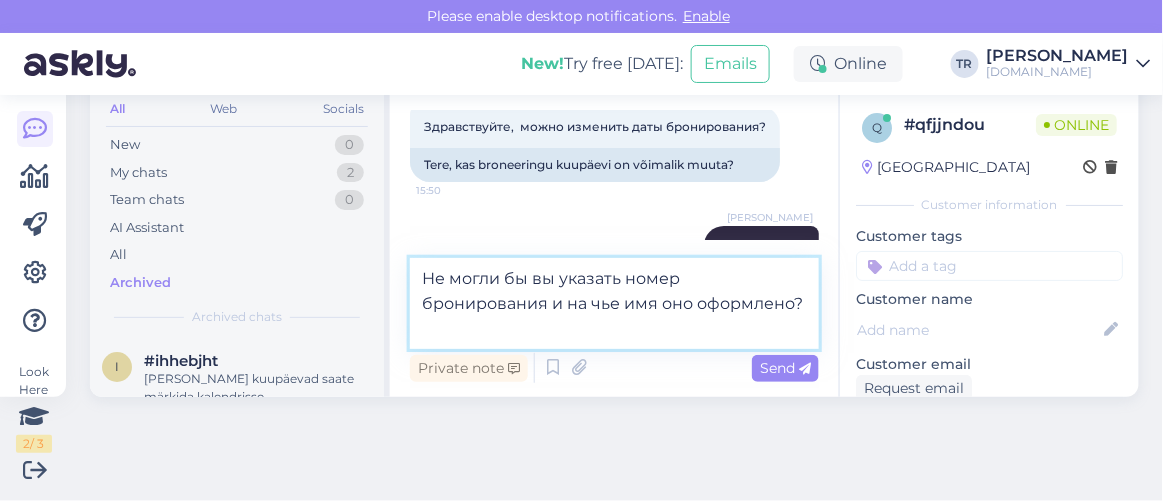scroll, scrollTop: 118, scrollLeft: 0, axis: vertical 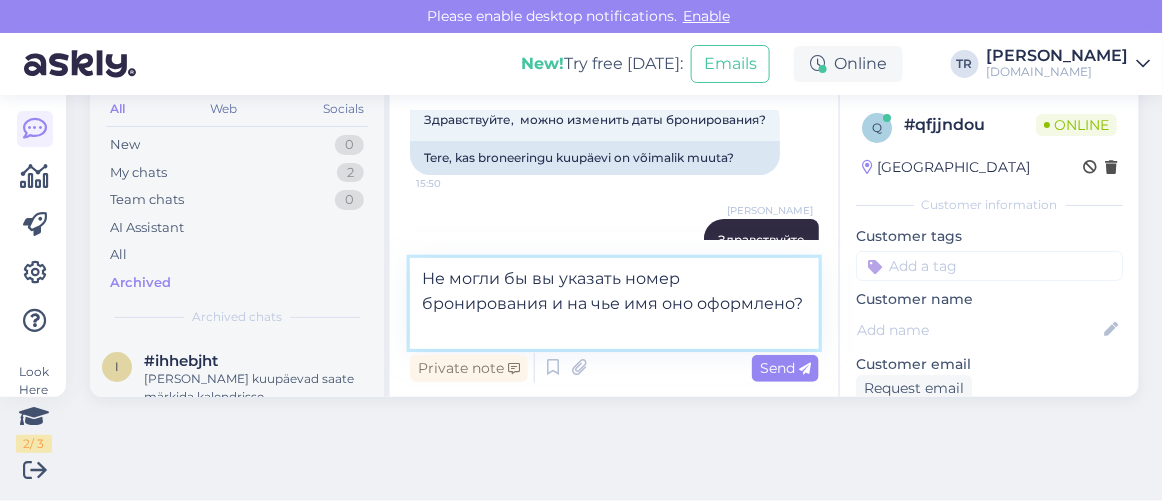type 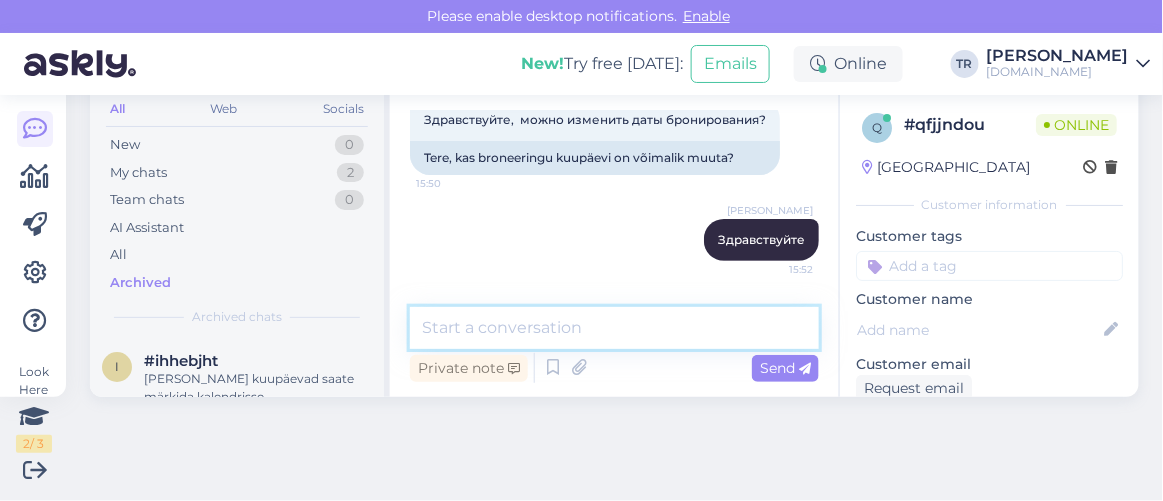 scroll, scrollTop: 215, scrollLeft: 0, axis: vertical 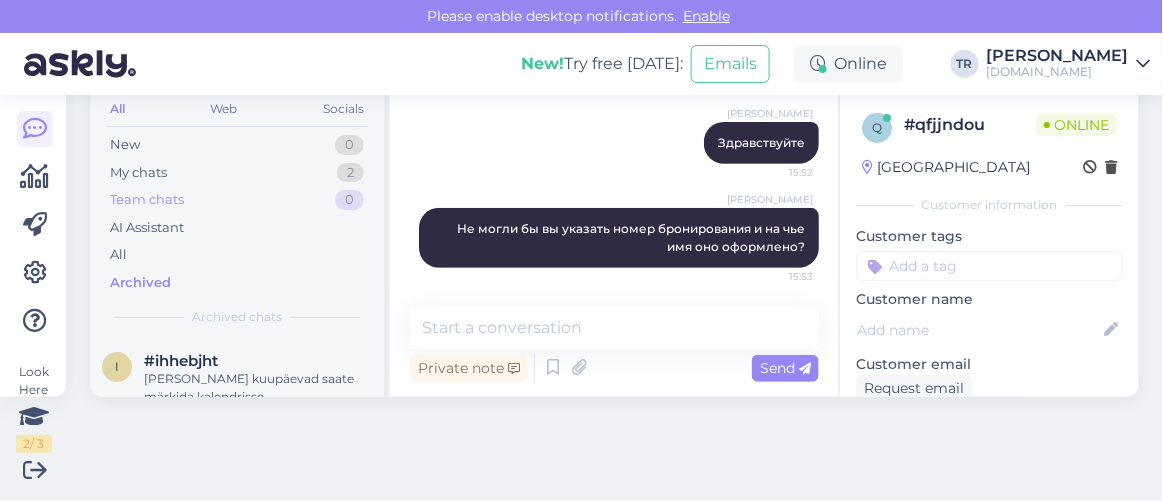 click on "Team chats 0" at bounding box center (237, 200) 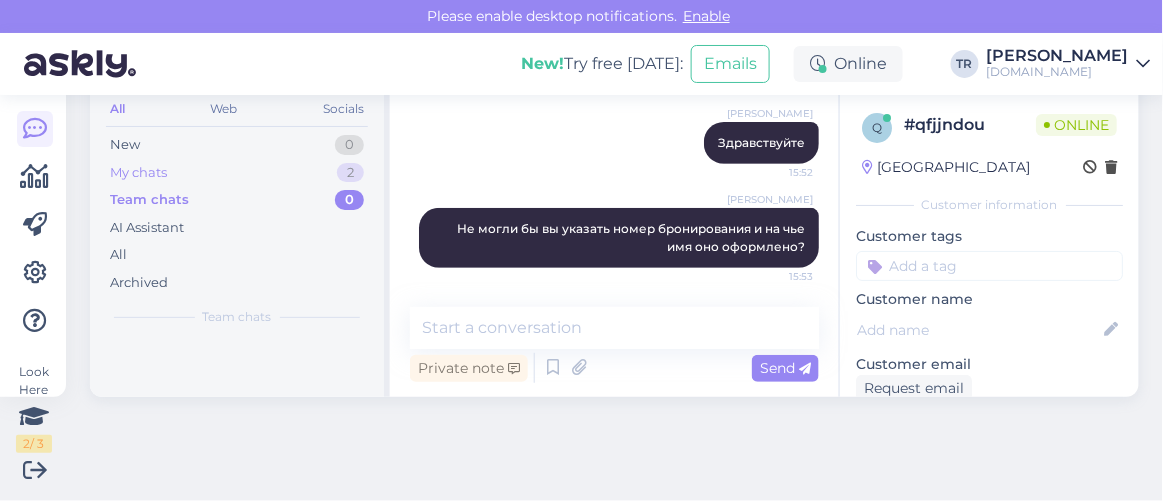 click on "My chats 2" at bounding box center [237, 173] 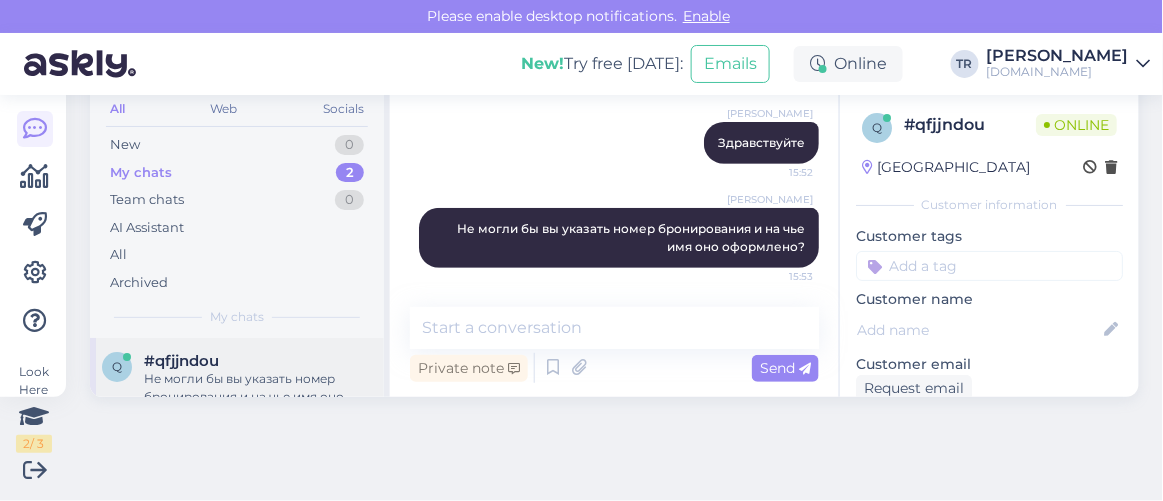 click on "#qfjjndou" at bounding box center [258, 361] 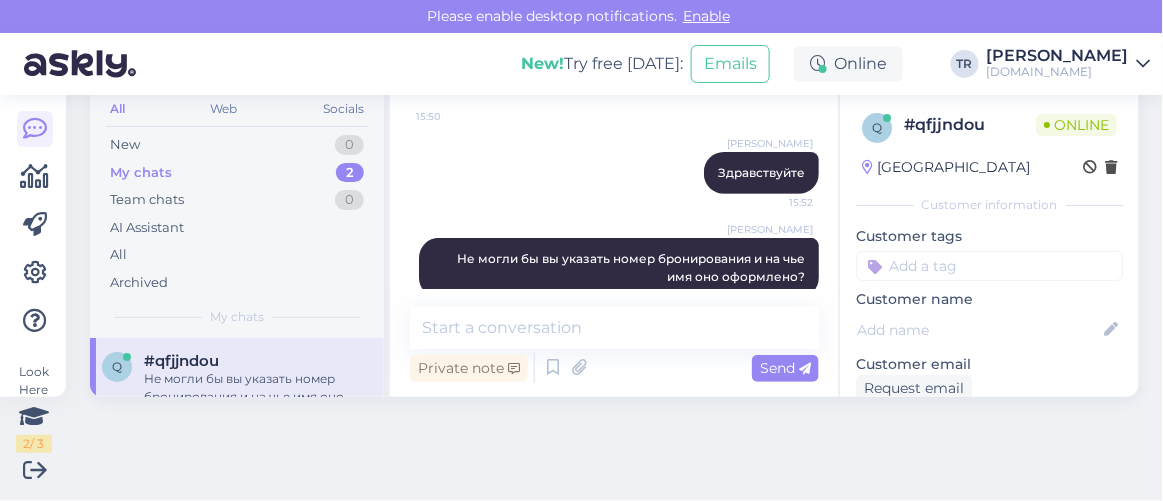 scroll, scrollTop: 215, scrollLeft: 0, axis: vertical 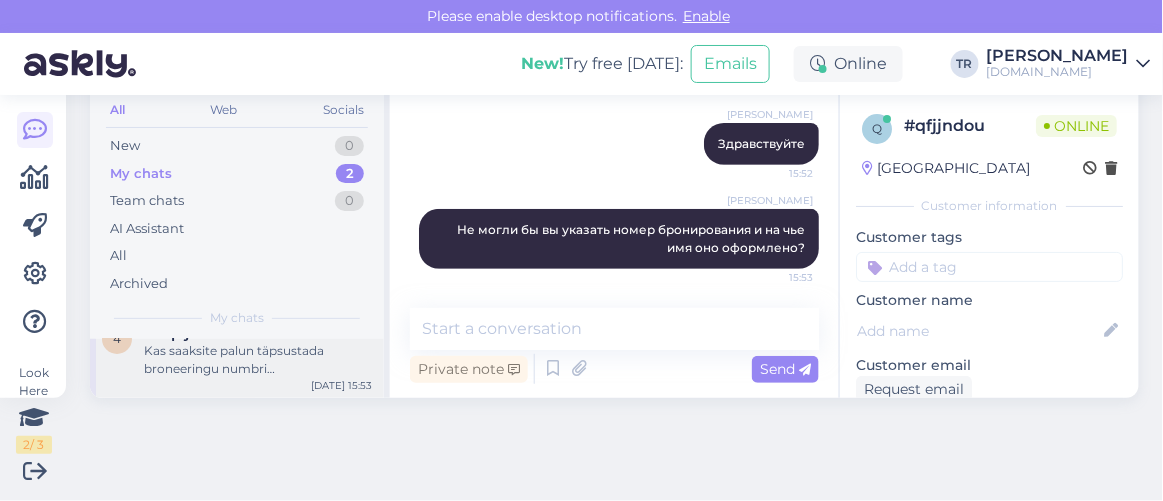 click on "Kas saaksite palun täpsustada broneeringu numbri ja kelle nimele broneering on tehtud?" at bounding box center [258, 360] 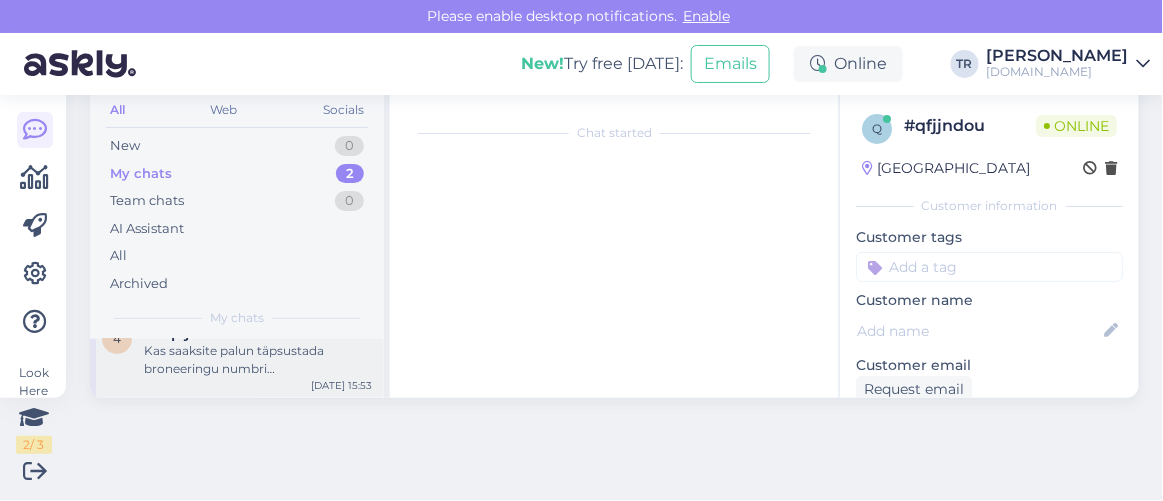 scroll, scrollTop: 289, scrollLeft: 0, axis: vertical 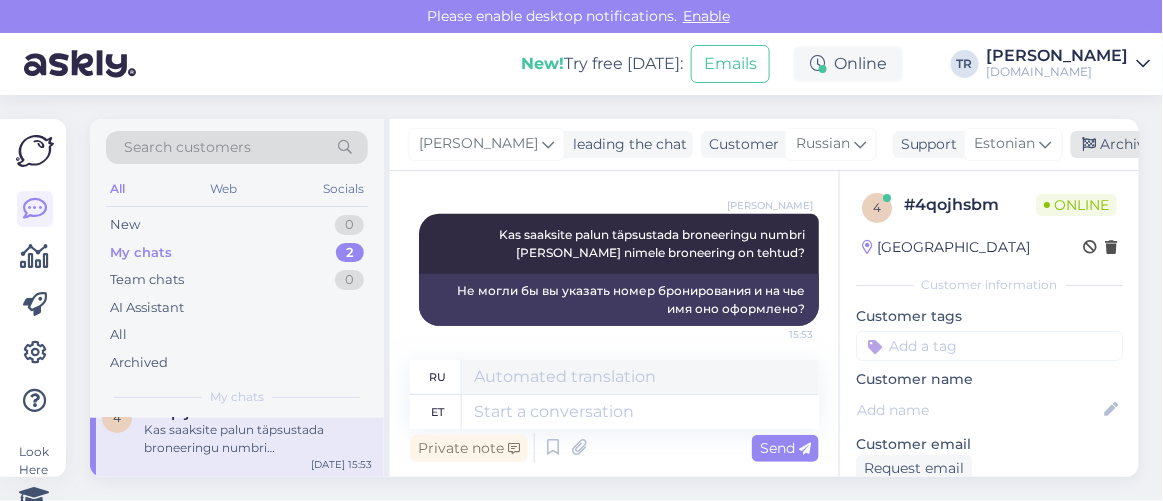 click at bounding box center [1090, 145] 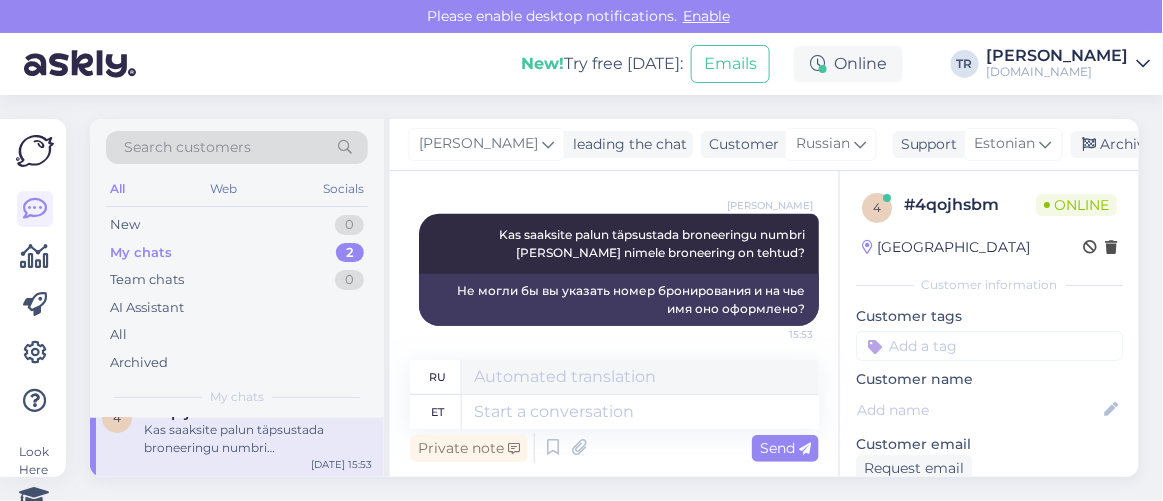 scroll, scrollTop: 0, scrollLeft: 0, axis: both 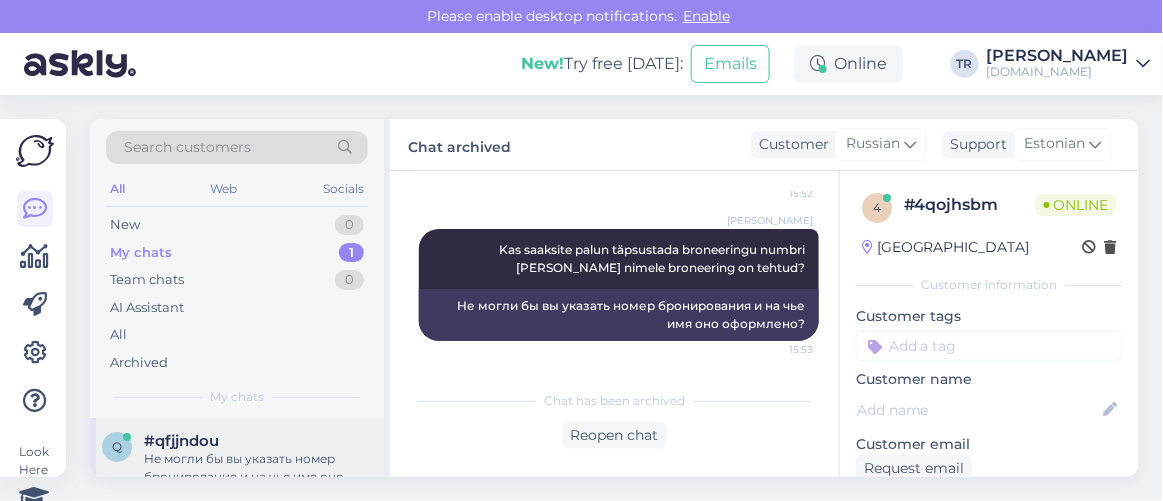 click on "Не могли бы вы указать номер бронирования и на чье имя оно оформлено?" at bounding box center (258, 468) 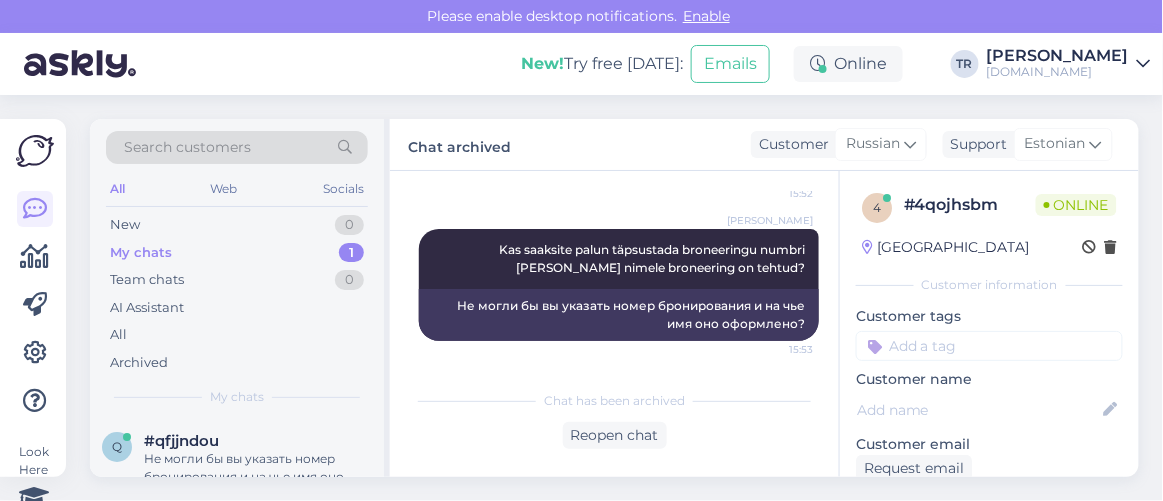 scroll, scrollTop: 215, scrollLeft: 0, axis: vertical 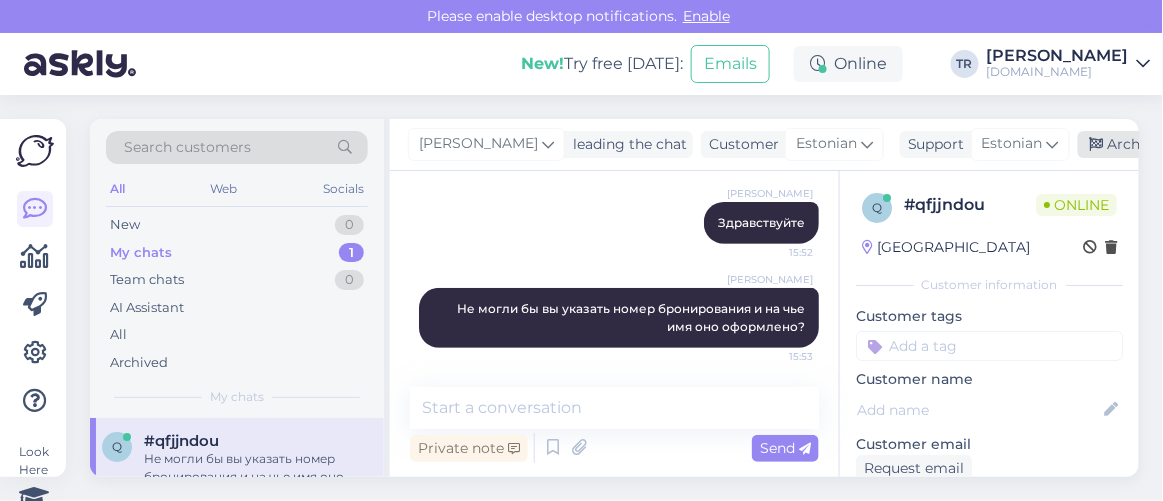 click on "Archive chat" at bounding box center [1141, 144] 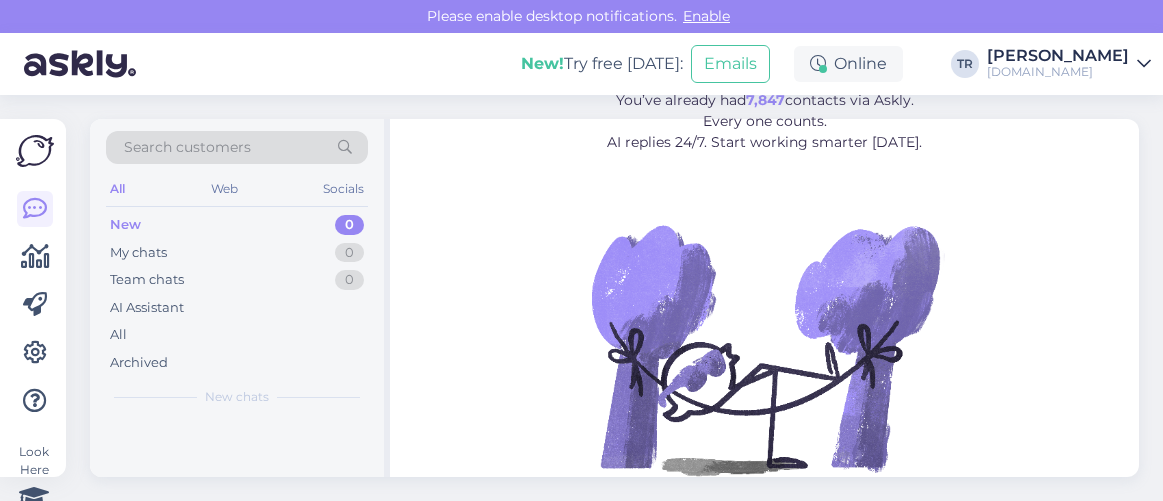 scroll, scrollTop: 0, scrollLeft: 0, axis: both 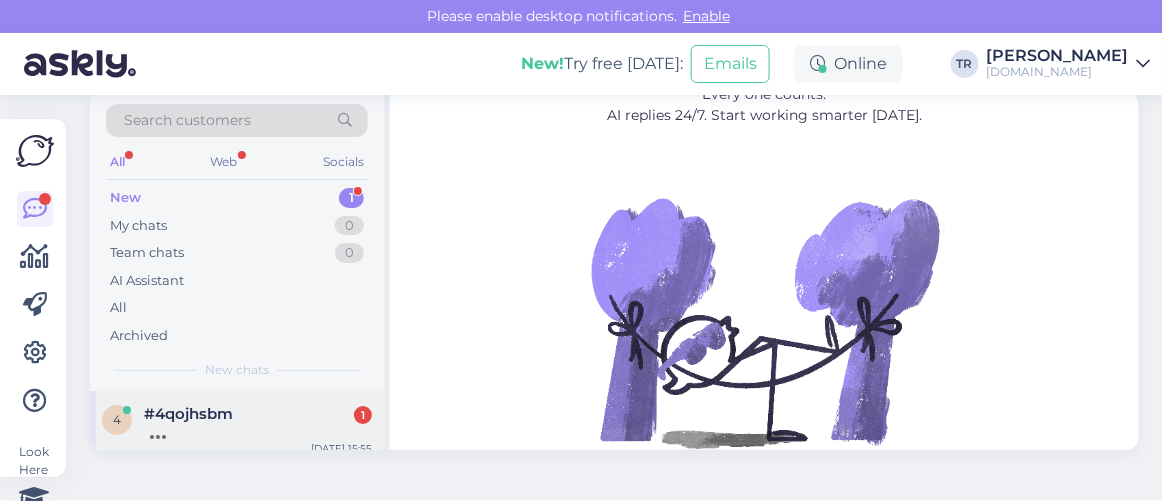 click on "#4qojhsbm 1" at bounding box center (258, 414) 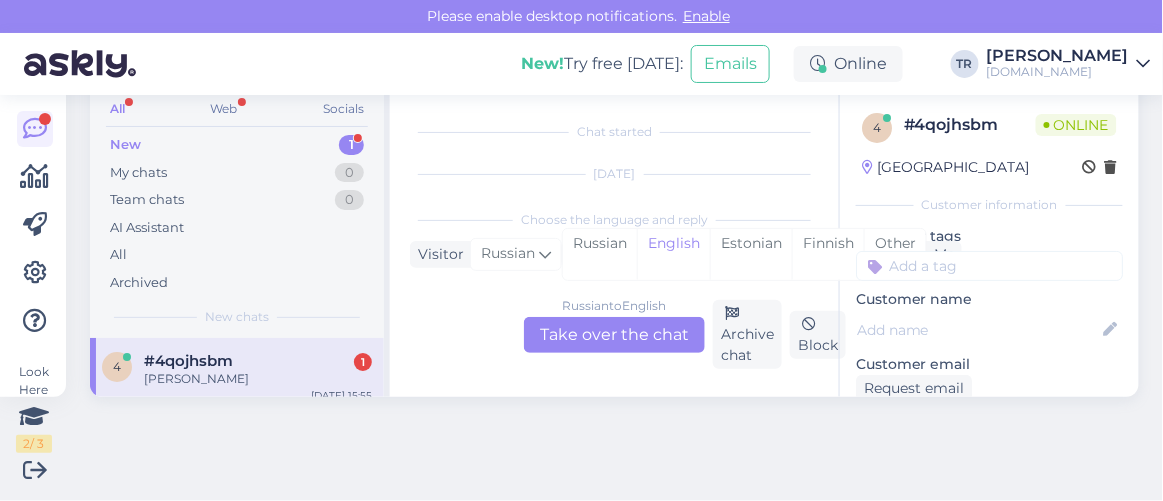 scroll, scrollTop: 547, scrollLeft: 0, axis: vertical 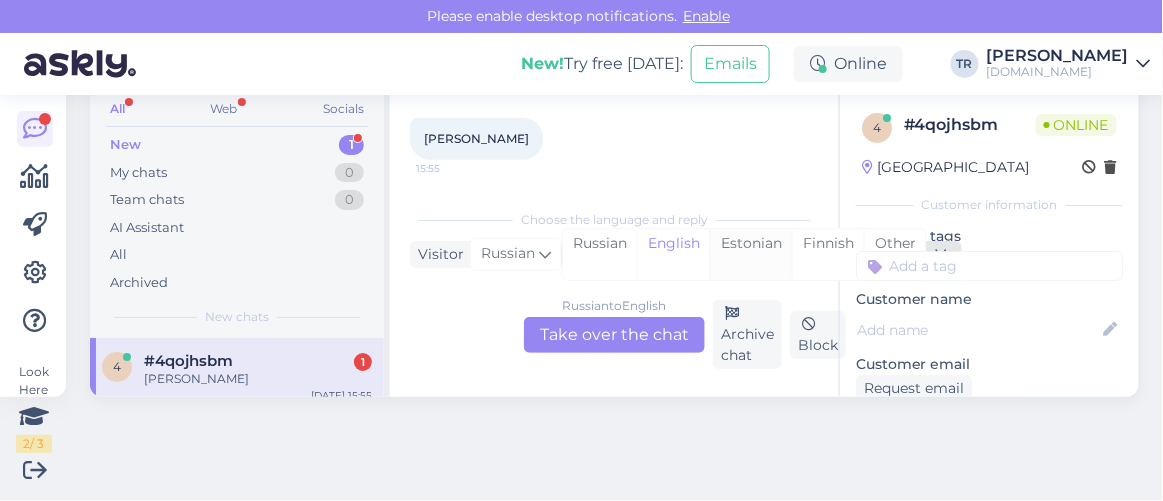 click on "Estonian" at bounding box center (751, 254) 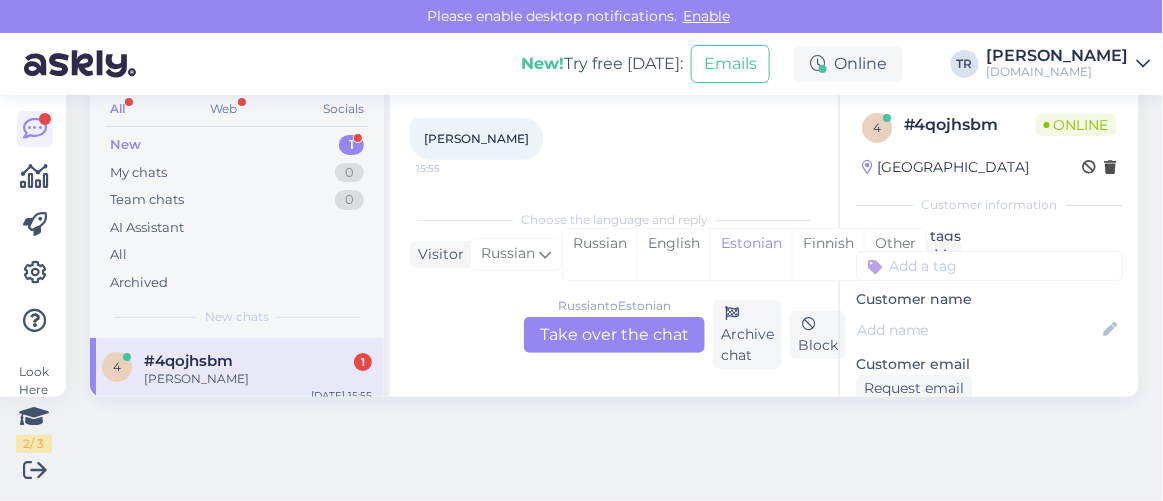 click on "Russian  to  Estonian Take over the chat" at bounding box center (614, 335) 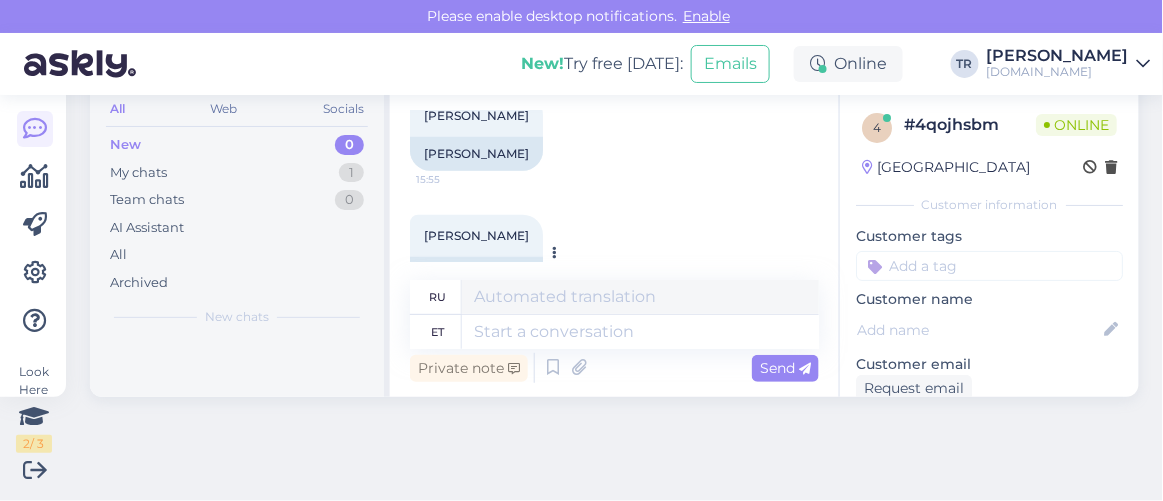 scroll, scrollTop: 534, scrollLeft: 0, axis: vertical 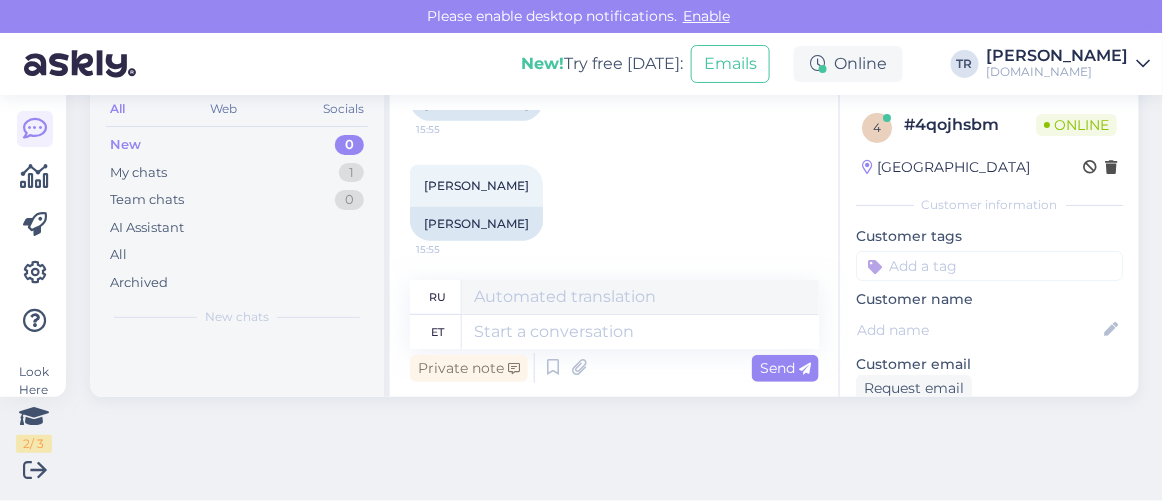 drag, startPoint x: 532, startPoint y: 188, endPoint x: 402, endPoint y: 183, distance: 130.09612 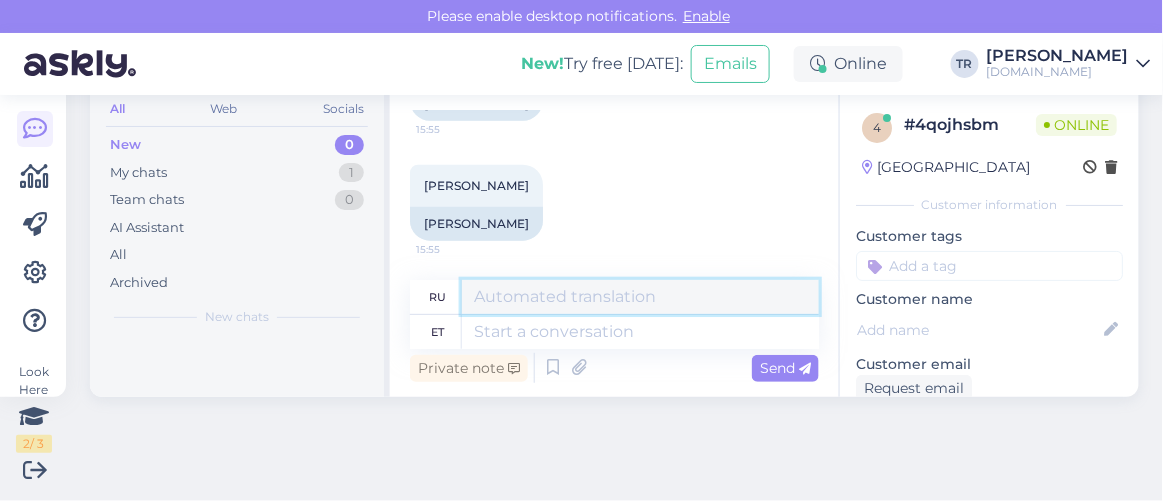 click at bounding box center [640, 297] 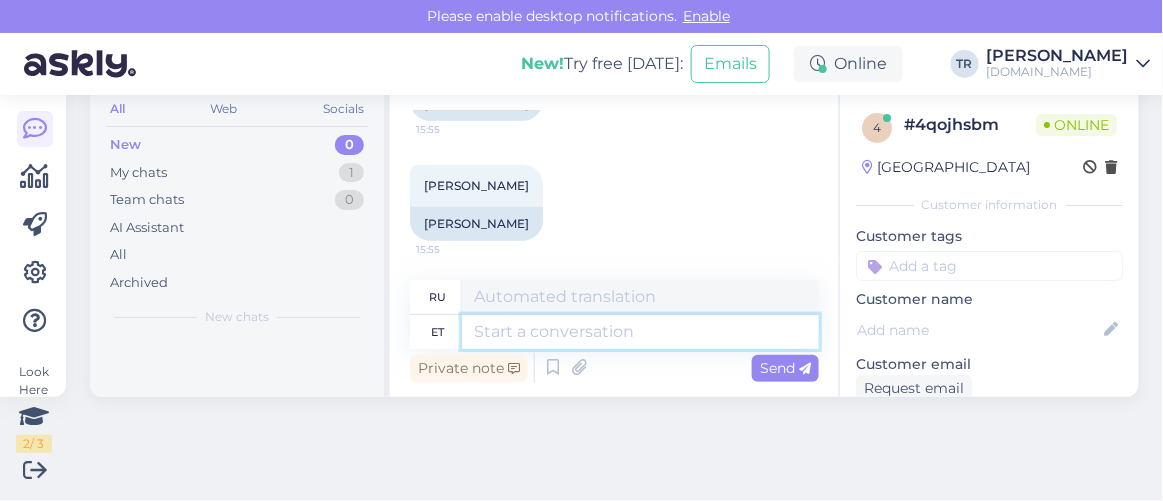 click at bounding box center [640, 332] 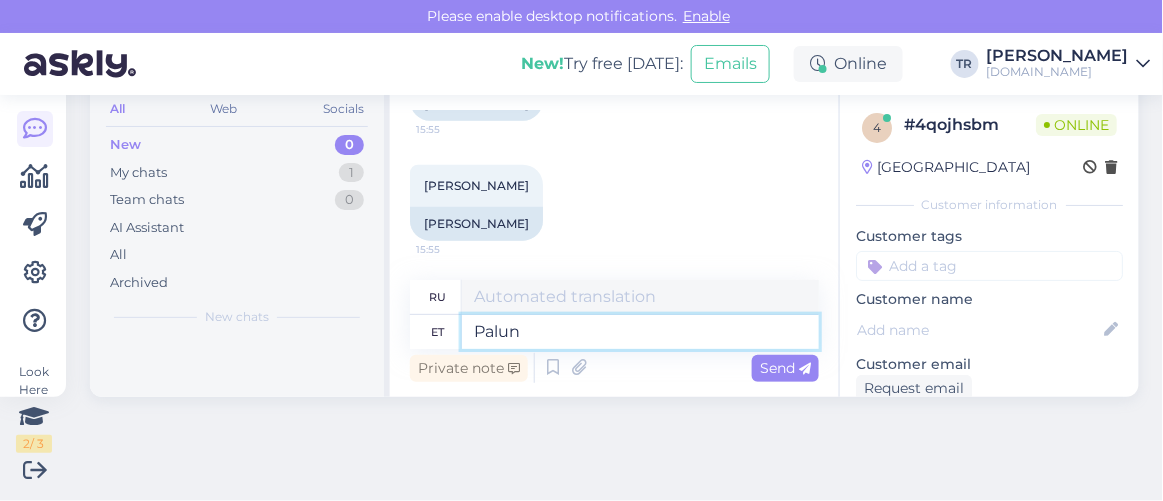 type on "Palun t" 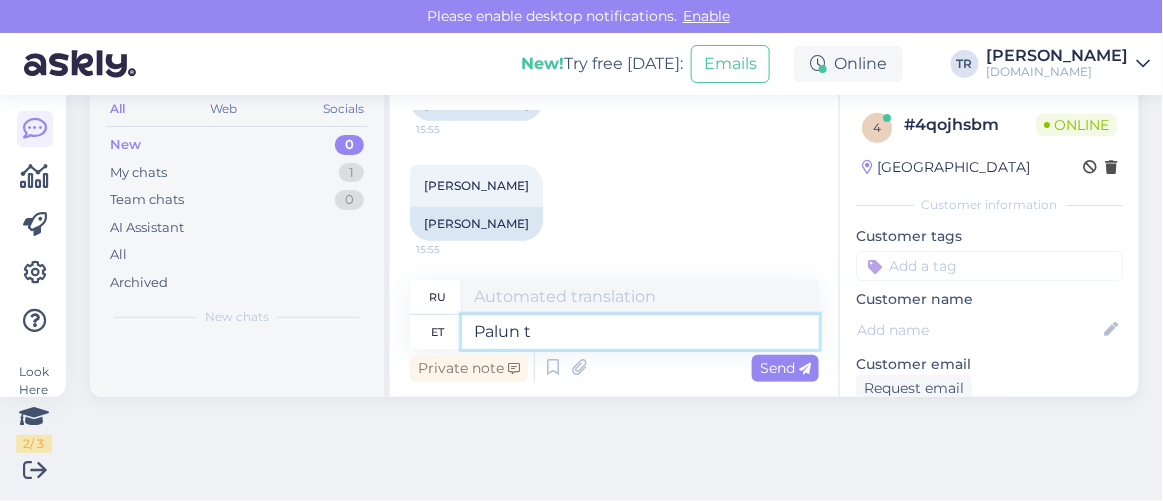 type on "Пожалуйста" 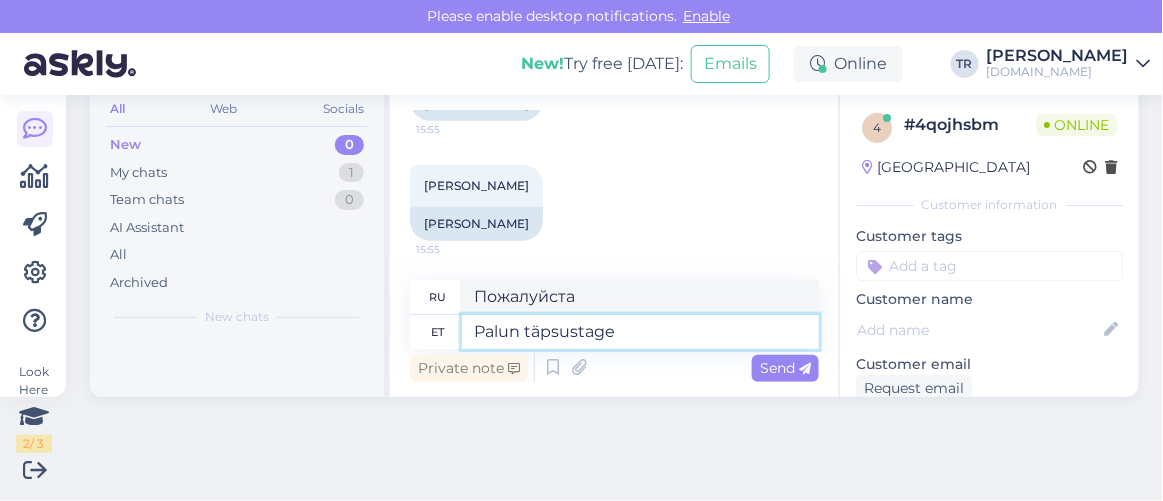 type on "Palun täpsustage" 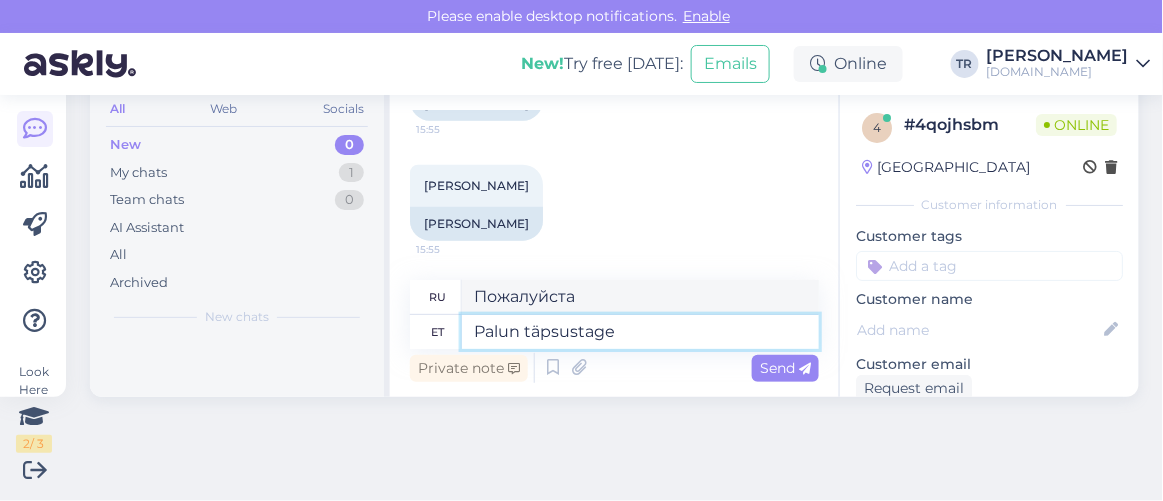 type on "Пожалуйста, уточните" 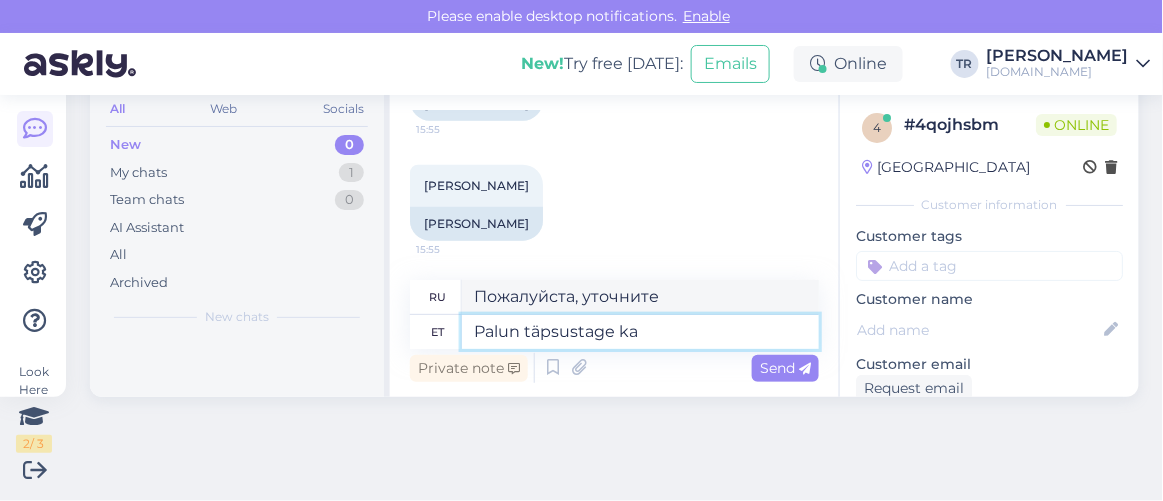 type on "Palun täpsustage ka b" 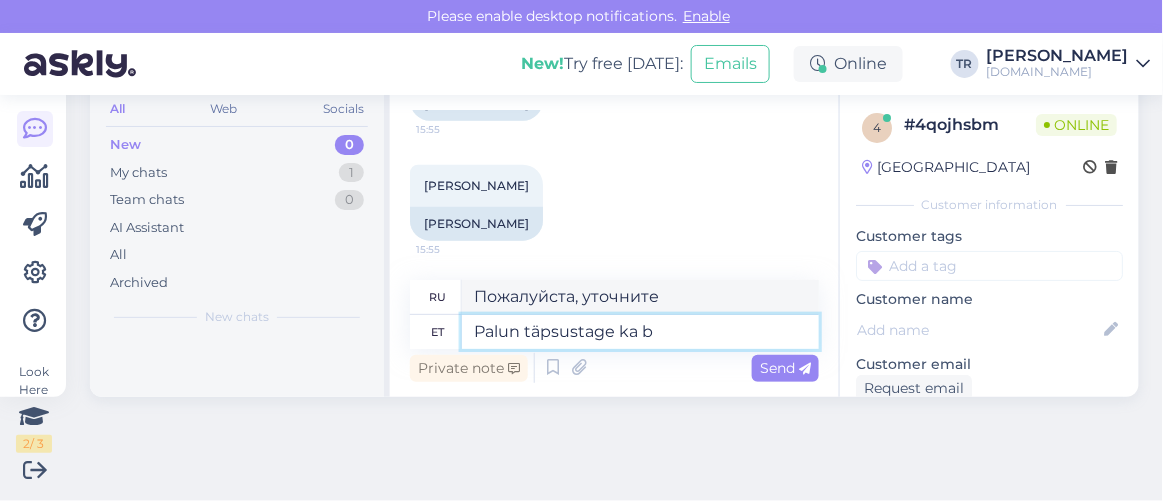 type on "Пожалуйста, также укажите" 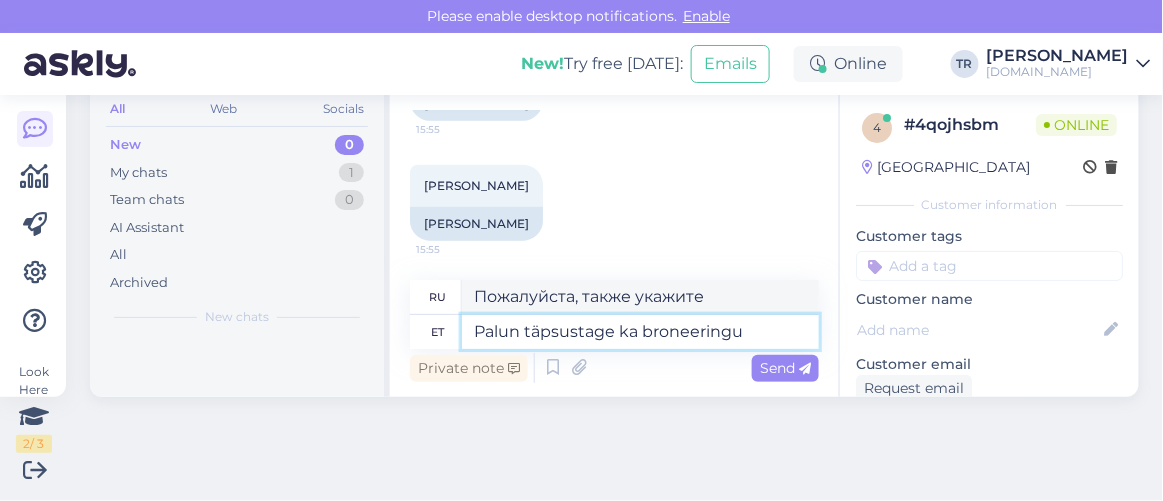 type on "Palun täpsustage ka broneeringu n" 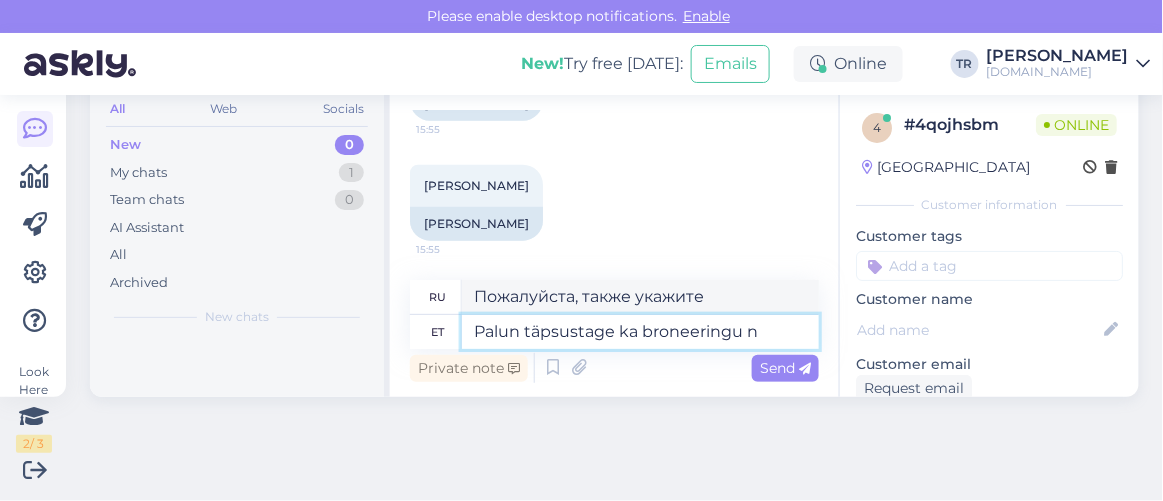 type on "Пожалуйста, также укажите бронирование." 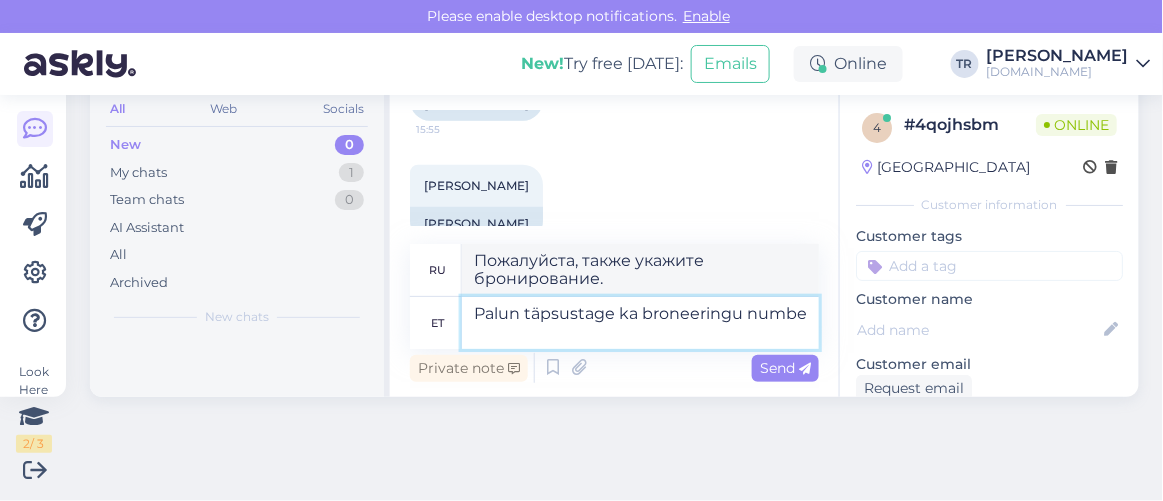 type on "Palun täpsustage ka broneeringu number" 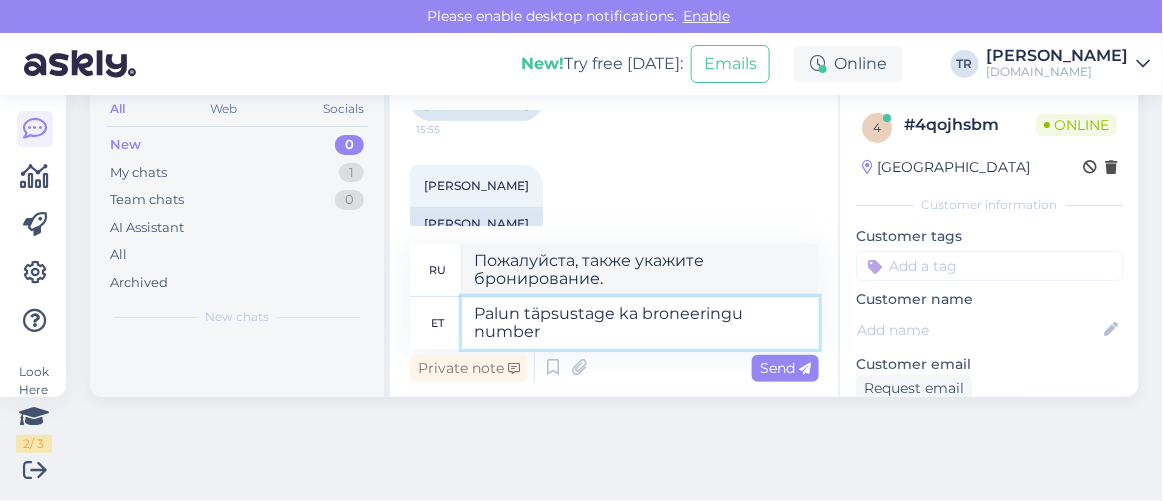 type on "Пожалуйста, также укажите номер бронирования." 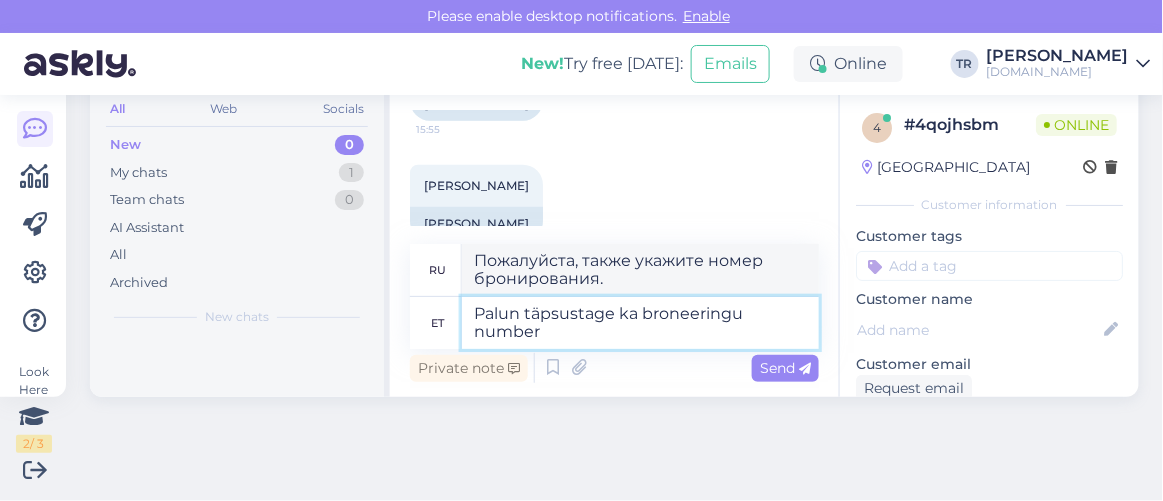 type 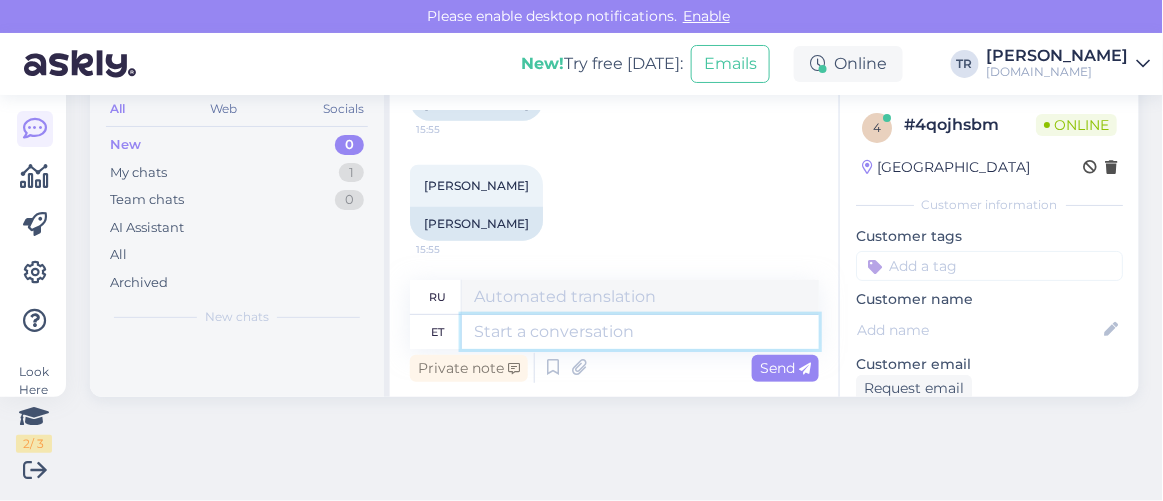 scroll, scrollTop: 654, scrollLeft: 0, axis: vertical 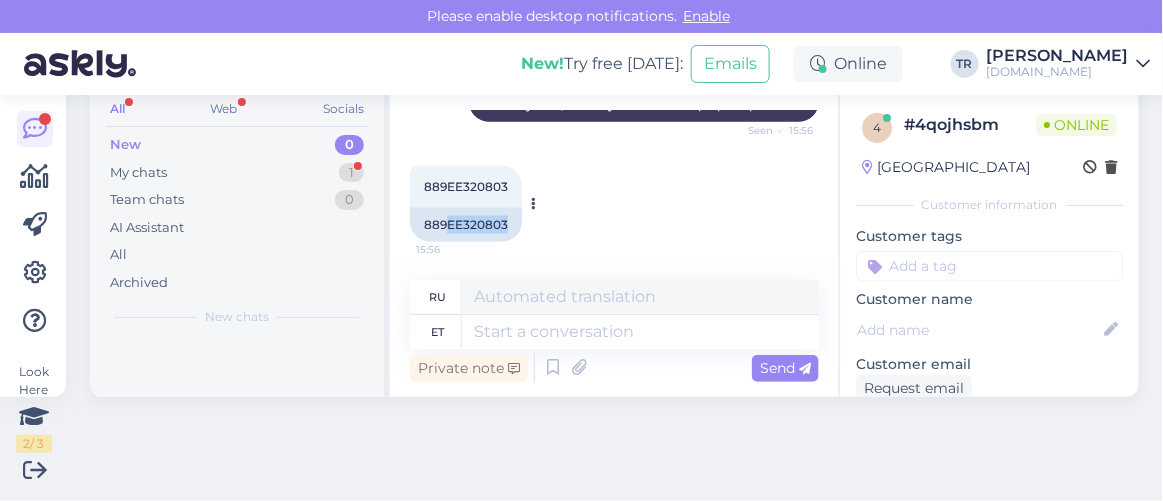 drag, startPoint x: 504, startPoint y: 221, endPoint x: 447, endPoint y: 226, distance: 57.21888 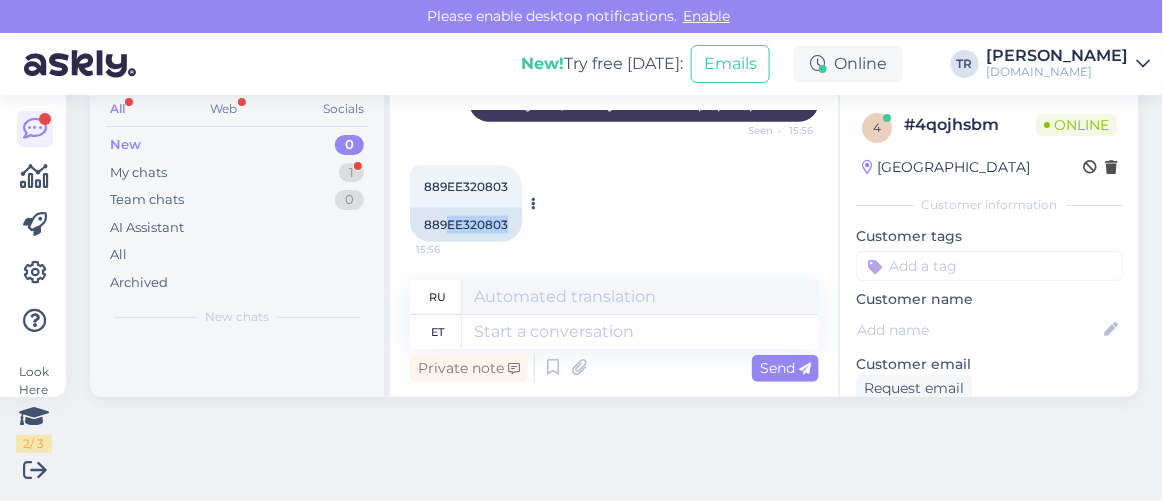 click on "889EE320803" at bounding box center [466, 225] 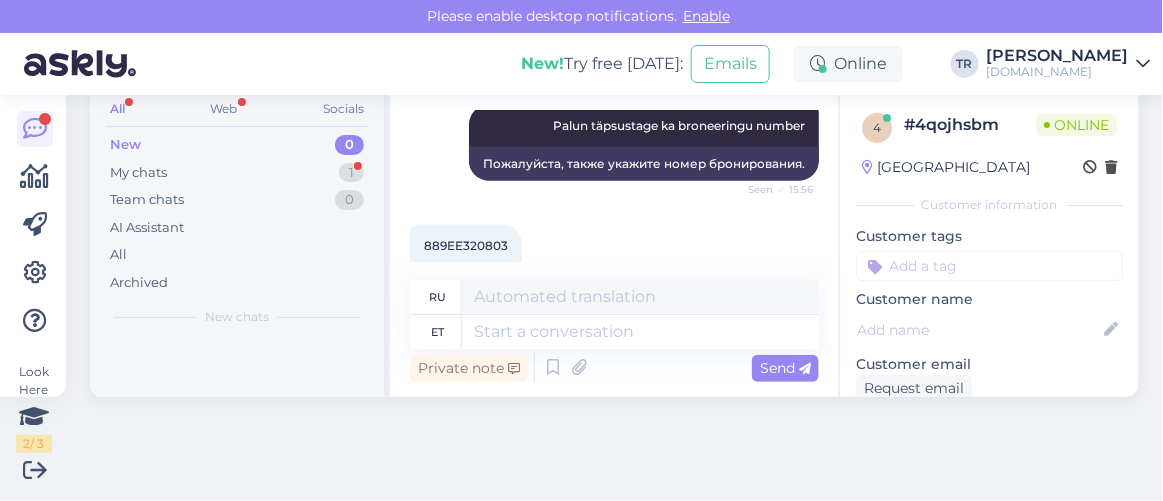 scroll, scrollTop: 773, scrollLeft: 0, axis: vertical 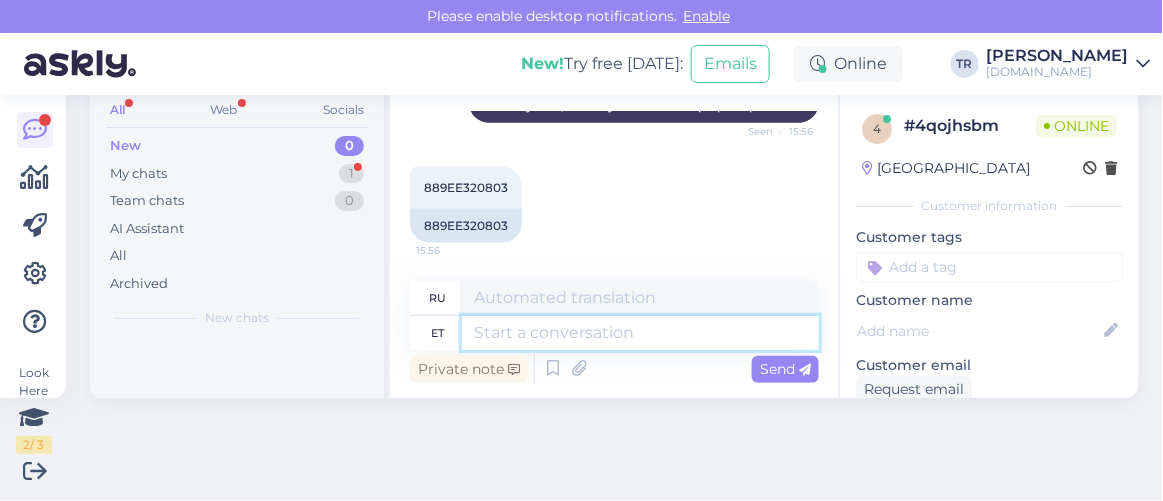 click at bounding box center [640, 333] 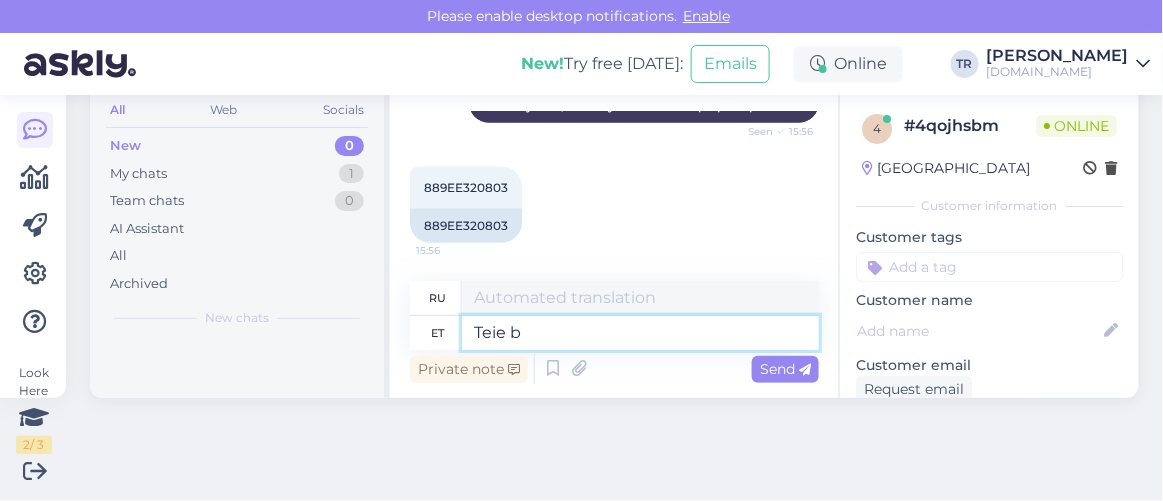 type on "Teie br" 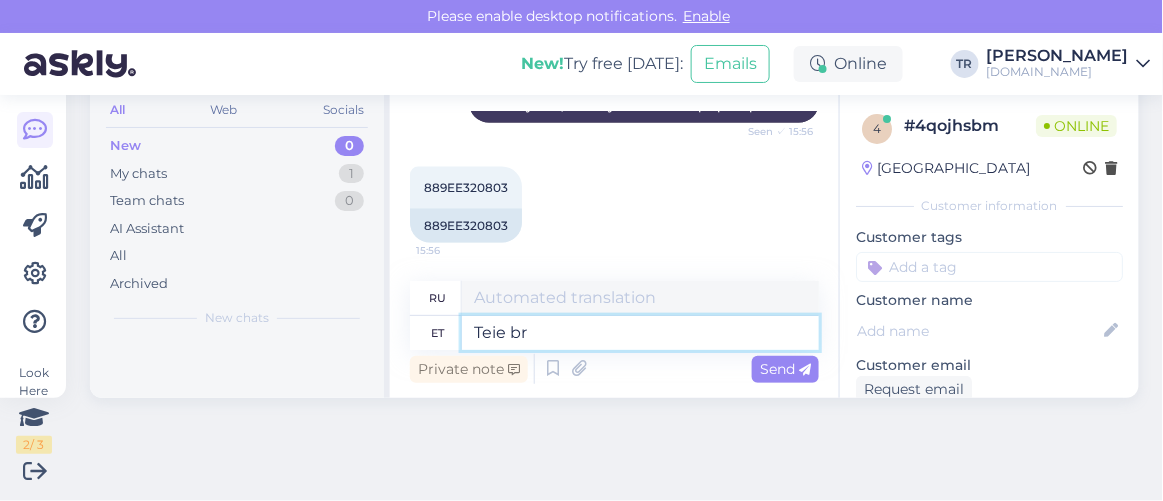 type on "Твой" 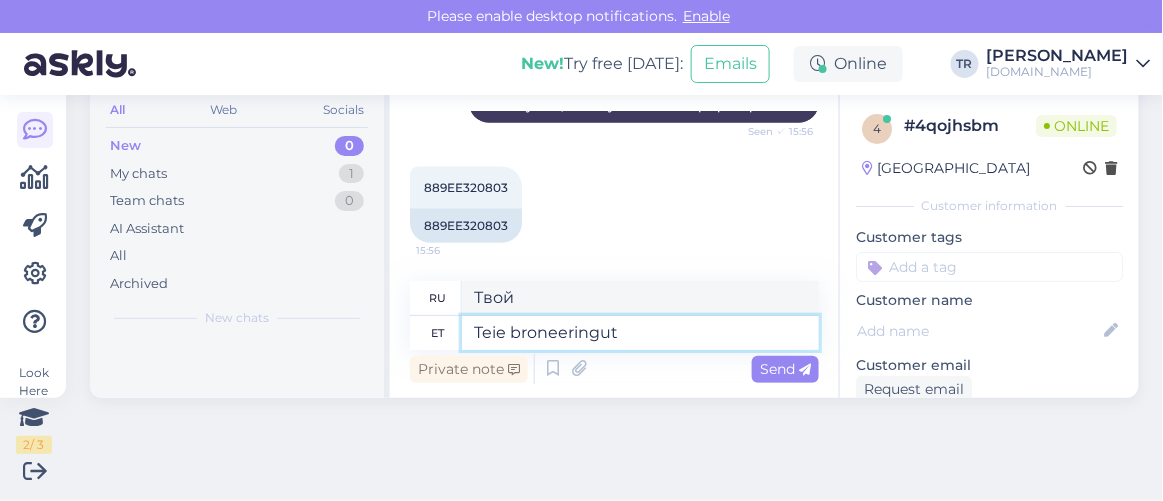 type on "Teie broneeringut" 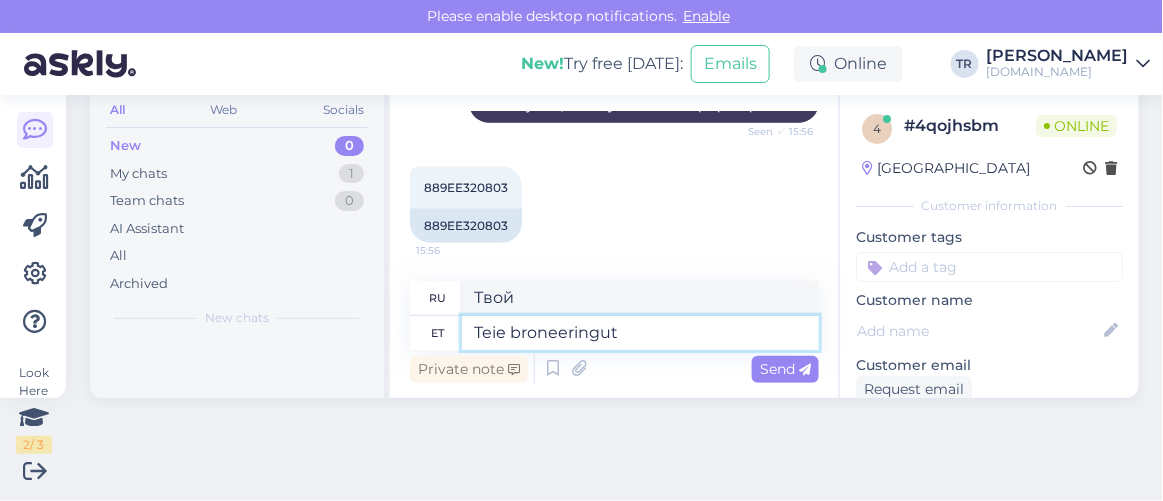 type on "Ваше бронирование" 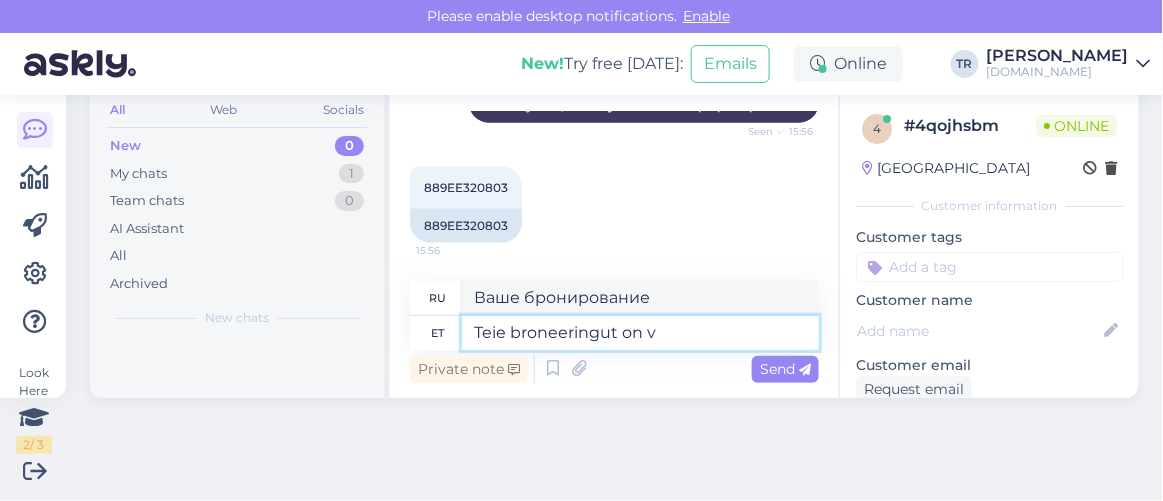 type on "Teie broneeringut on võ" 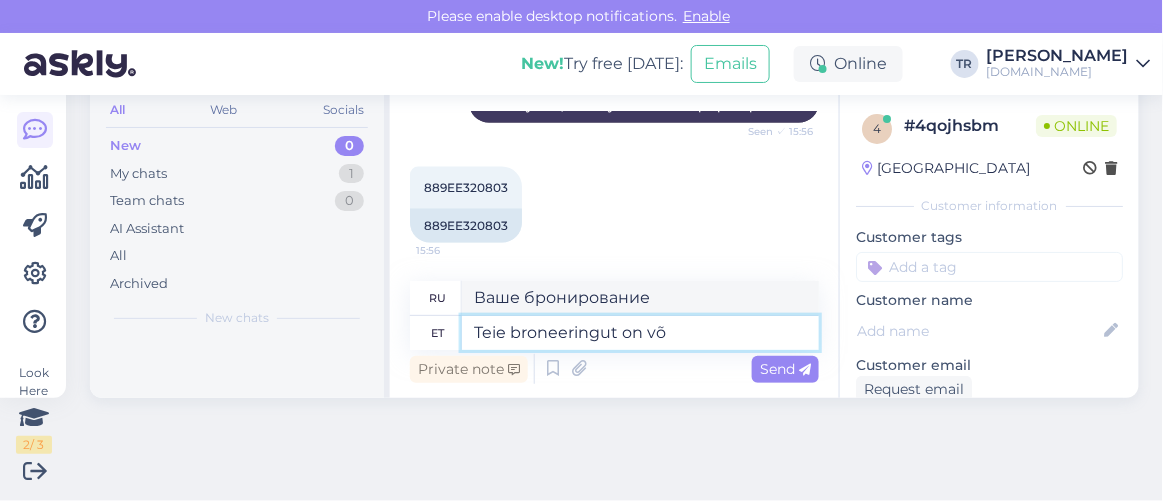 type on "Ваше бронирование было" 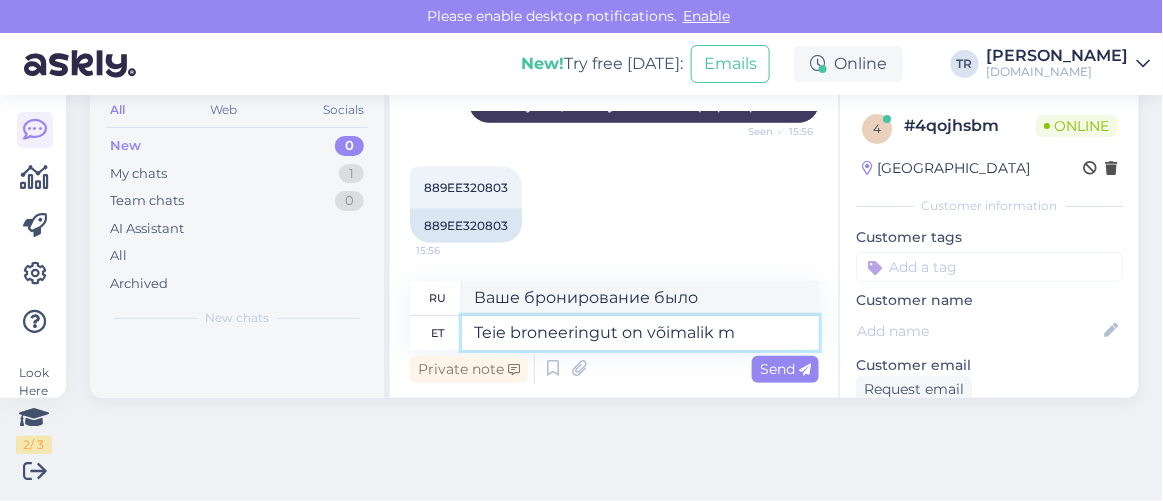 type on "Teie broneeringut on võimalik mu" 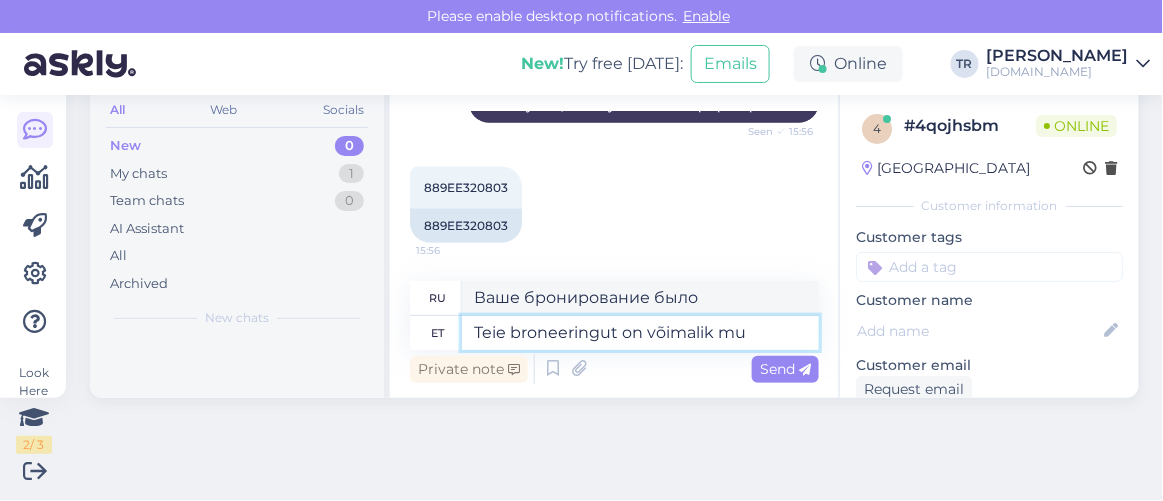 type on "Ваше бронирование возможно." 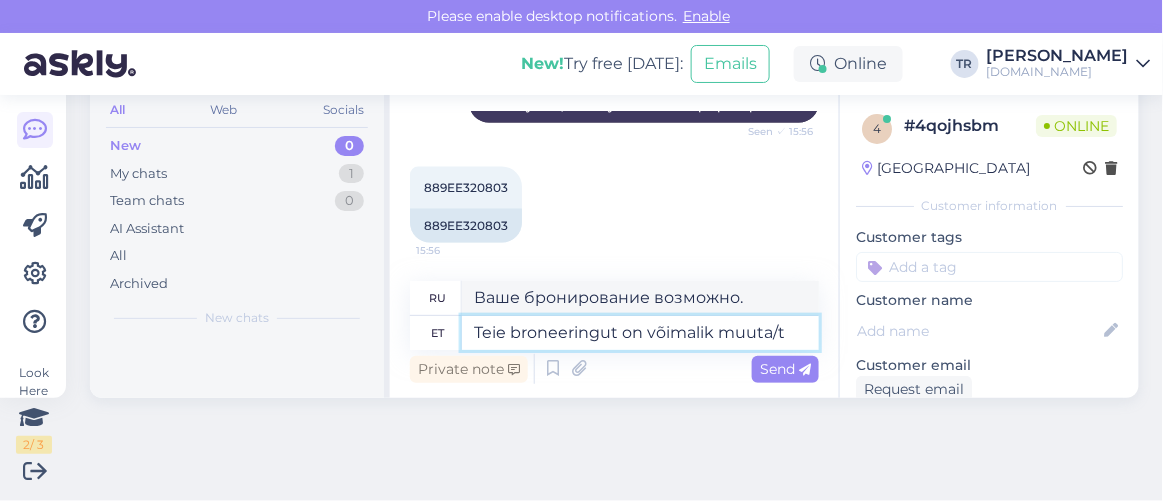 type on "Teie broneeringut on võimalik muuta/tü" 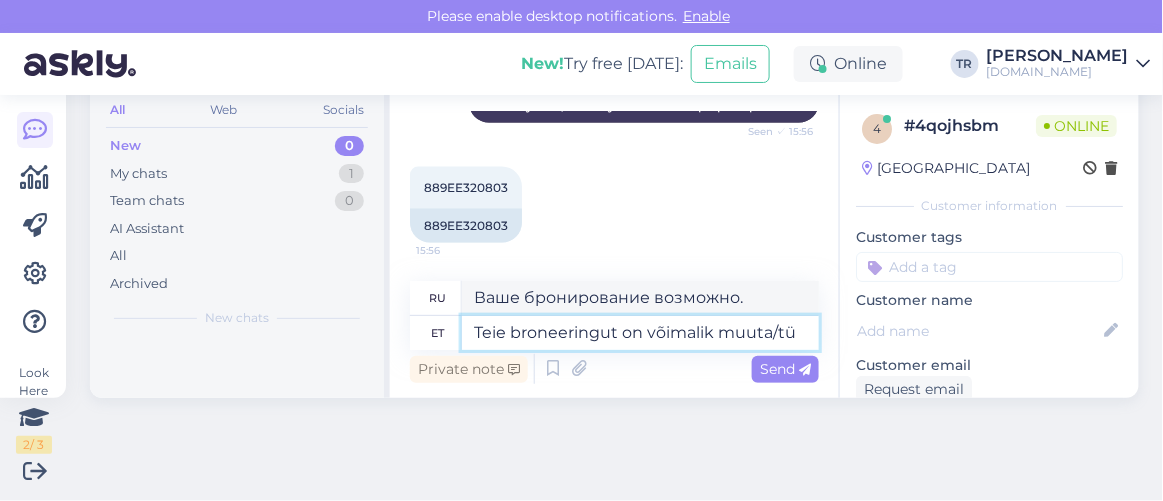 type on "Возможно изменить ваше бронирование." 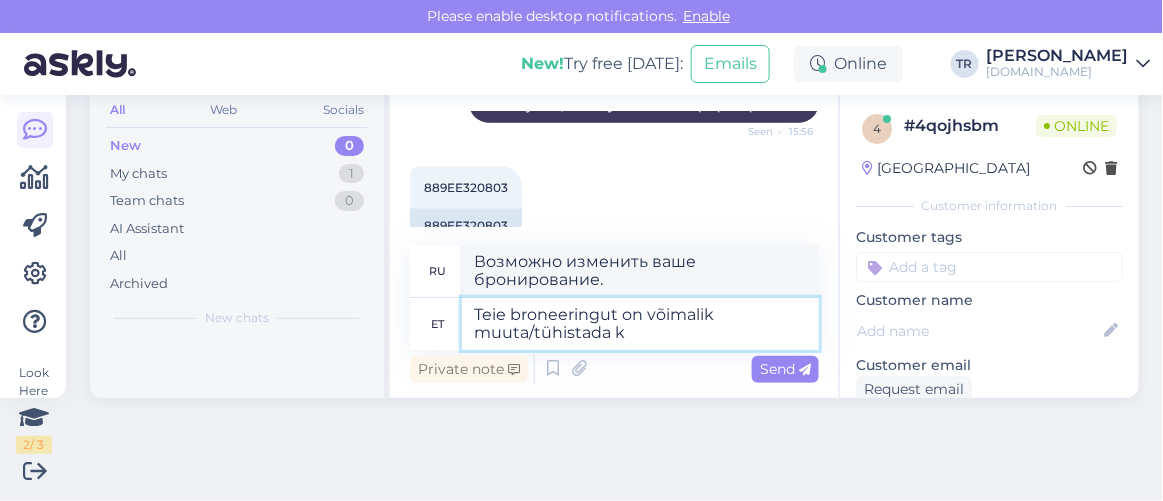 type on "Teie broneeringut on võimalik muuta/tühistada ku" 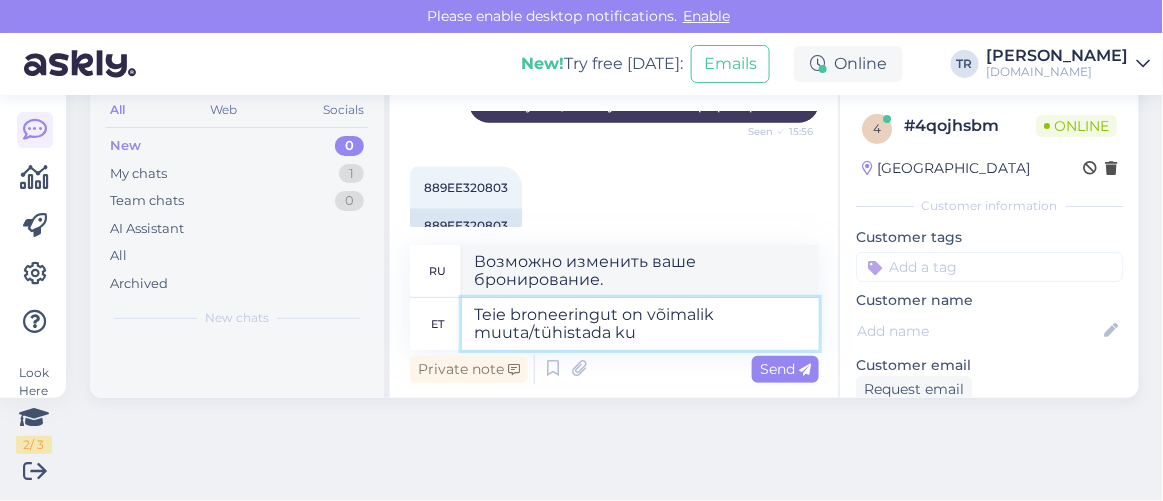type on "Ваше бронирование может быть изменено/отменено." 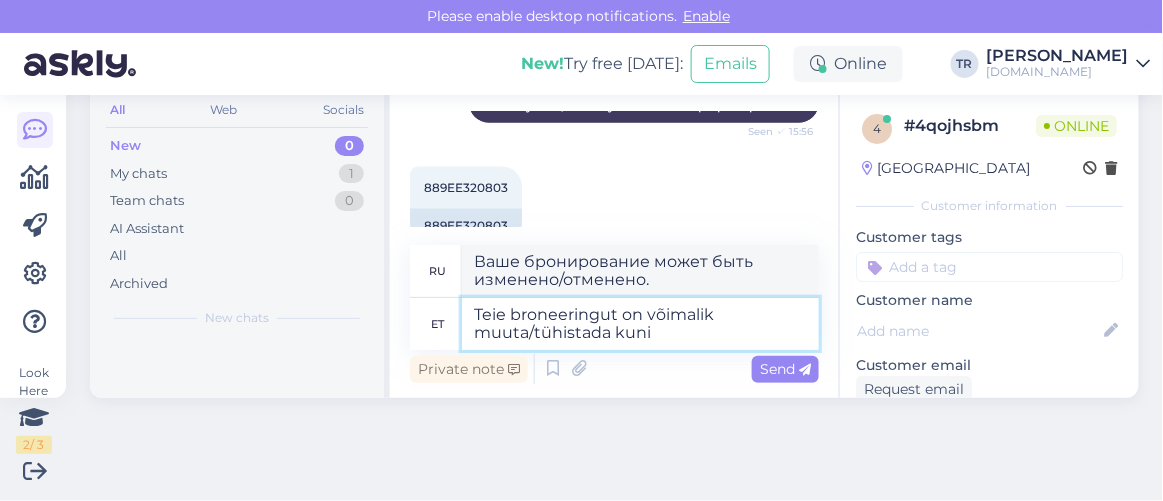 type on "Teie broneeringut on võimalik muuta/tühistada kuni" 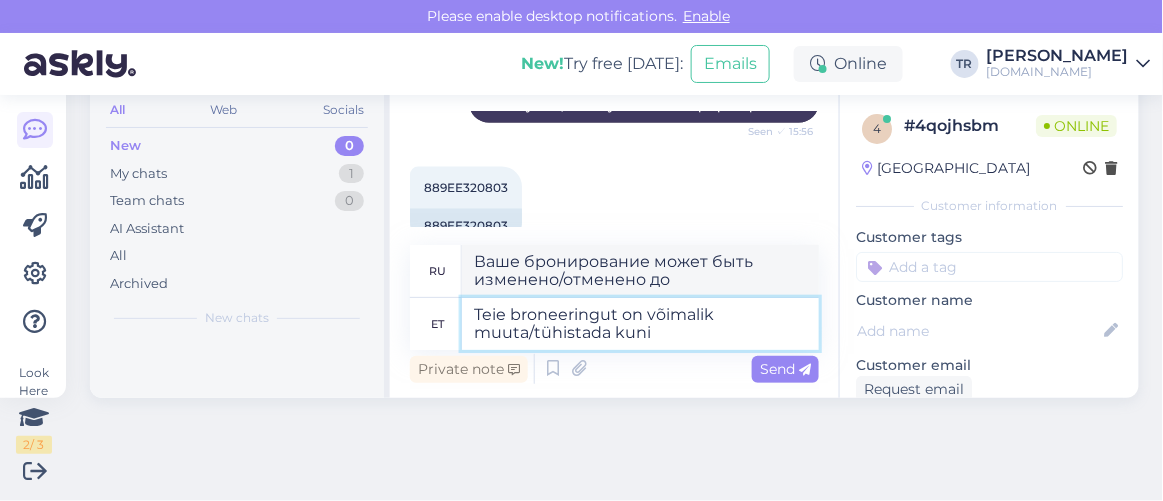 paste on "01.09.2025" 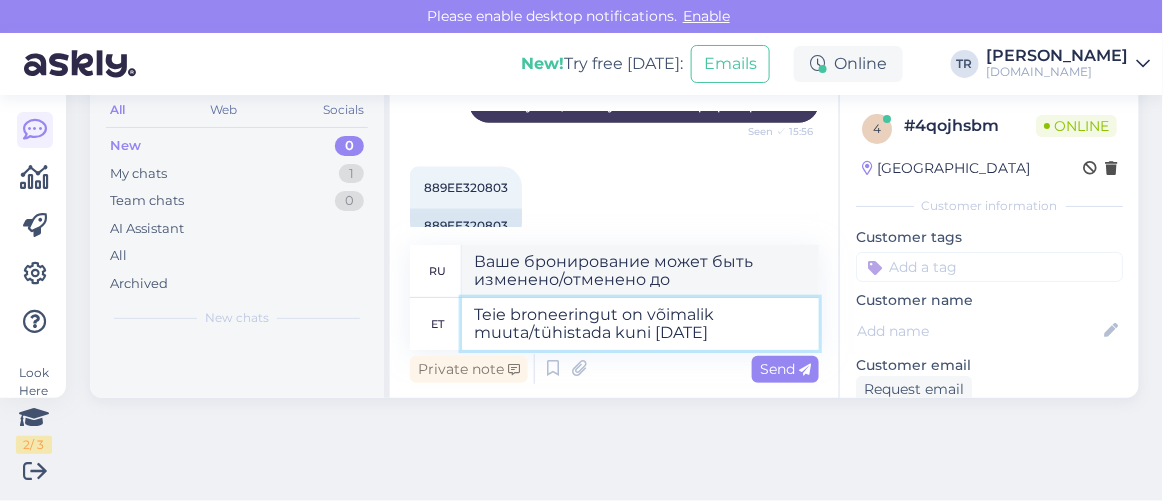 type on "Ваше бронирование может быть изменено/отменено до 01.09.2025" 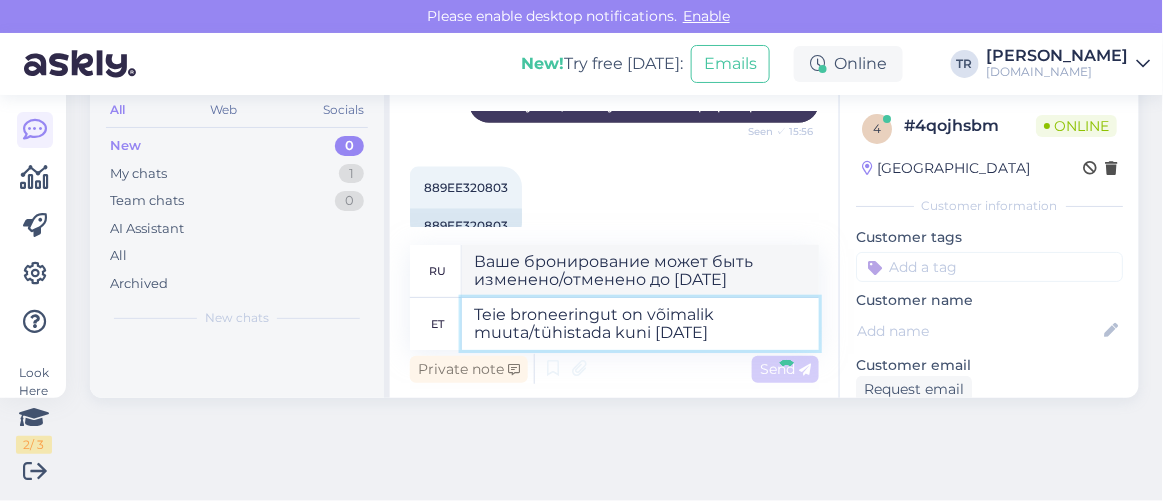 type 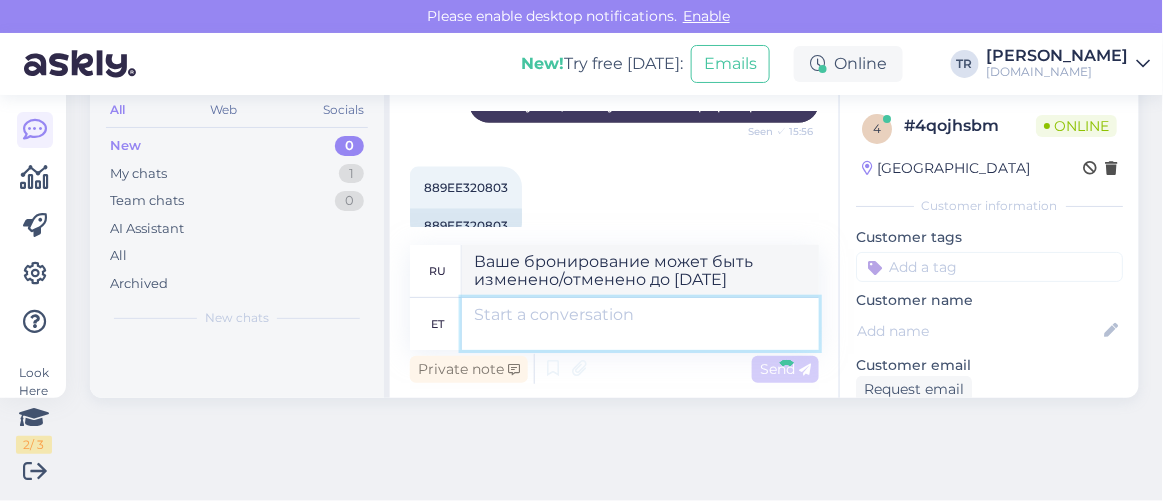 type 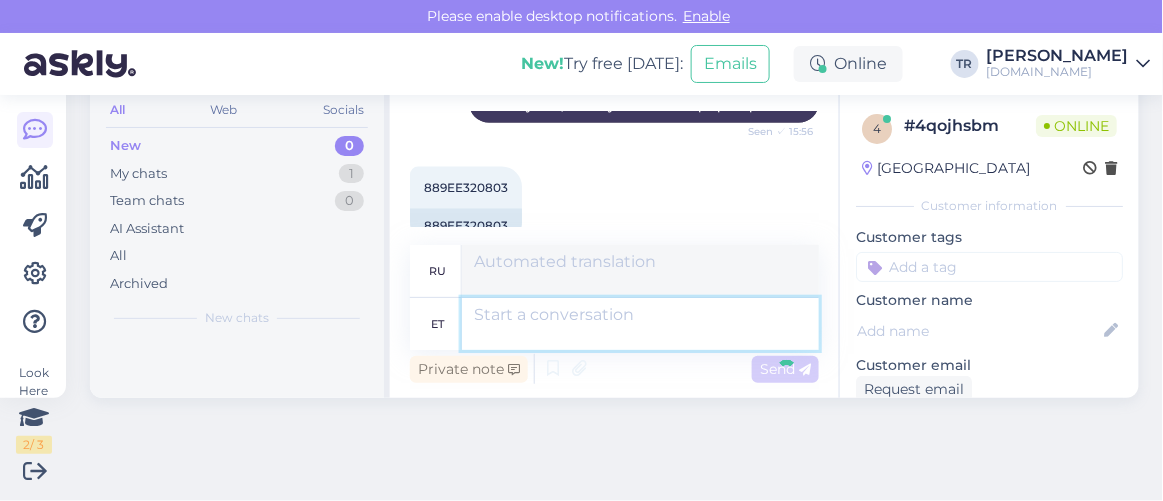 scroll, scrollTop: 930, scrollLeft: 0, axis: vertical 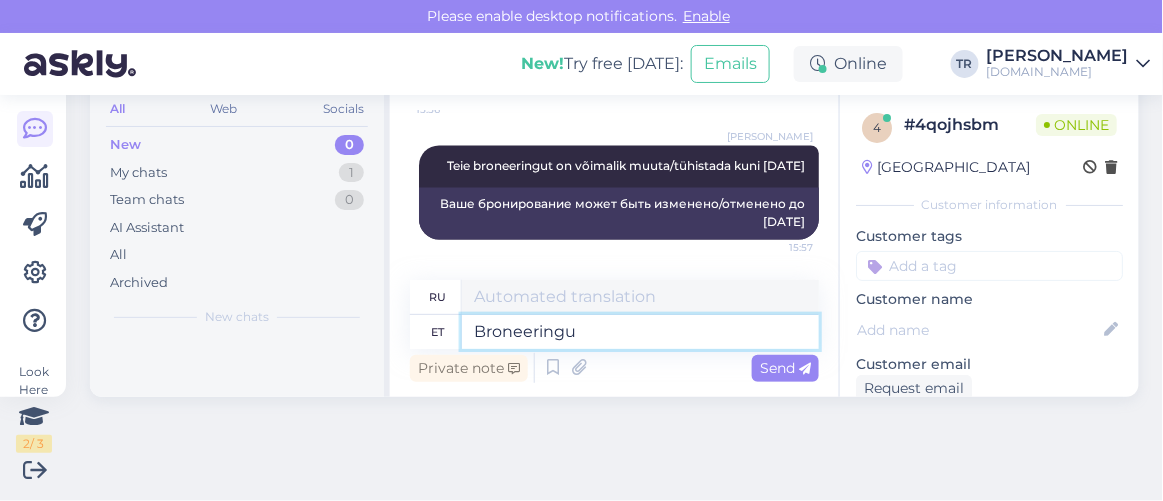 type on "Broneeringu" 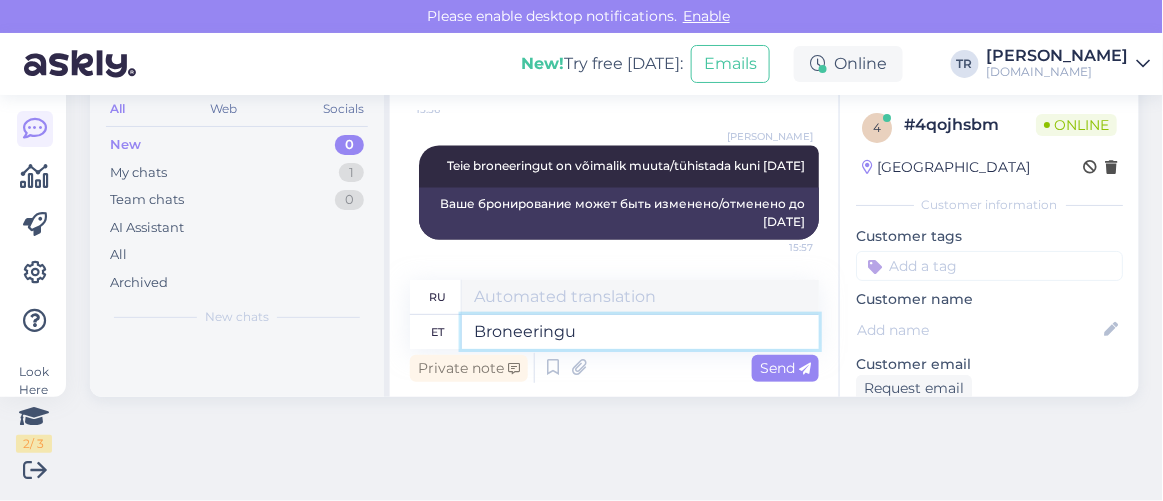 type on "Бронирование" 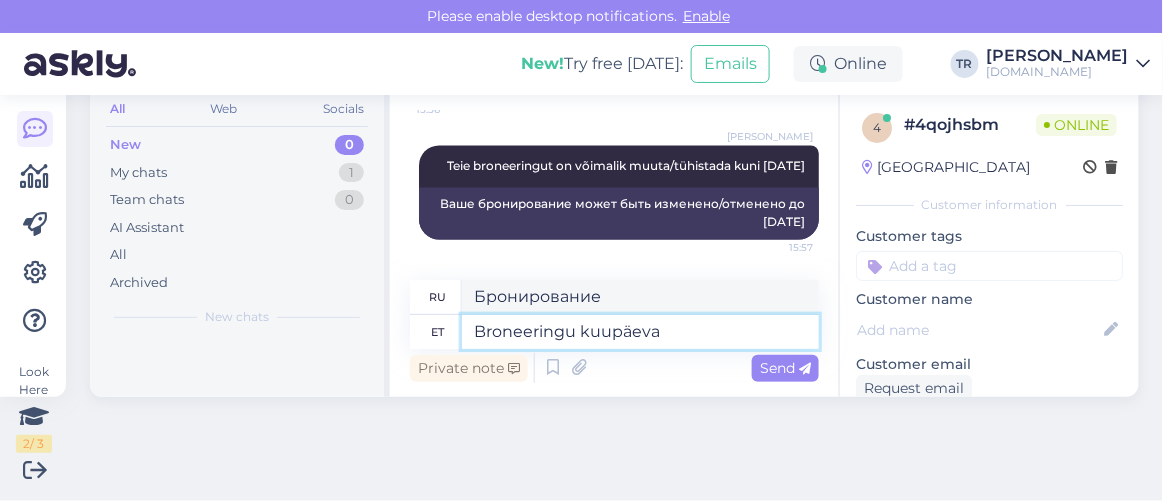 type on "Broneeringu kuupäeva s" 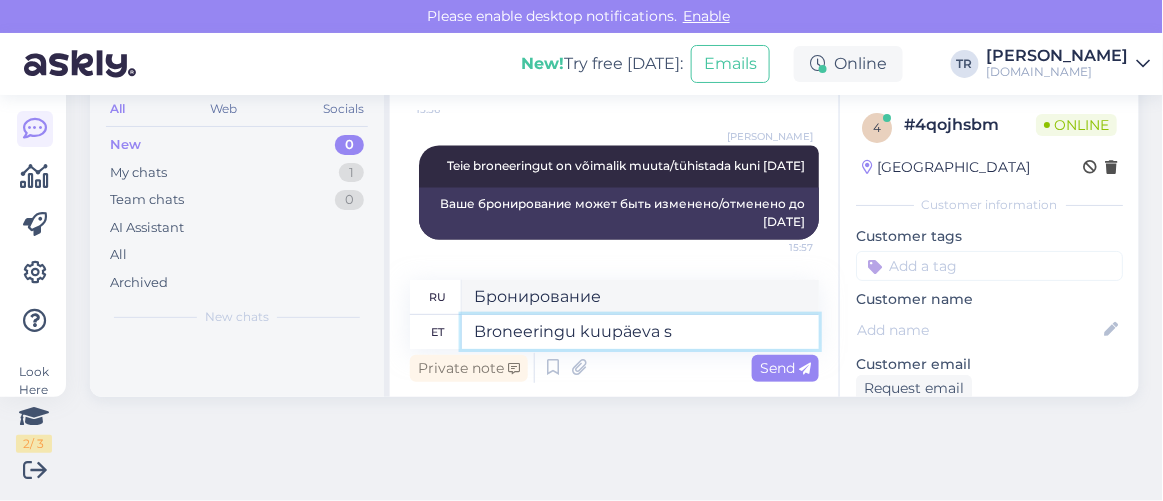 type on "Дата бронирования" 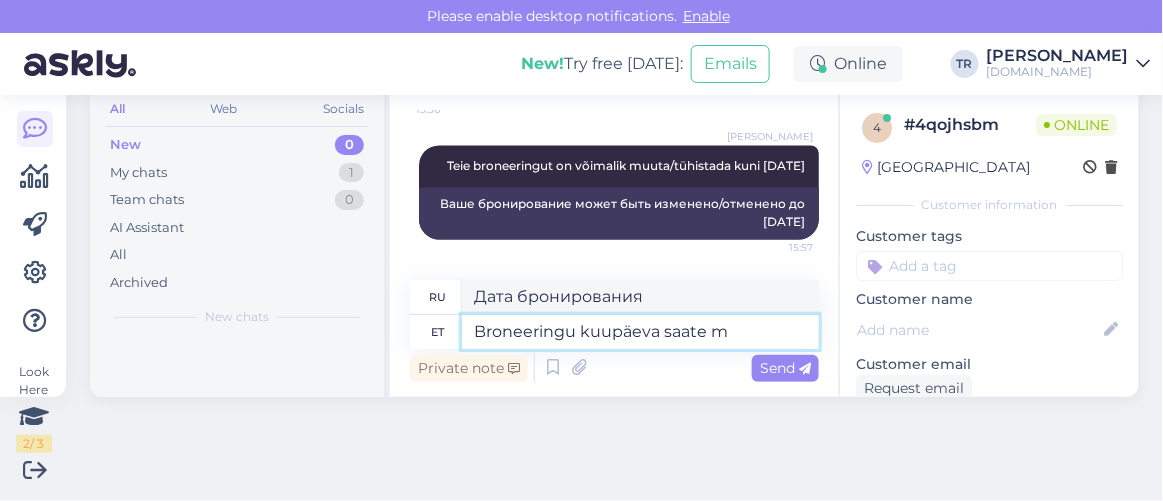 type on "Broneeringu kuupäeva saate mu" 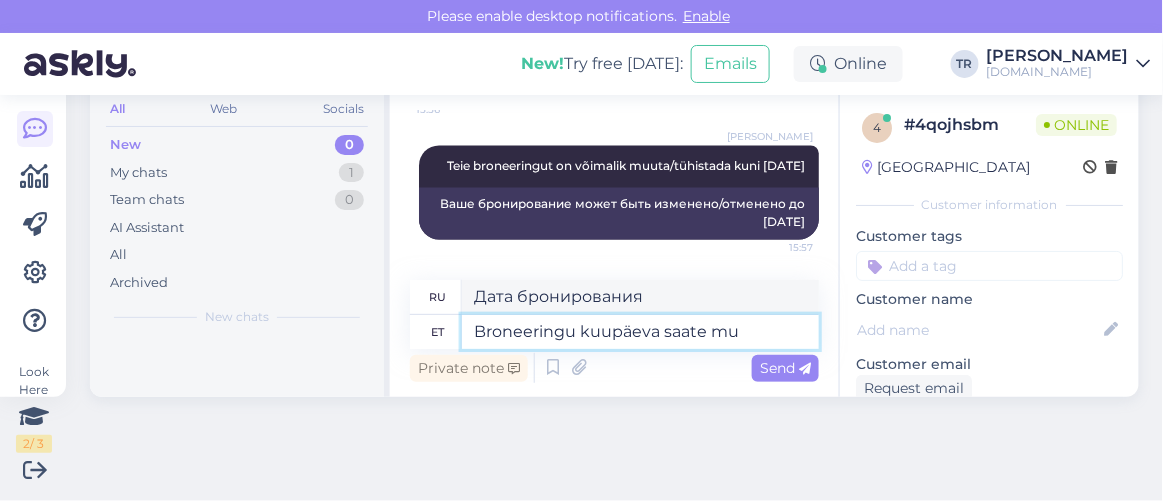 type on "Вы можете получить дату бронирования" 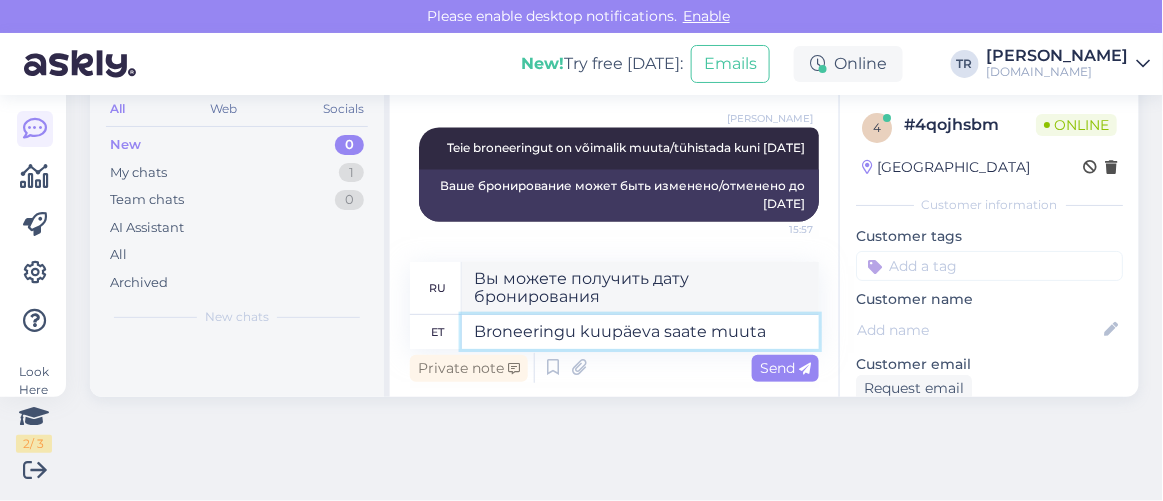type on "Broneeringu kuupäeva saate muuta b" 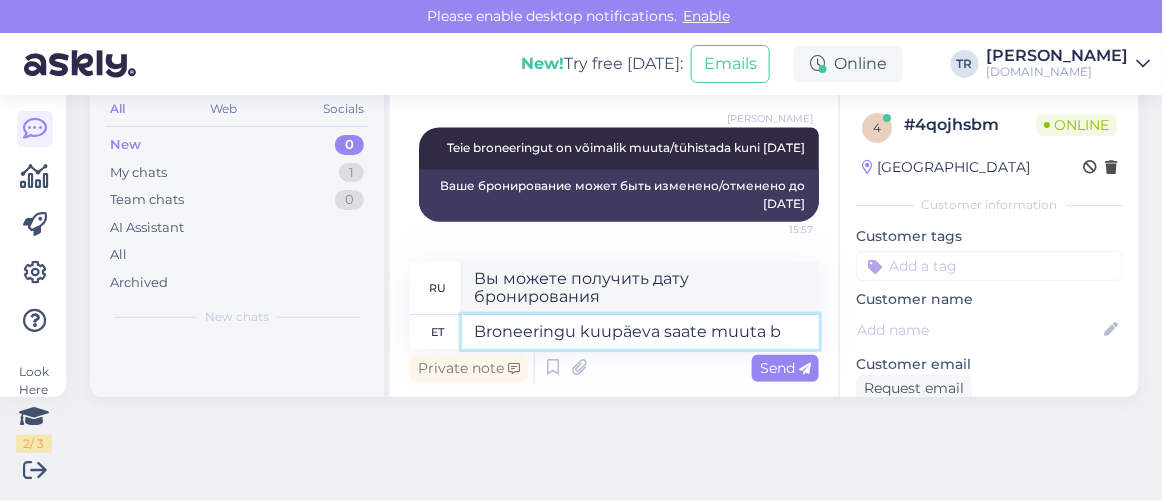 type on "Вы можете изменить дату бронирования." 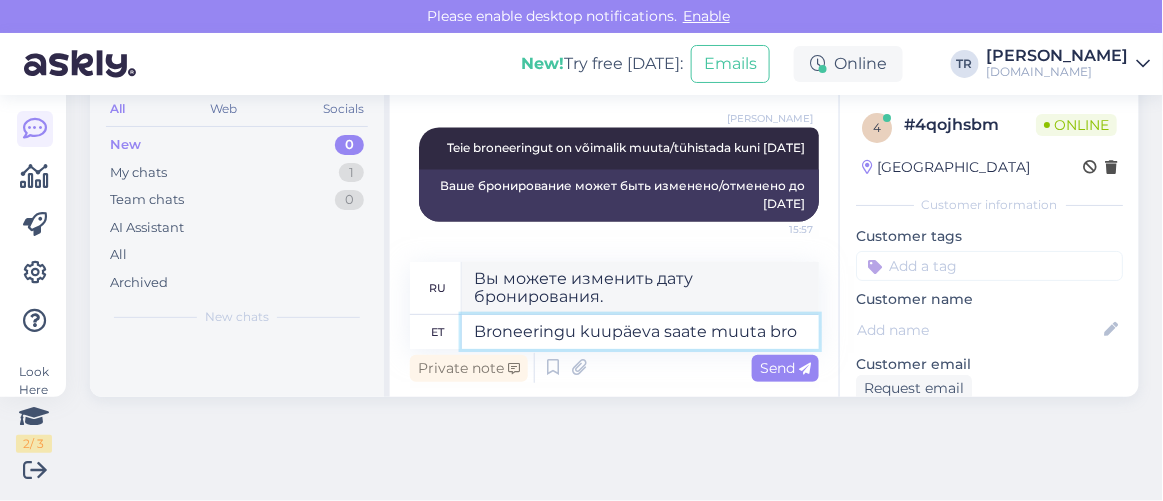 scroll, scrollTop: 966, scrollLeft: 0, axis: vertical 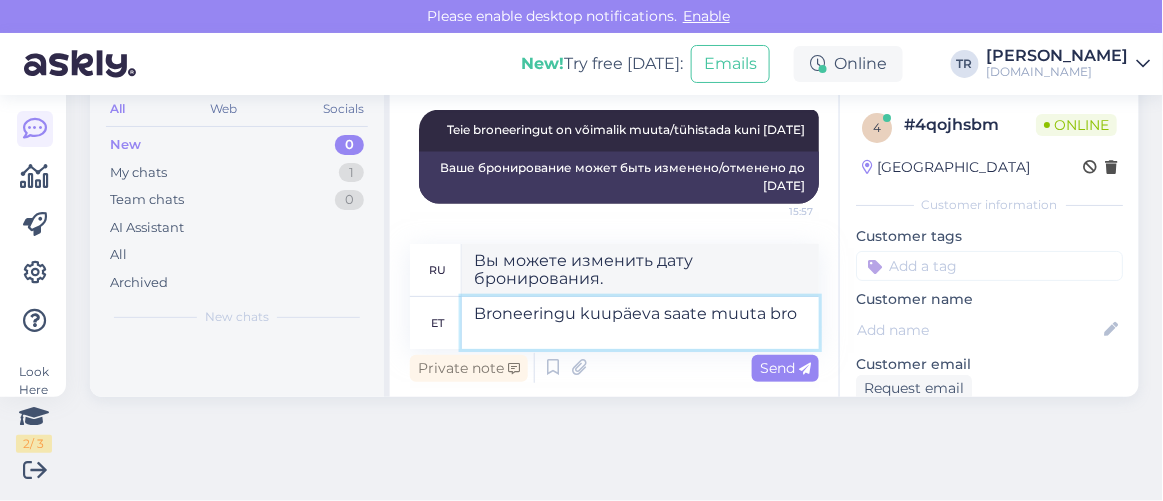 type on "Broneeringu kuupäeva saate muuta bron" 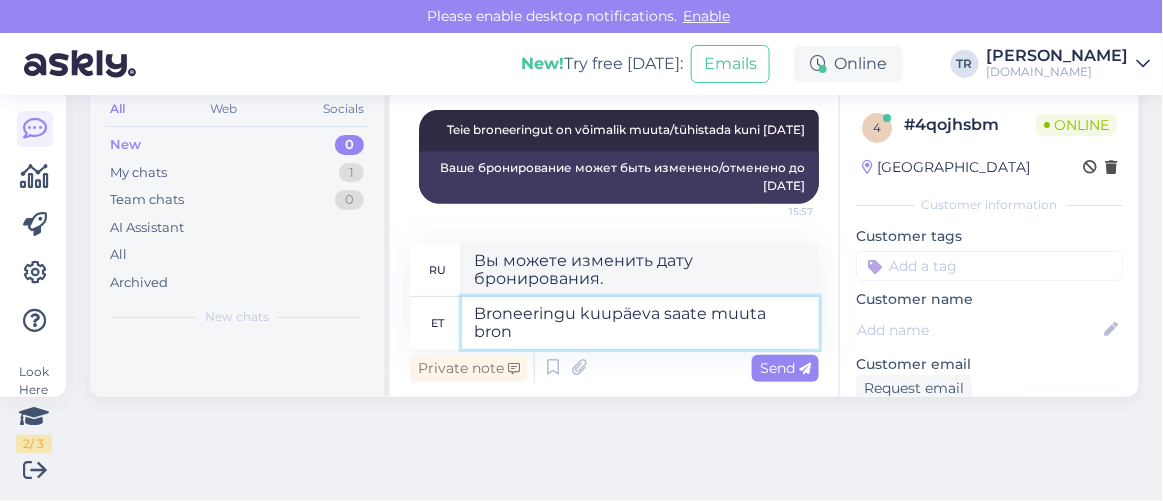 type on "Вы можете изменить дату своего бронирования, забронировав" 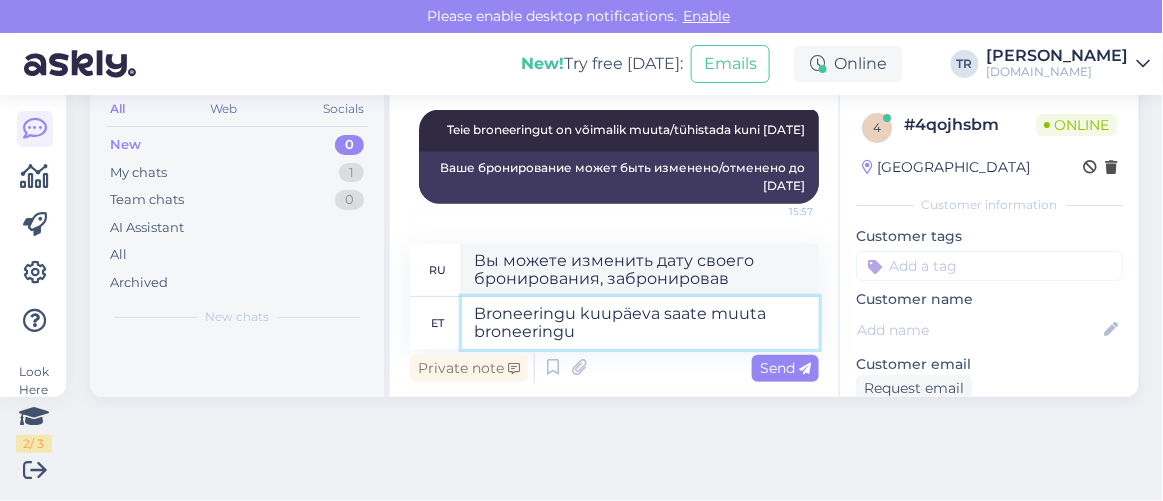 type on "Broneeringu kuupäeva saate muuta broneeringu k" 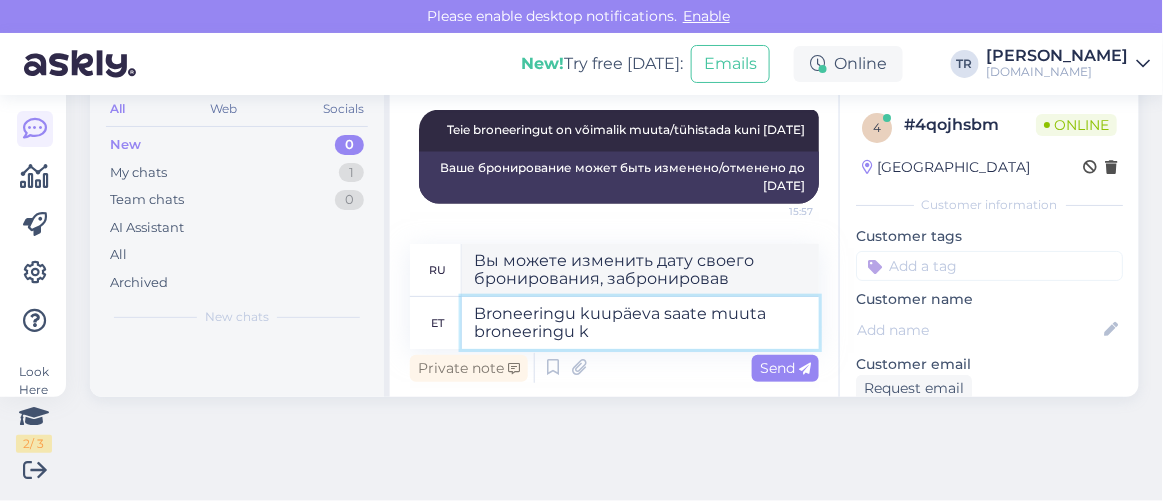 type on "Вы можете изменить дату своего бронирования, оформив бронирование." 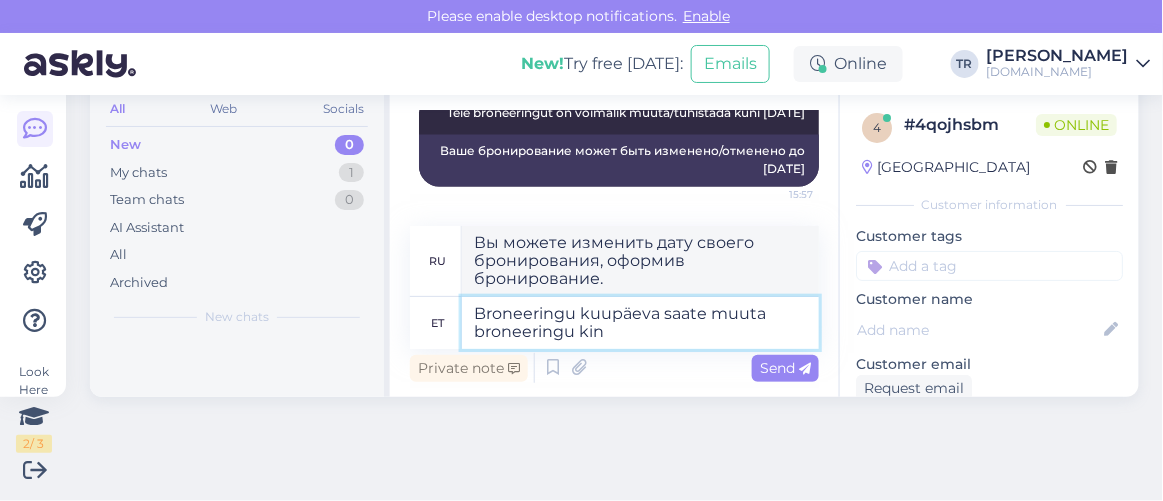 type on "Broneeringu kuupäeva saate muuta broneeringu kinn" 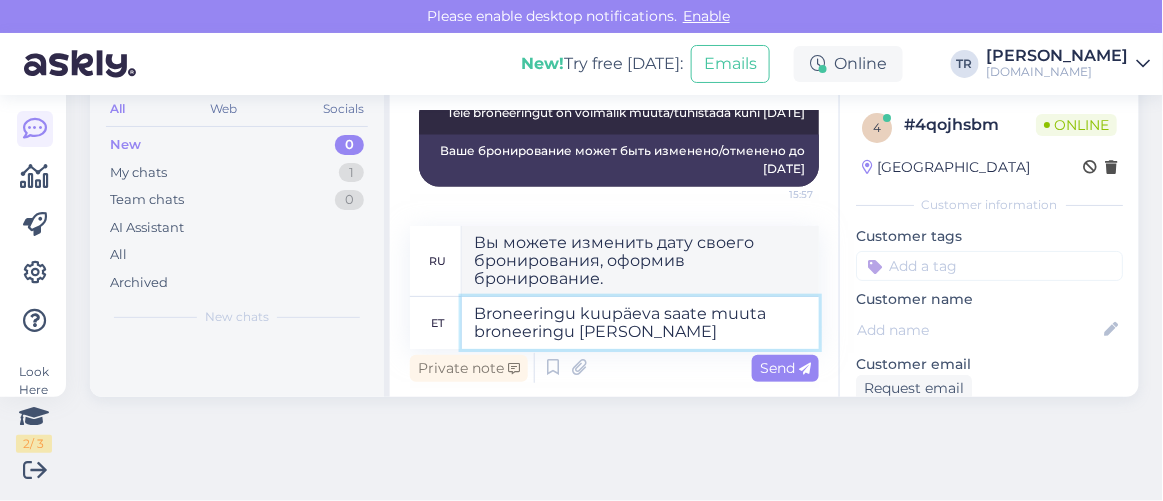 type on "Вы можете изменить дату бронирования после его подтверждения." 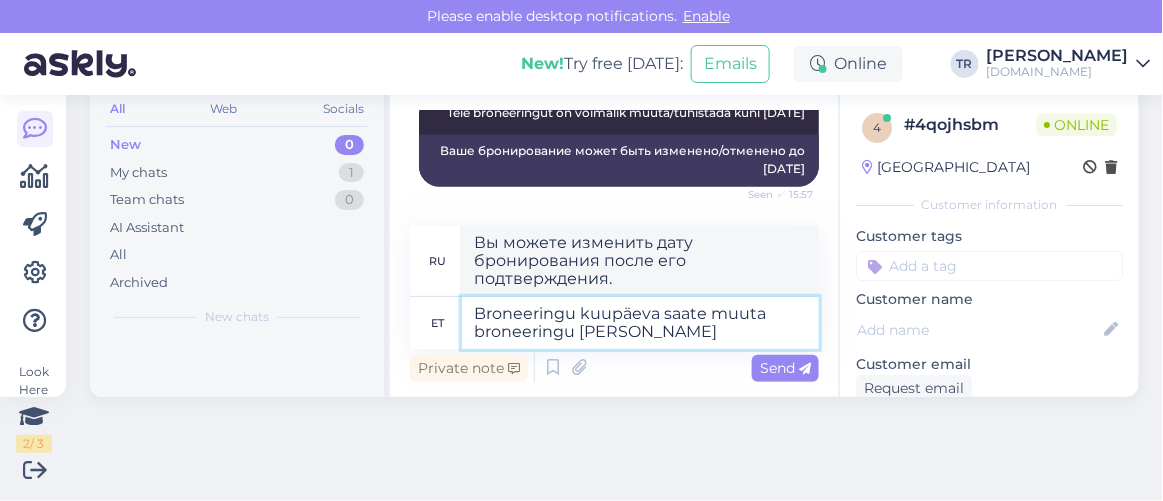 scroll, scrollTop: 1104, scrollLeft: 0, axis: vertical 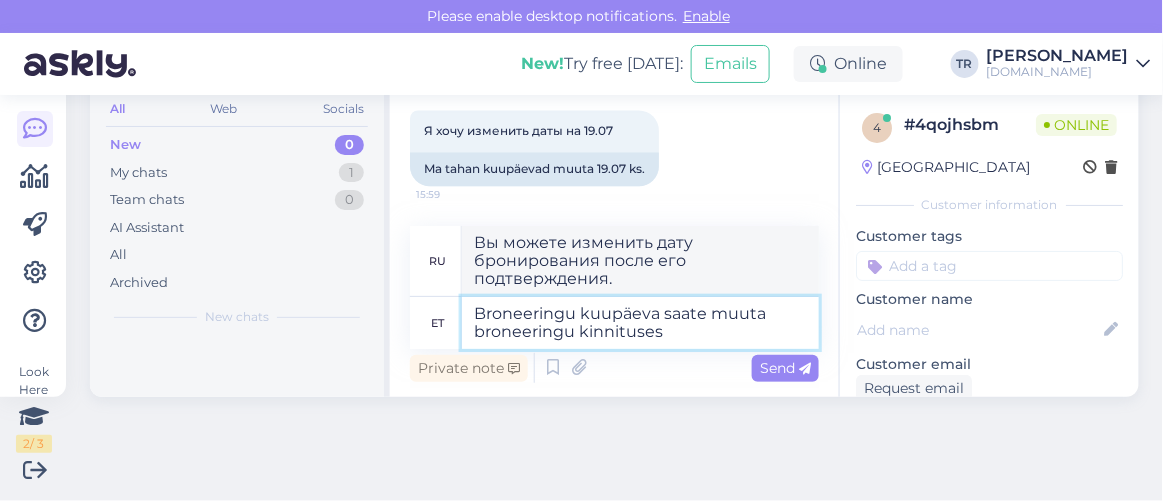 type on "Broneeringu kuupäeva saate muuta broneeringu kinnituses t" 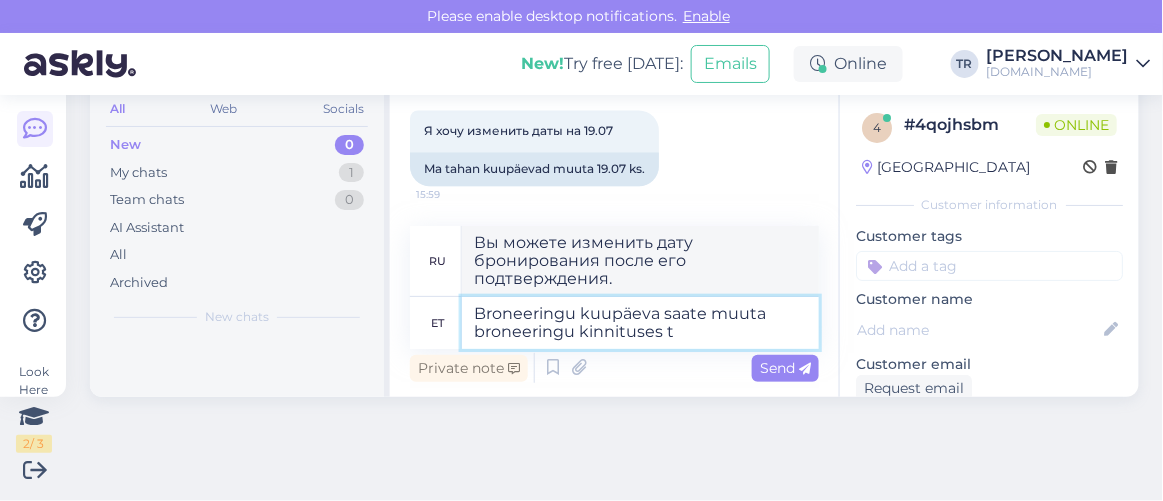 type on "Вы можете изменить дату бронирования в подтверждении бронирования." 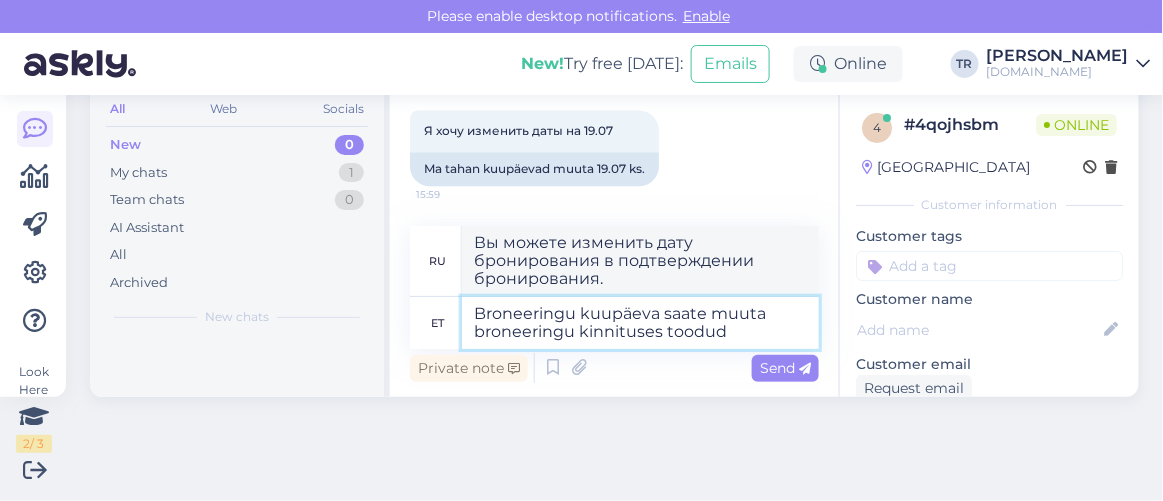 type on "Broneeringu kuupäeva saate muuta broneeringu kinnituses toodud o" 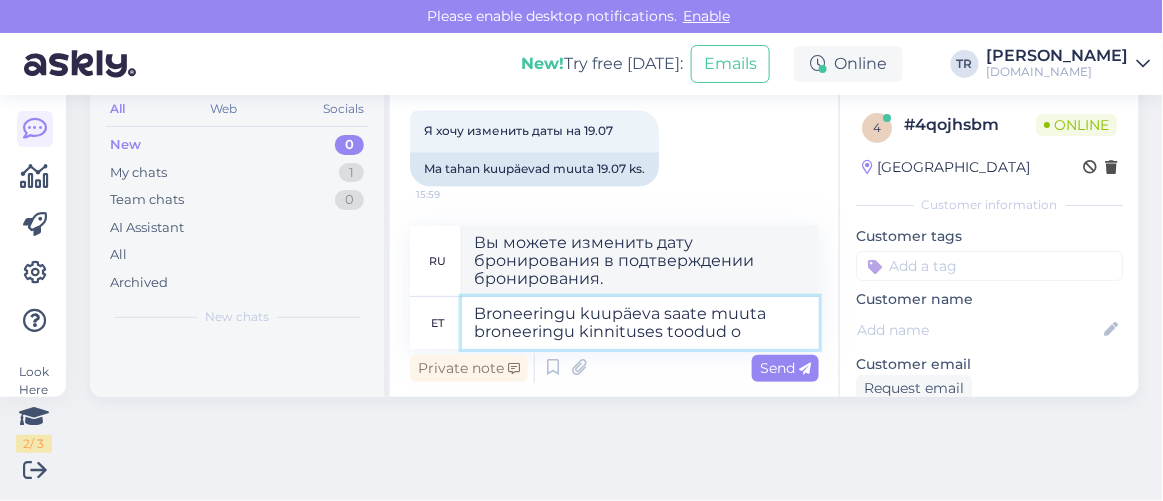 type on "Вы можете изменить дату бронирования, используя информацию, указанную в подтверждении бронирования." 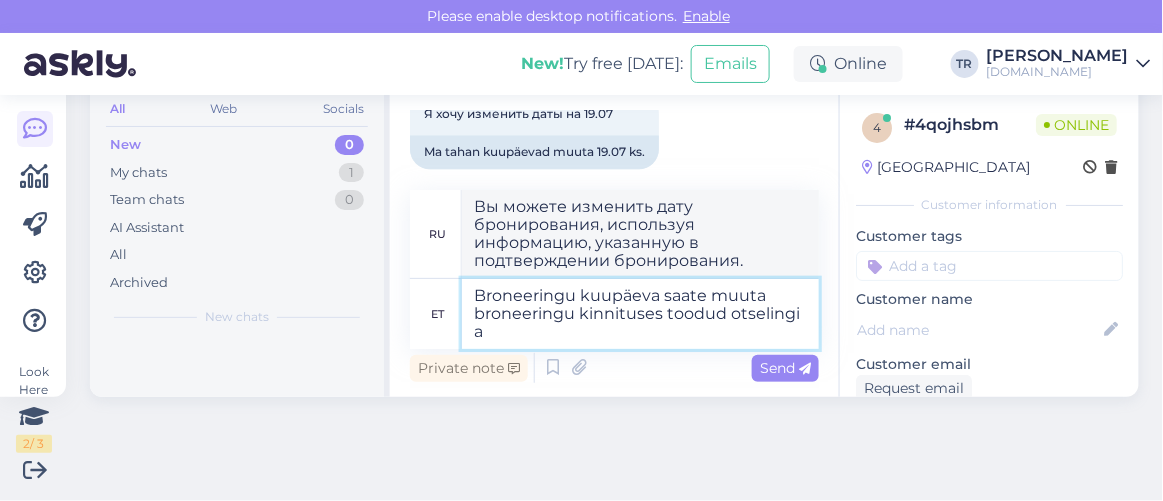 type on "Broneeringu kuupäeva saate muuta broneeringu kinnituses toodud otselingi ab" 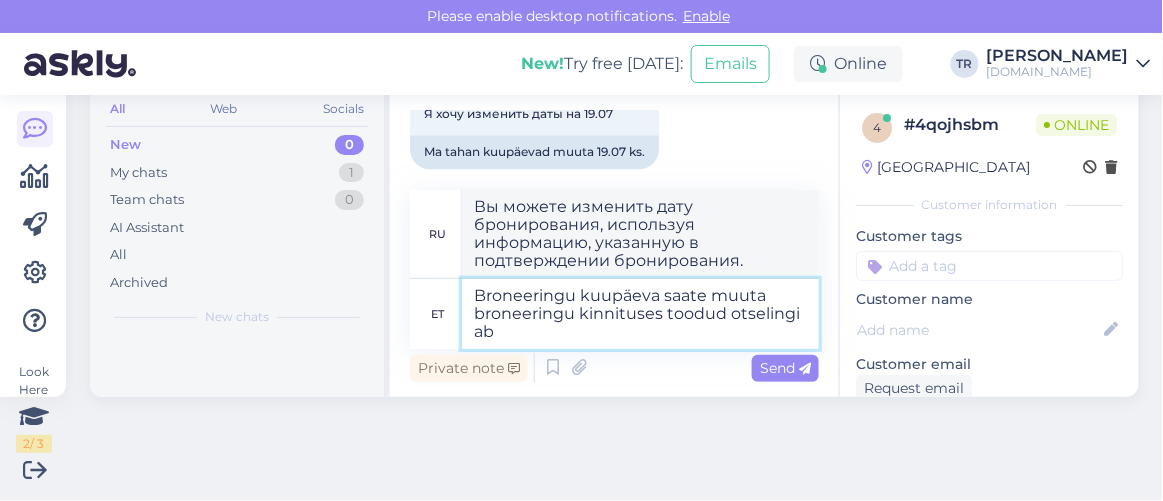 type on "Вы можете изменить дату бронирования, воспользовавшись прямой ссылкой, указанной в подтверждении бронирования." 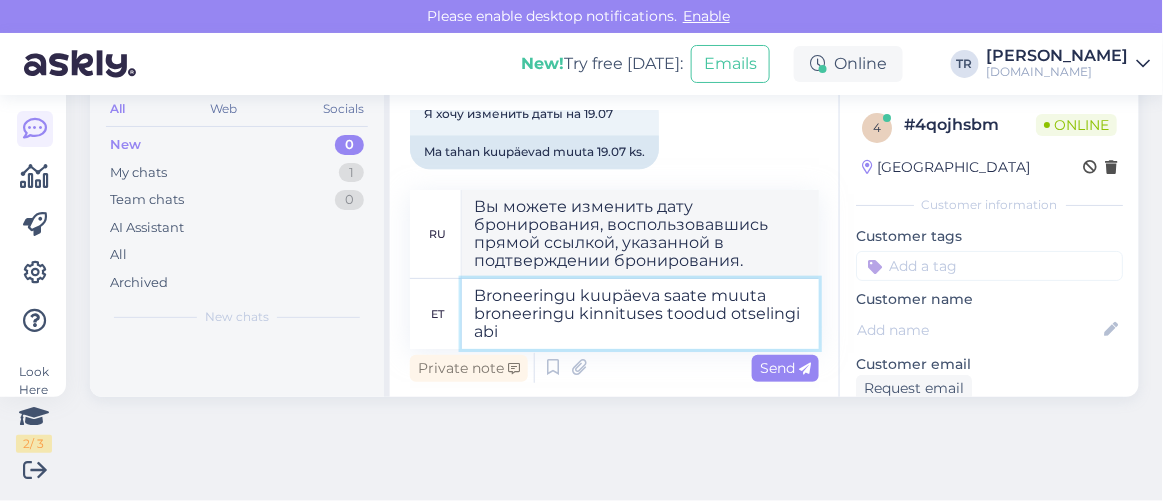 type on "Broneeringu kuupäeva saate muuta broneeringu kinnituses toodud otselingi abil" 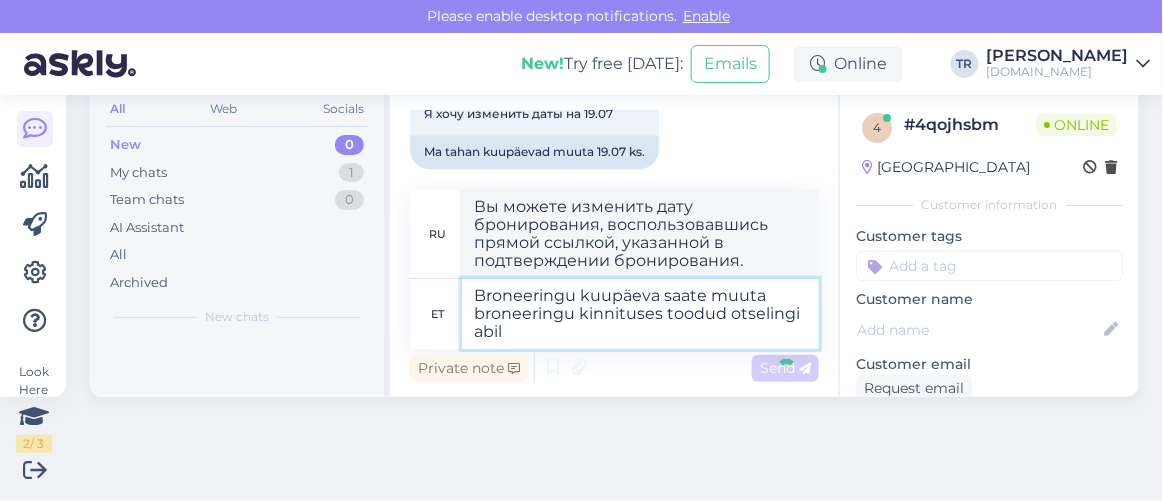 type 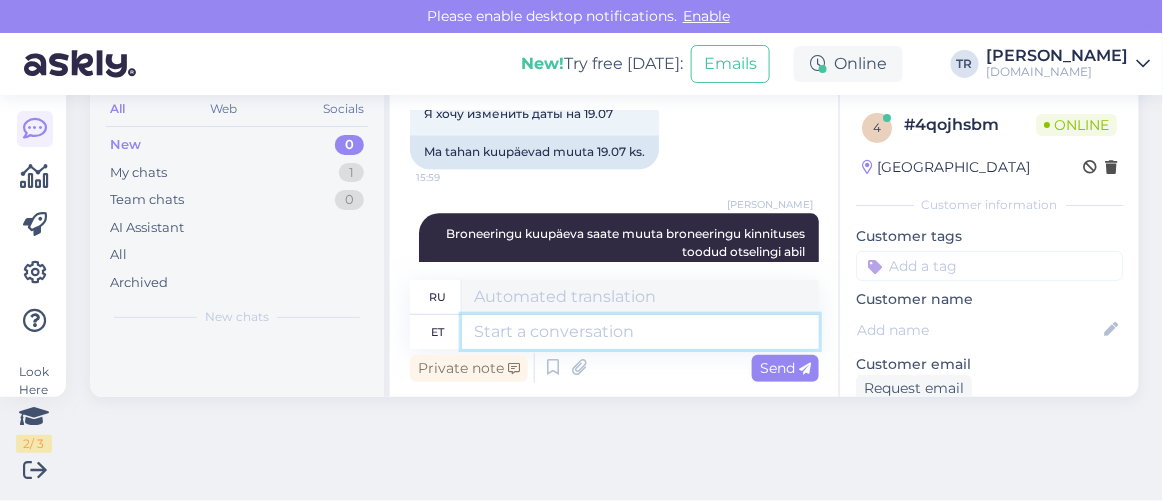 scroll, scrollTop: 1224, scrollLeft: 0, axis: vertical 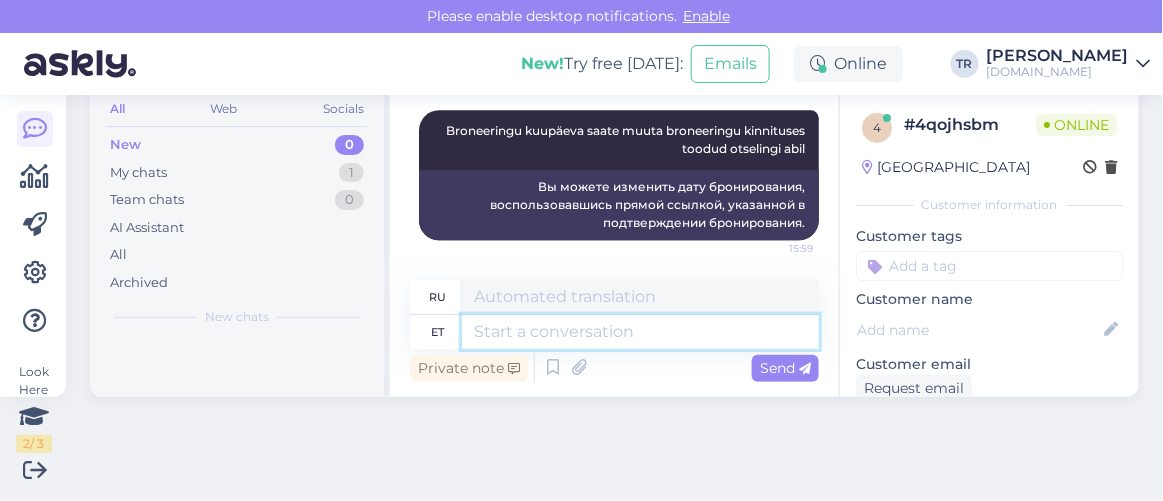 click at bounding box center [640, 332] 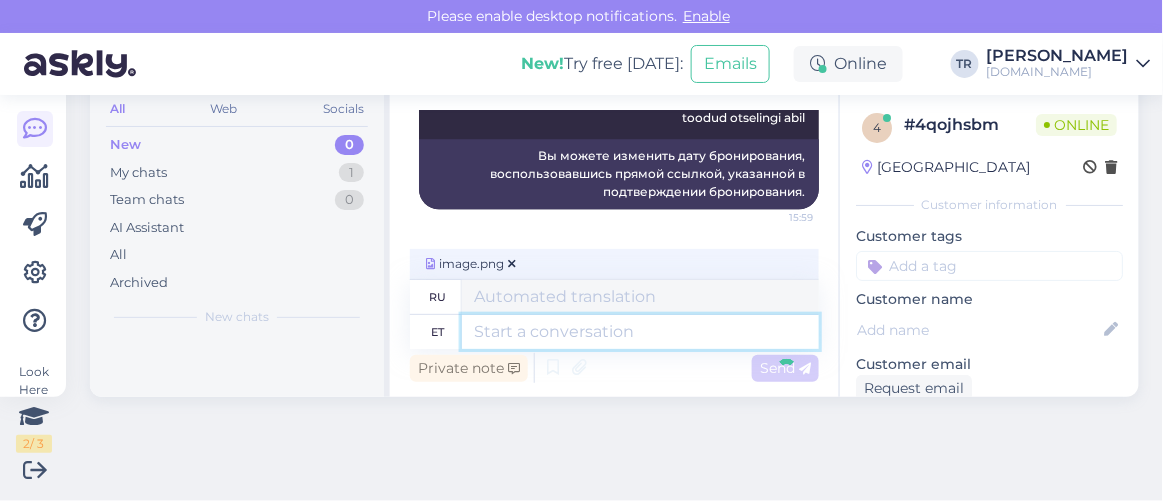 scroll, scrollTop: 1349, scrollLeft: 0, axis: vertical 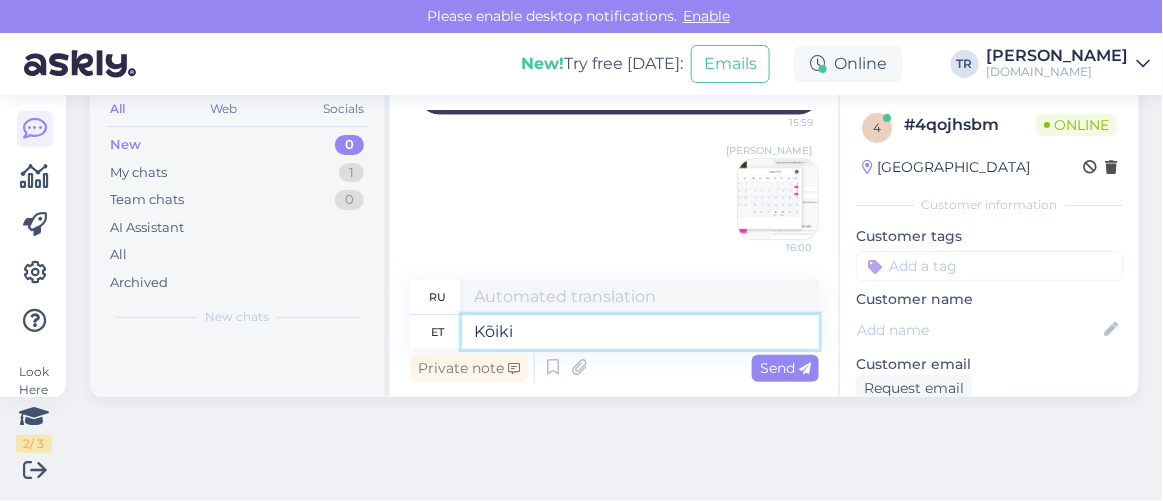 type on "Kõiki k" 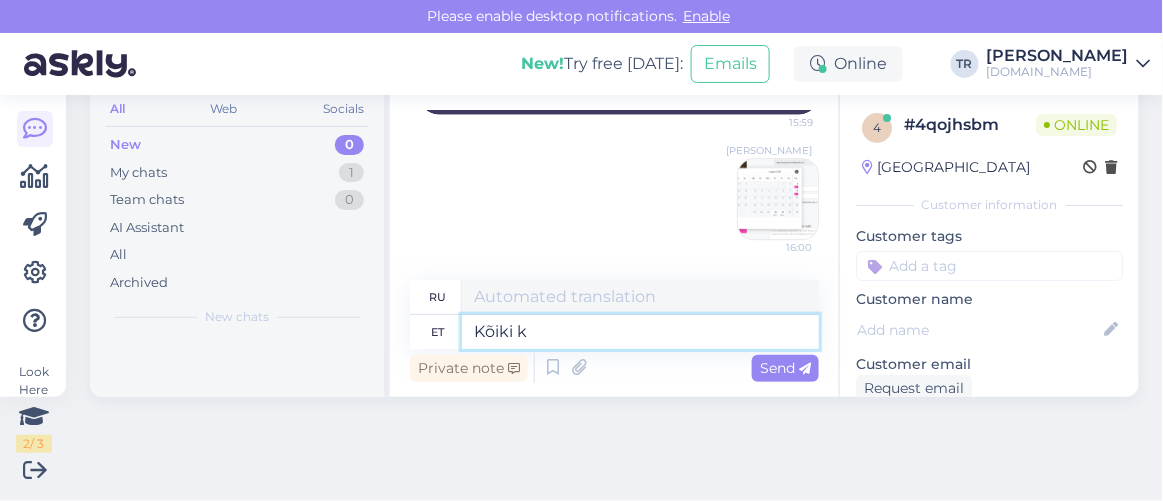 type on "Все" 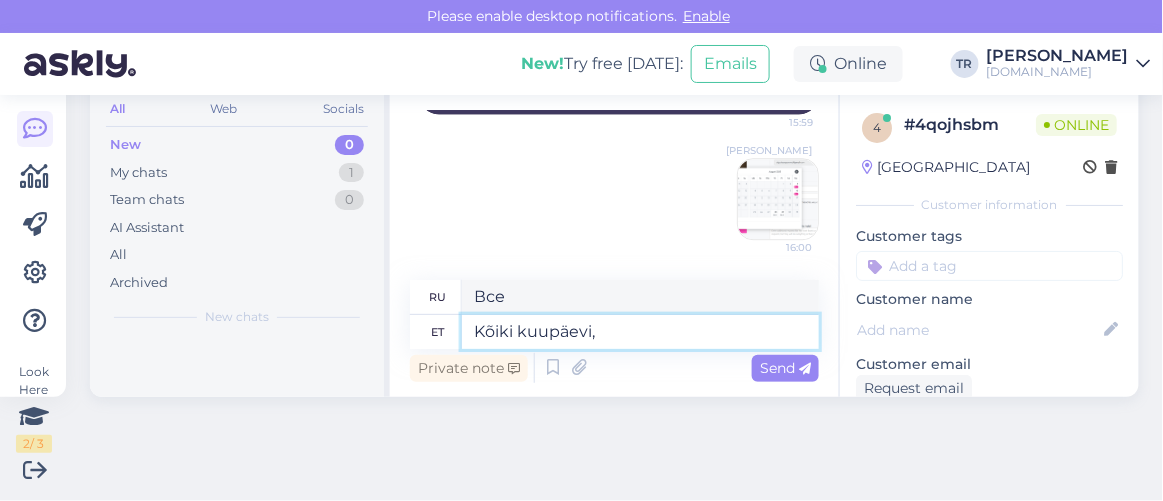 type on "Kõiki kuupäevi, m" 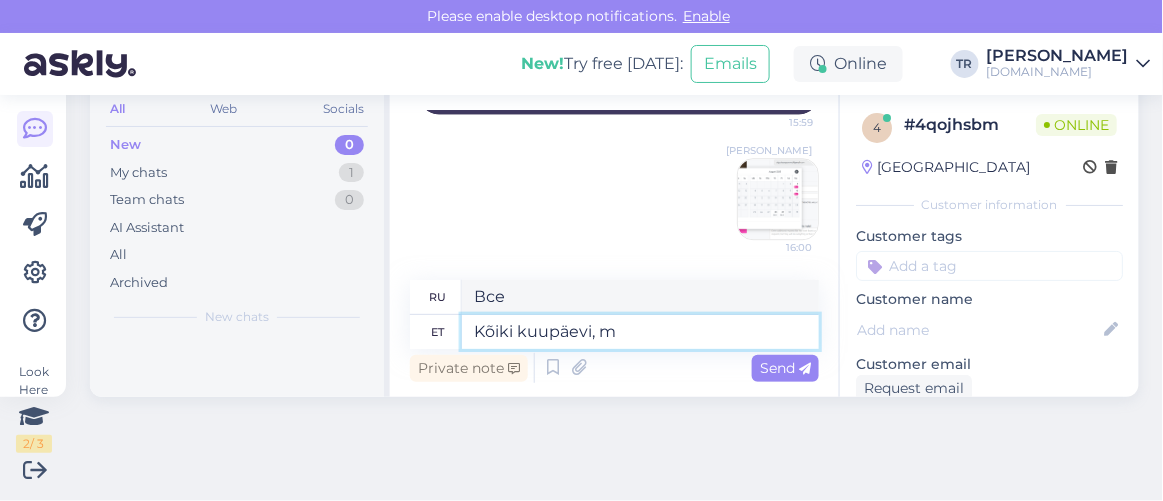 type on "Все даты," 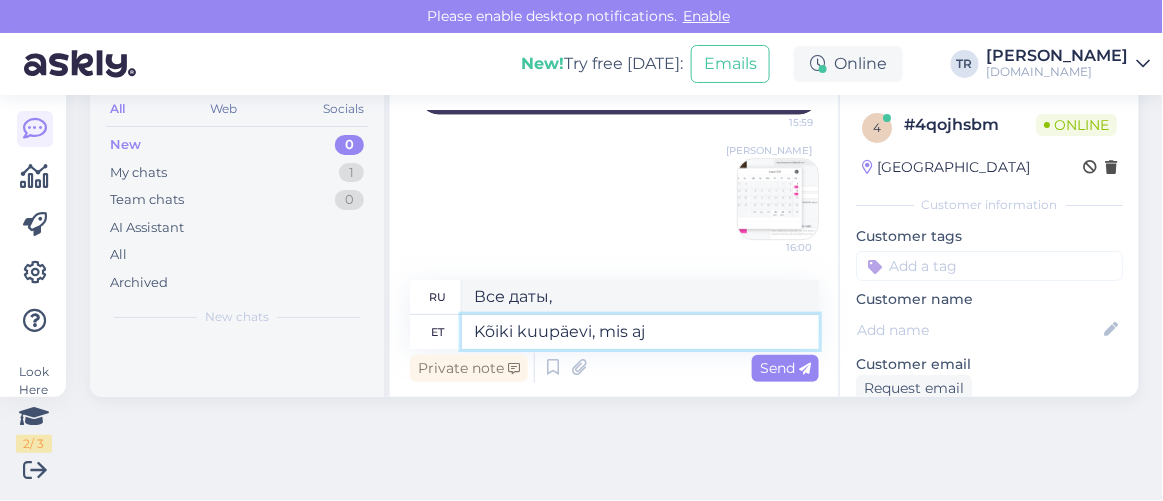 type on "Kõiki kuupäevi, mis aja" 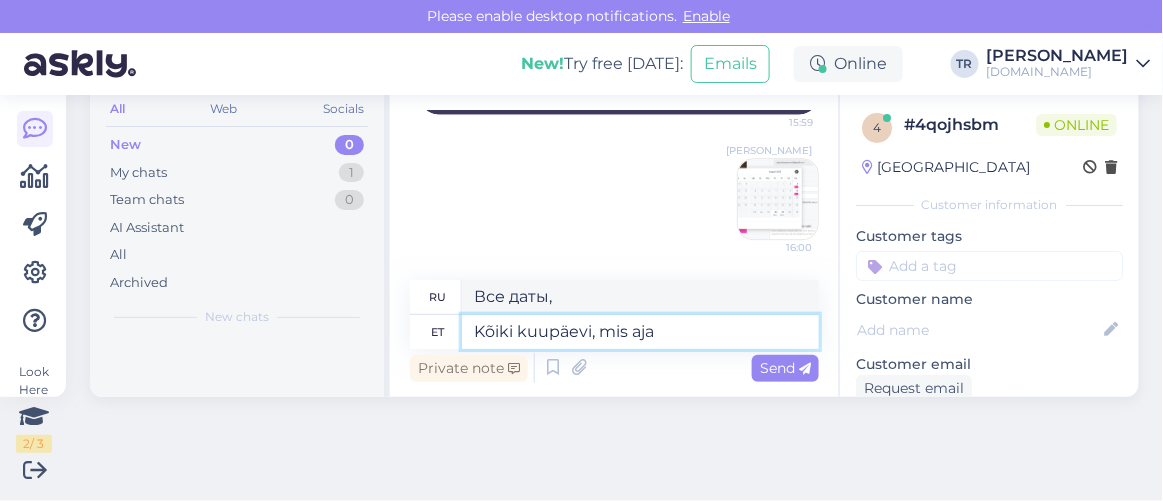 type on "Все даты, которые" 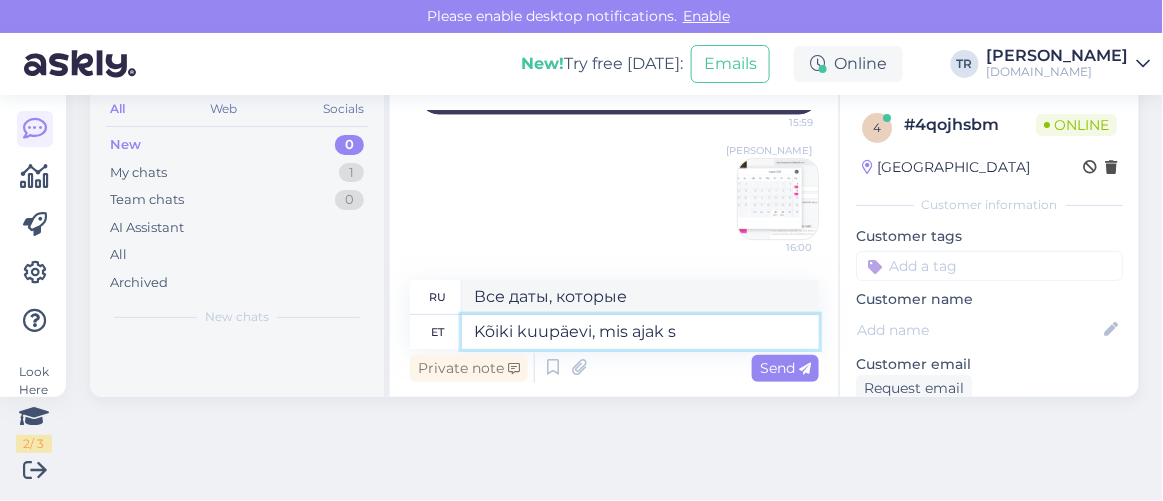 type on "Kõiki kuupäevi, mis ajak so" 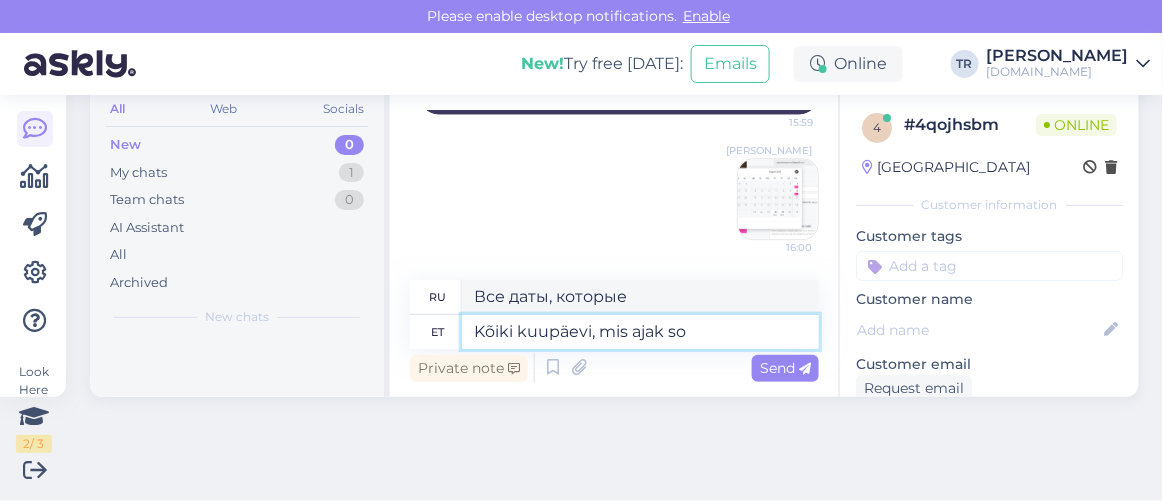 type on "Все даты того времени" 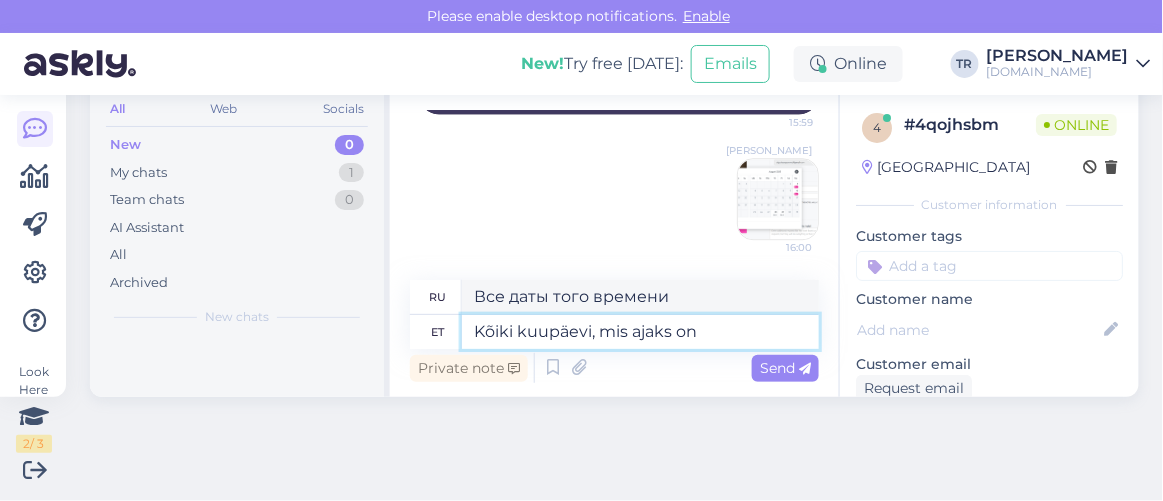 type on "Kõiki kuupäevi, mis ajaks on" 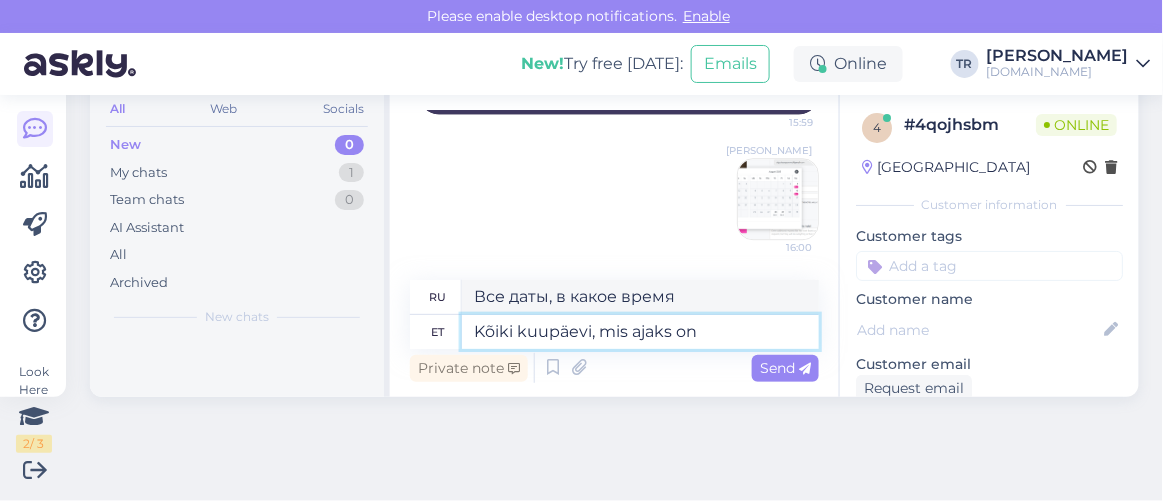 type on "Все доступные даты" 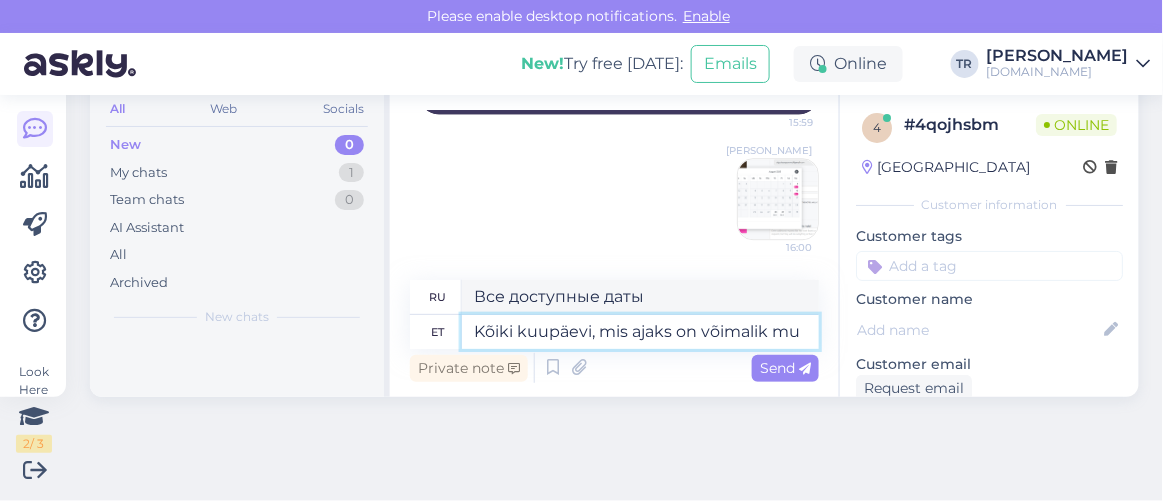 scroll, scrollTop: 1366, scrollLeft: 0, axis: vertical 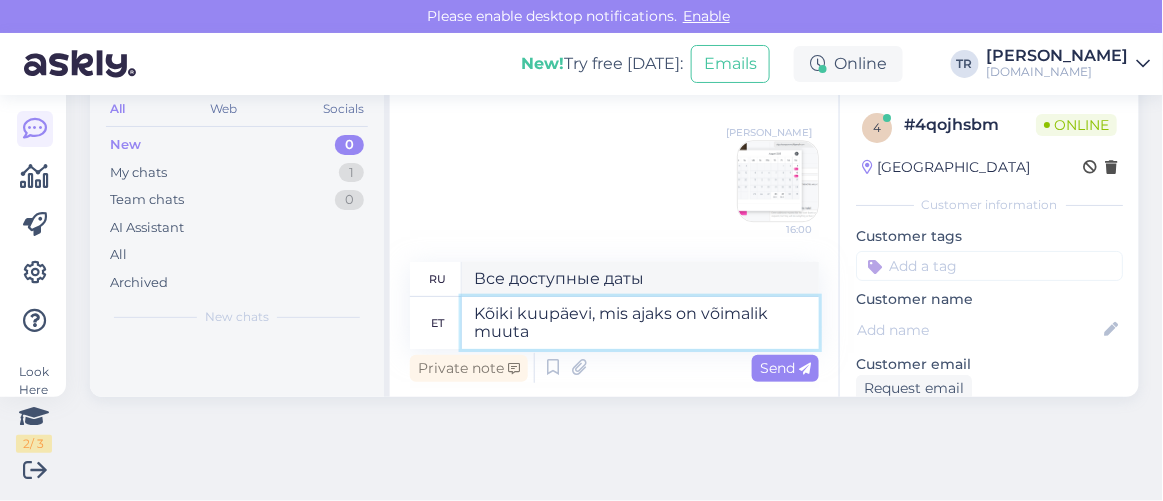 type on "Kõiki kuupäevi, mis ajaks on võimalik muuta," 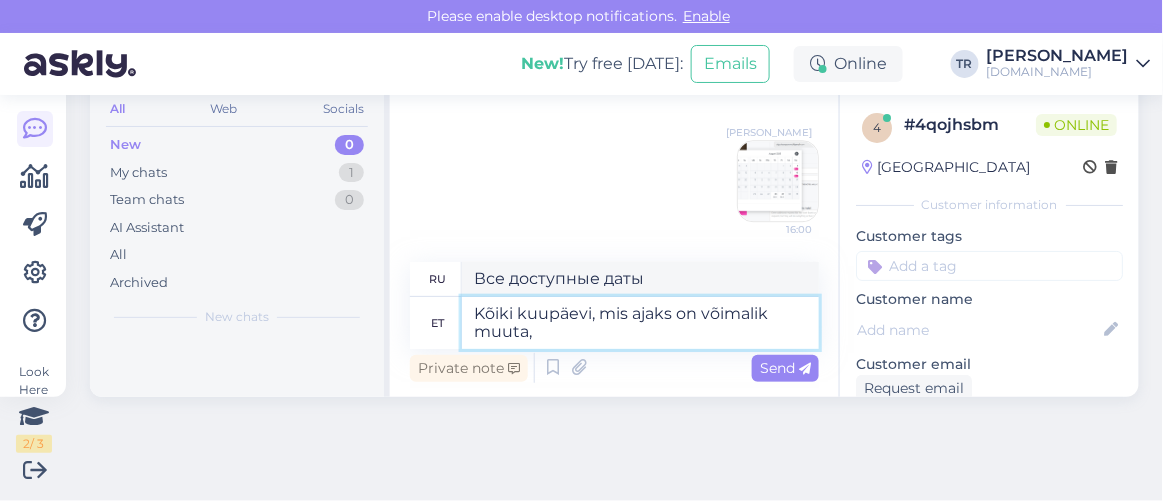 type on "Все даты, которые могут быть изменены" 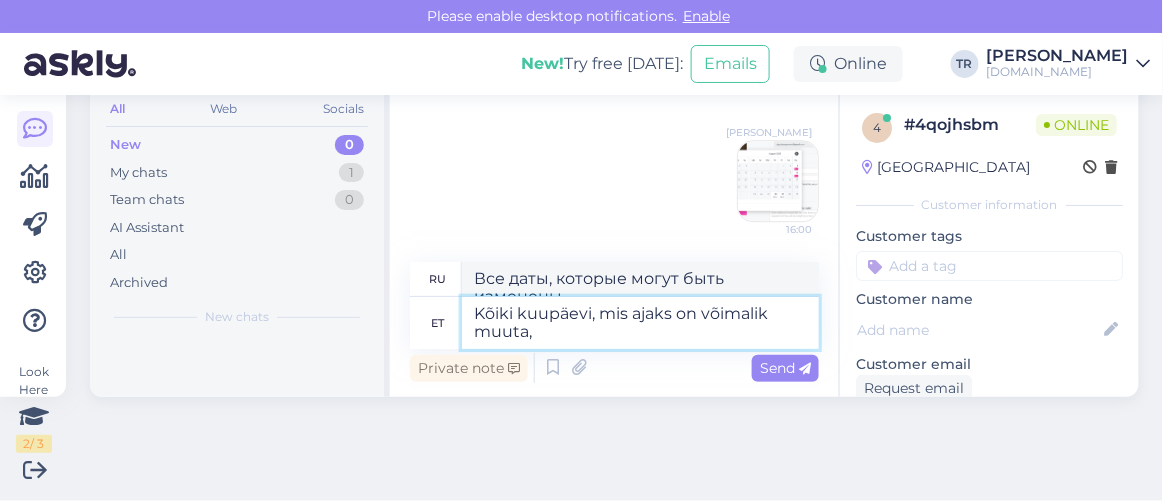 scroll, scrollTop: 1379, scrollLeft: 0, axis: vertical 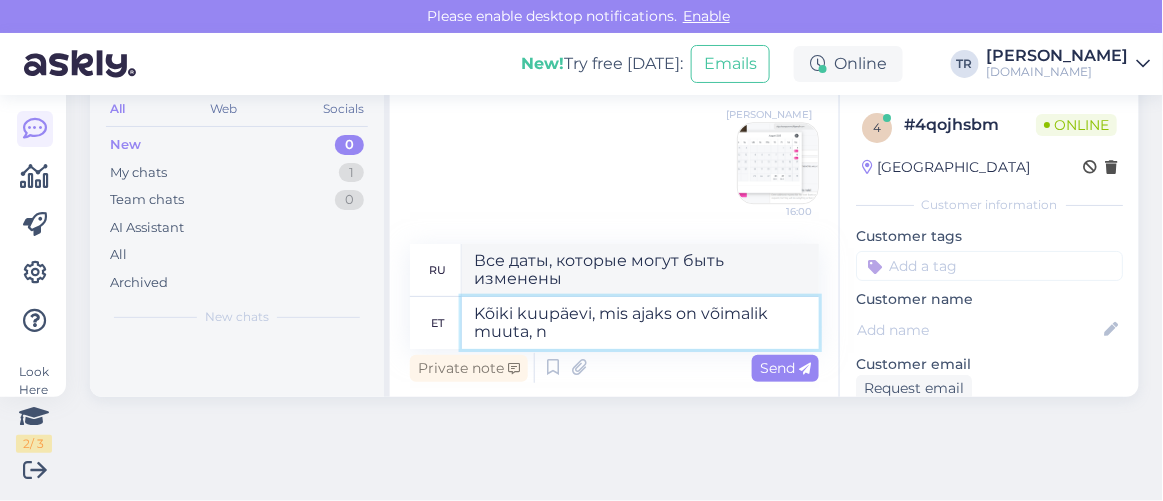 type on "Kõiki kuupäevi, mis ajaks on võimalik muuta, nä" 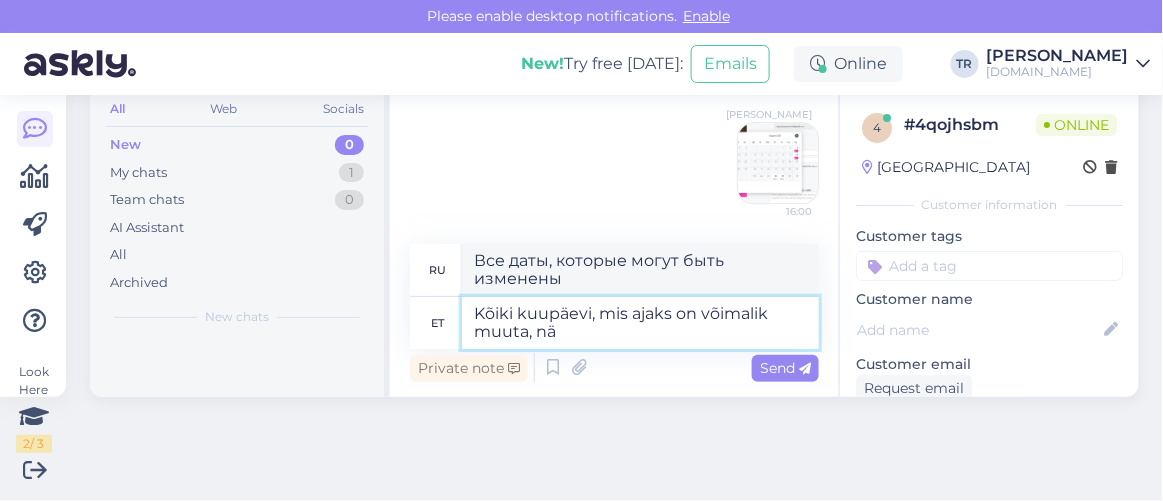 type on "Все даты могут быть изменены в любое время," 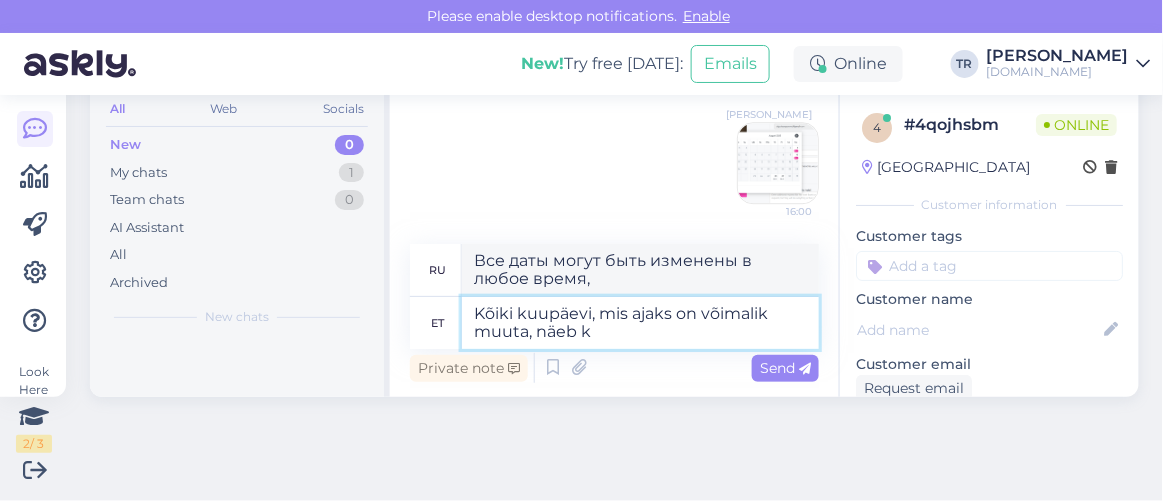 type on "Kõiki kuupäevi, mis ajaks on võimalik muuta, näeb ka" 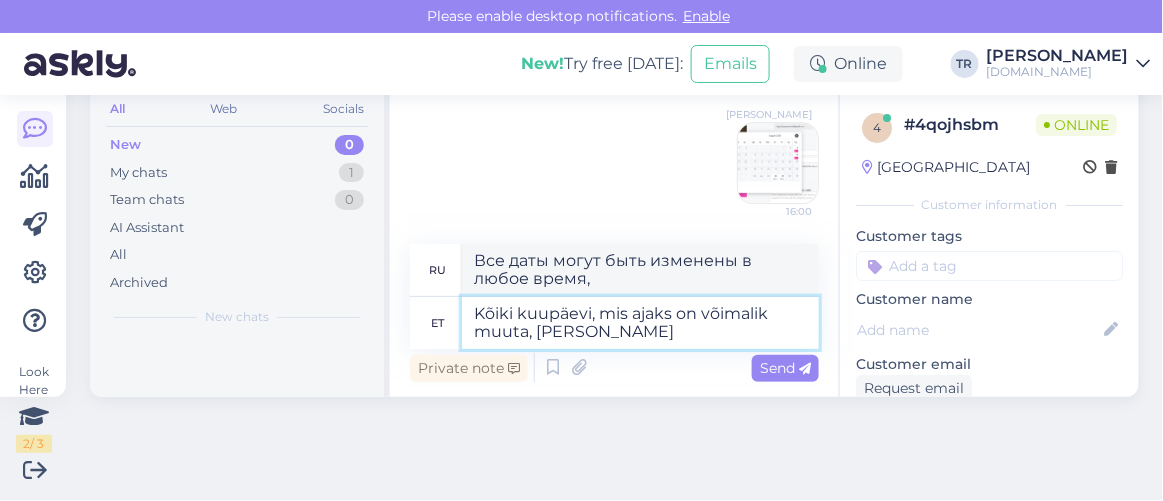 type on "Вы можете увидеть все даты, которые могут быть изменены в любое время." 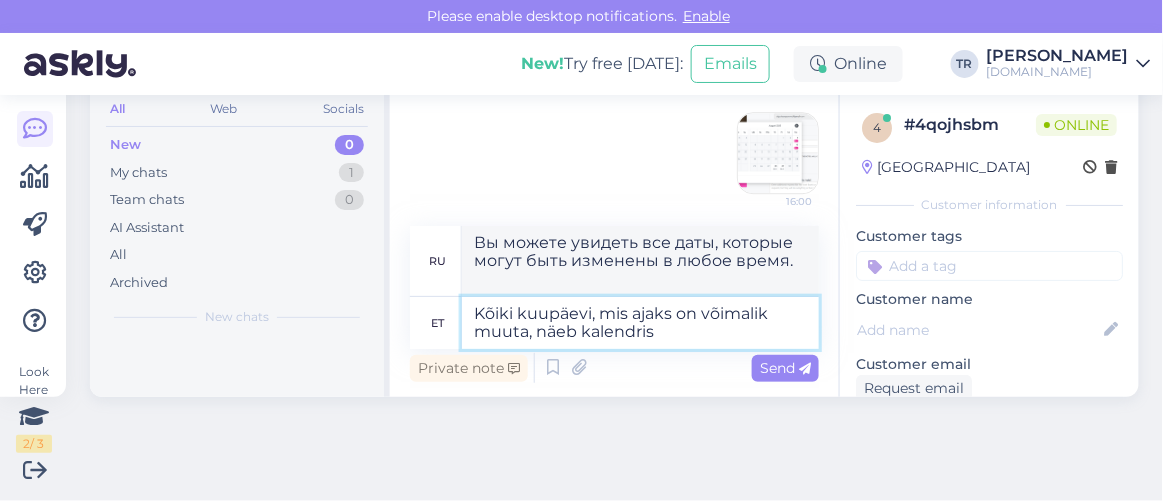 type on "Kõiki kuupäevi, mis ajaks on võimalik muuta, näeb kalendrist" 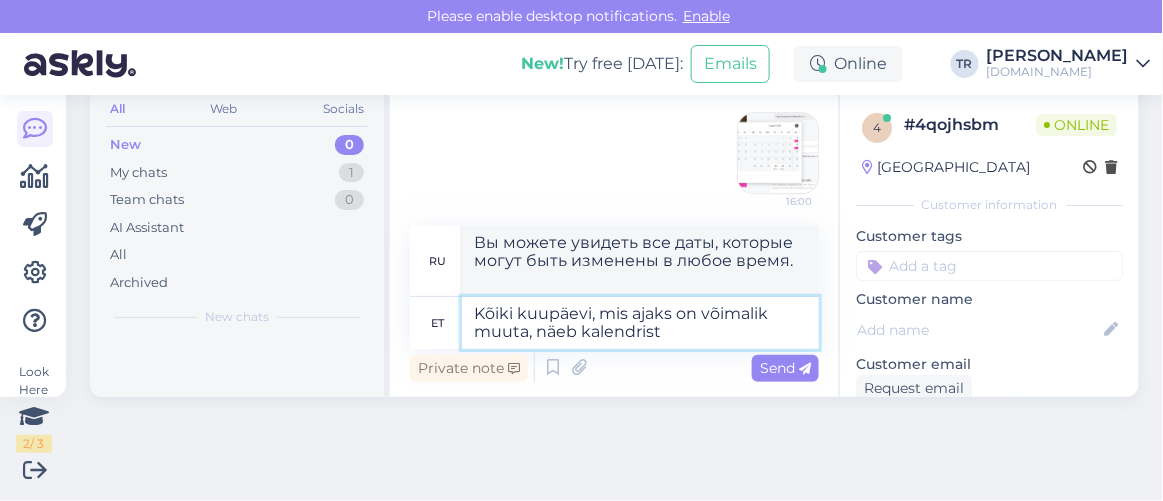 type on "Все даты, которые можно изменить, можно увидеть в календаре." 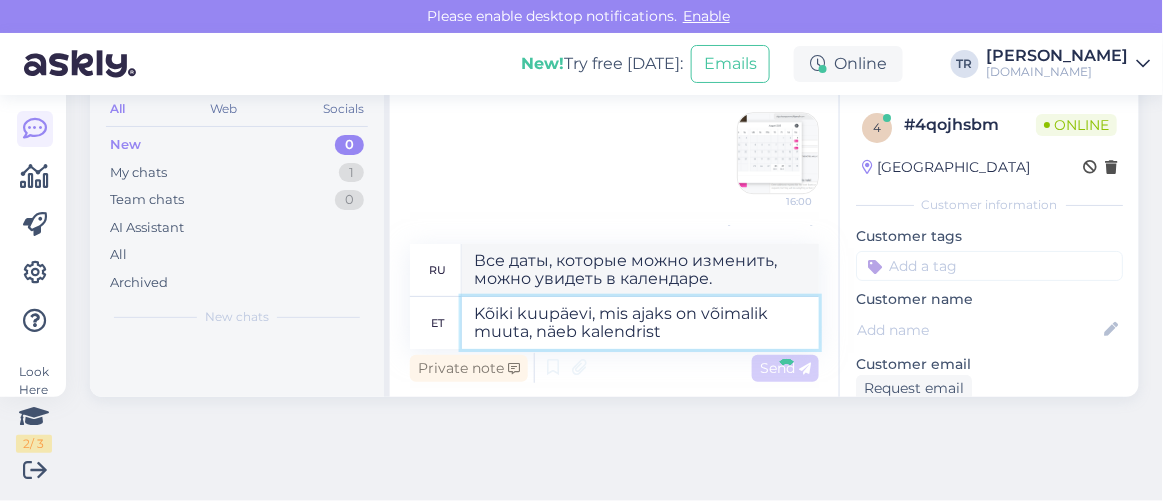 type 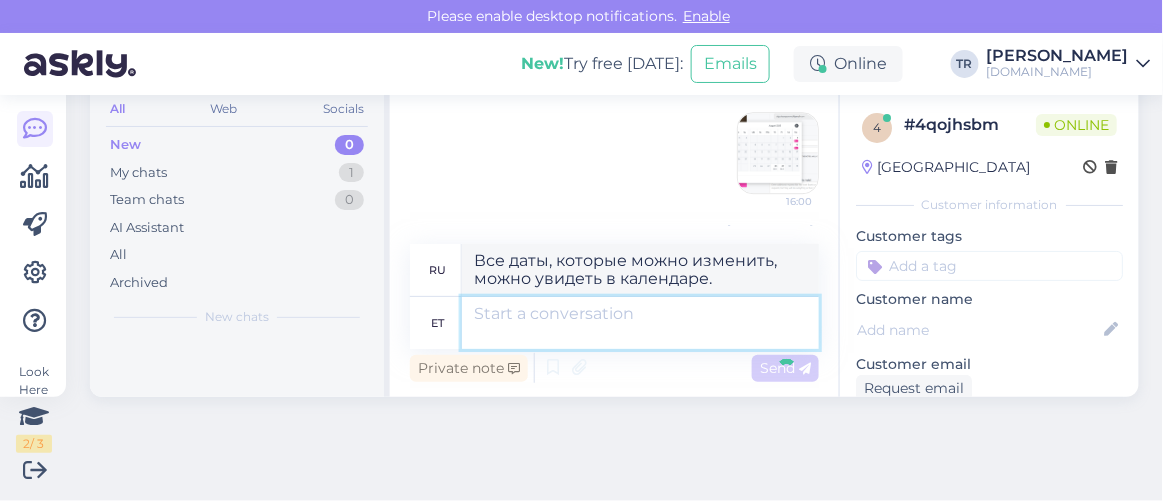 type 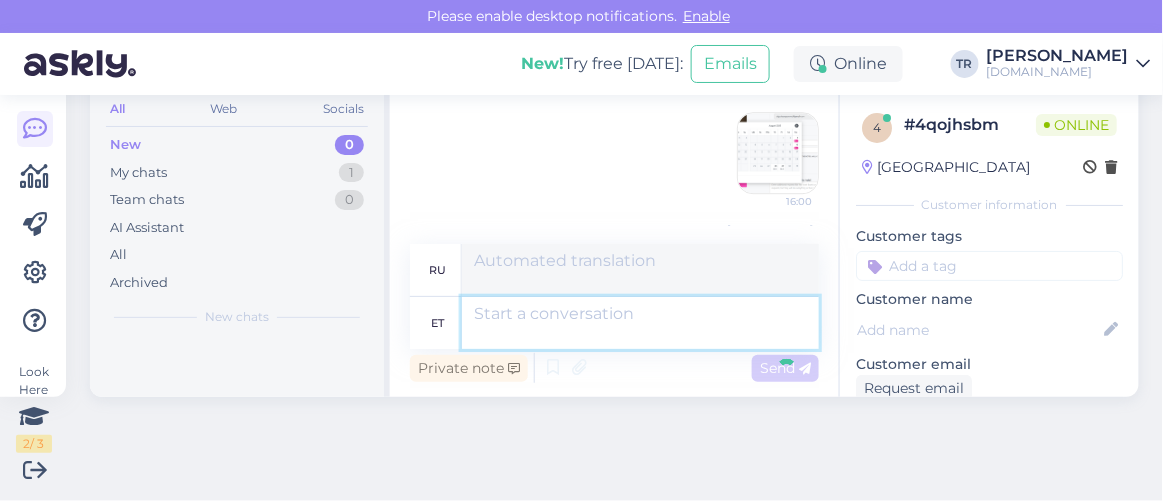 scroll, scrollTop: 1505, scrollLeft: 0, axis: vertical 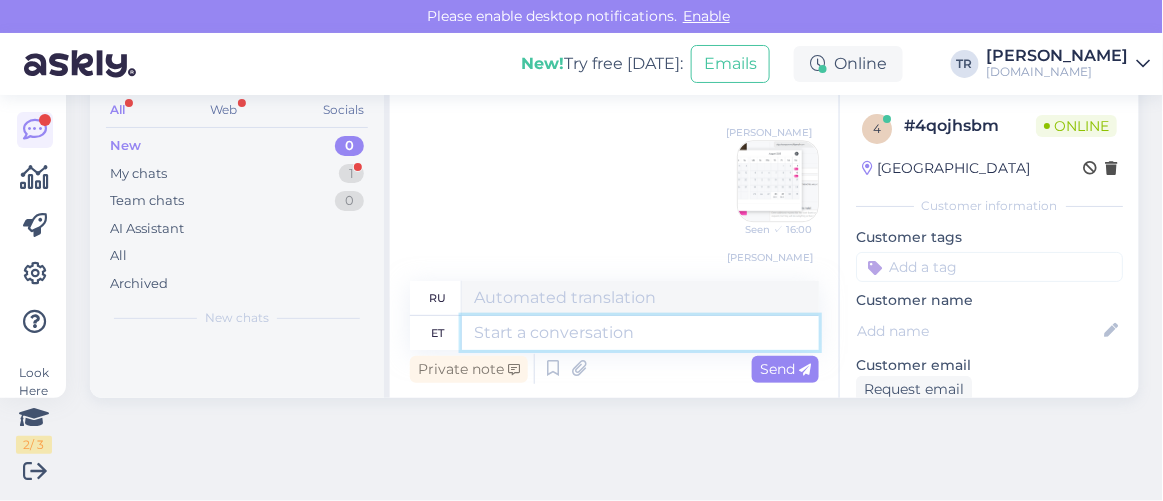 click at bounding box center (640, 333) 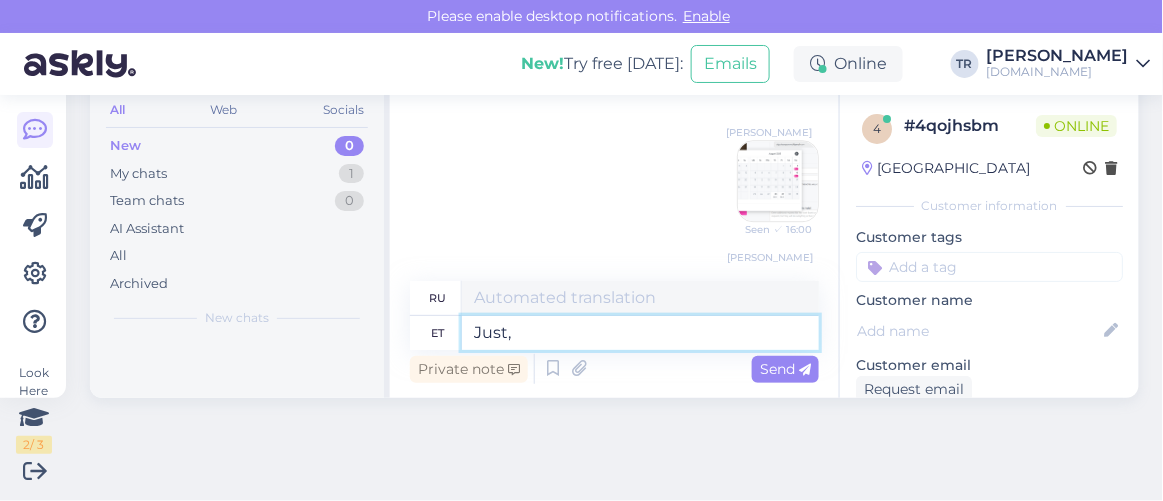 type on "Just, k" 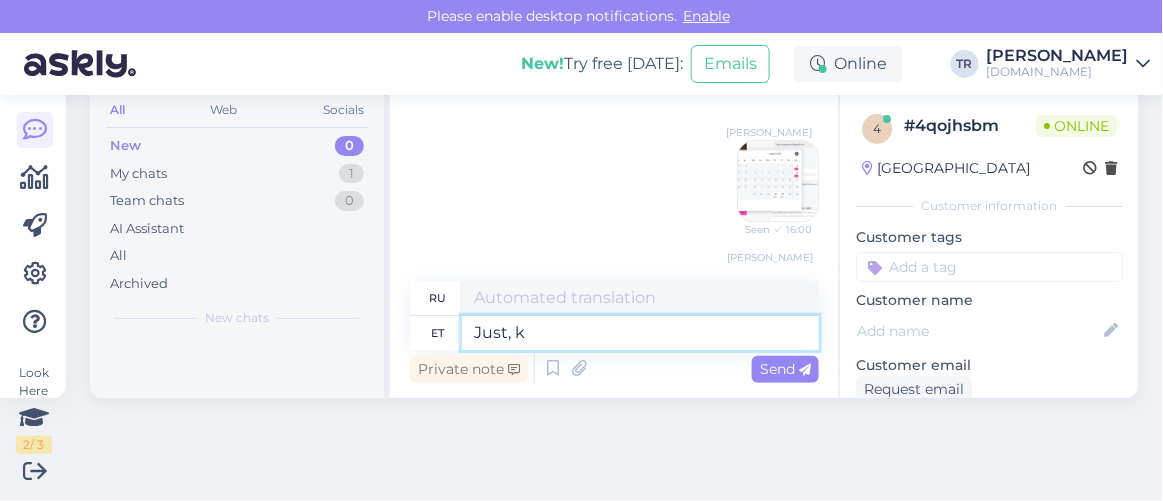 type on "Точно," 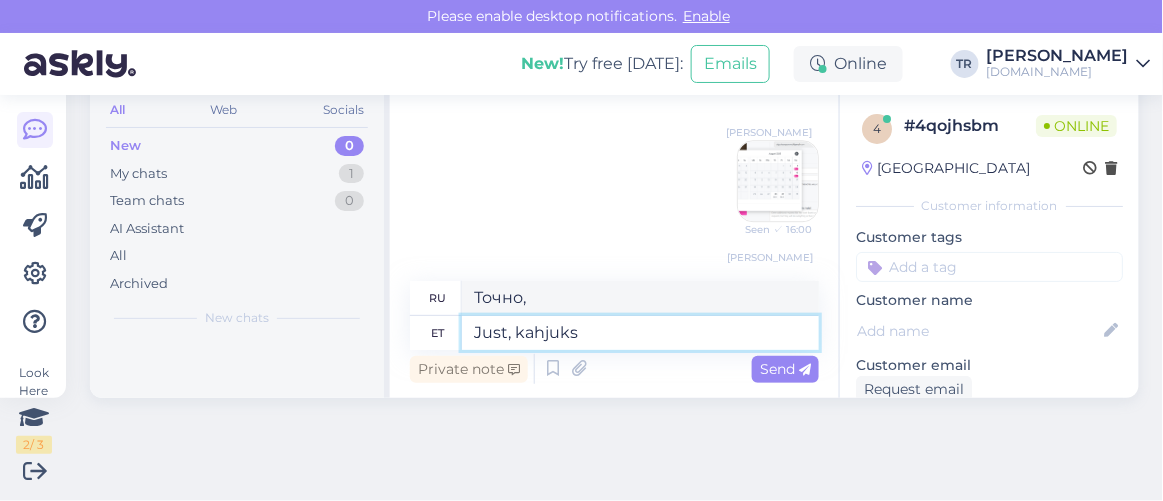 type on "Just, kahjuks" 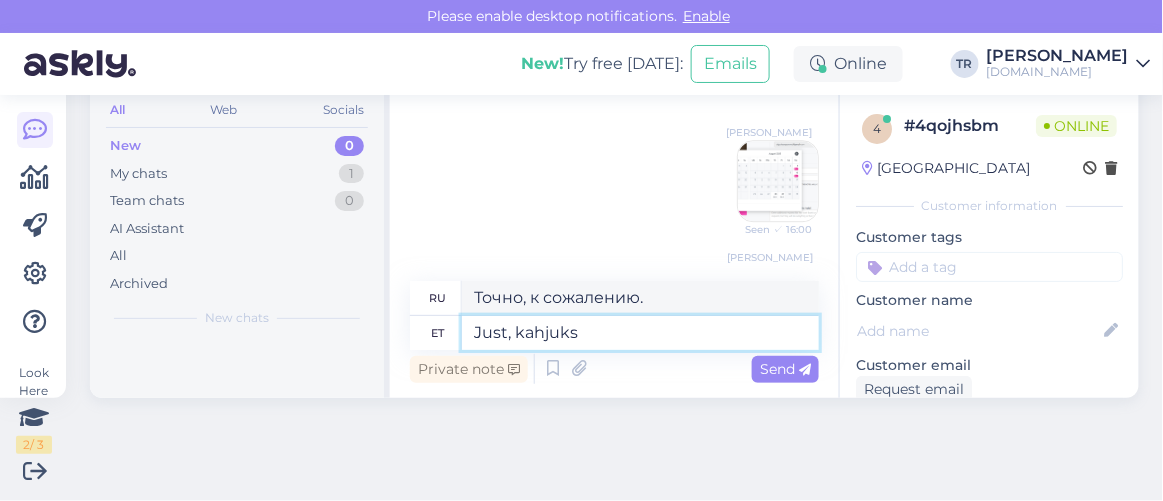 type on "Just, kahjuks" 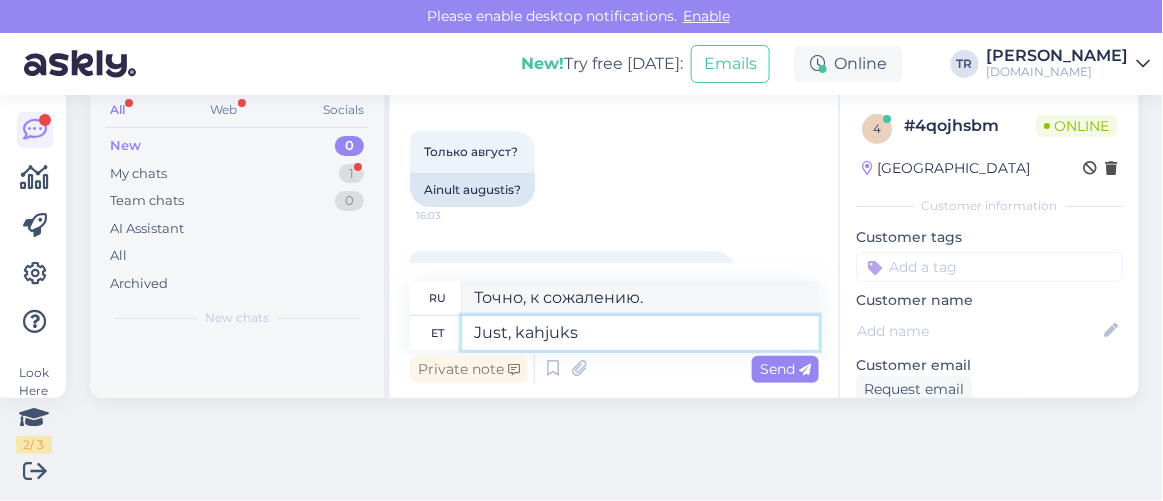 scroll, scrollTop: 1744, scrollLeft: 0, axis: vertical 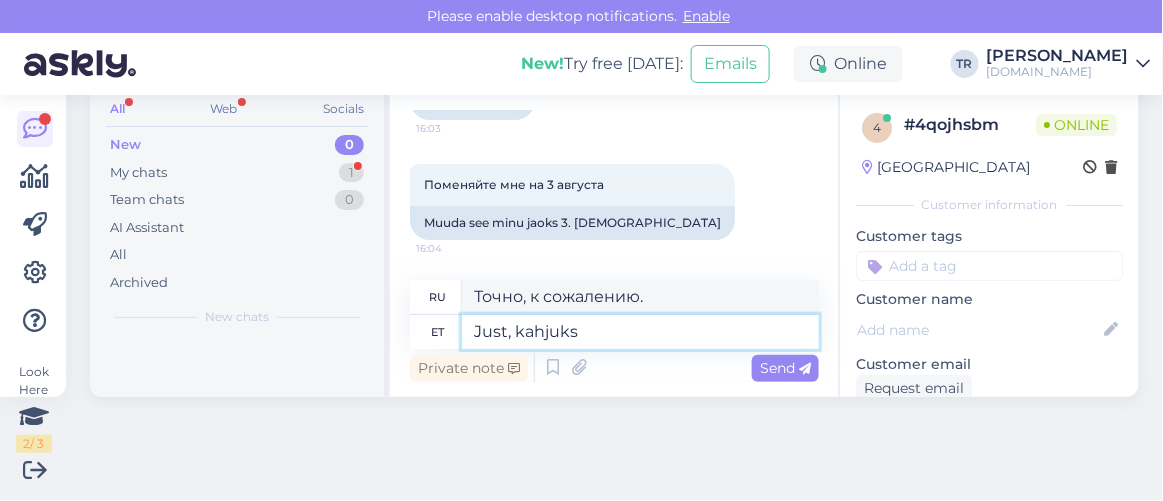 drag, startPoint x: 602, startPoint y: 331, endPoint x: 344, endPoint y: 328, distance: 258.01746 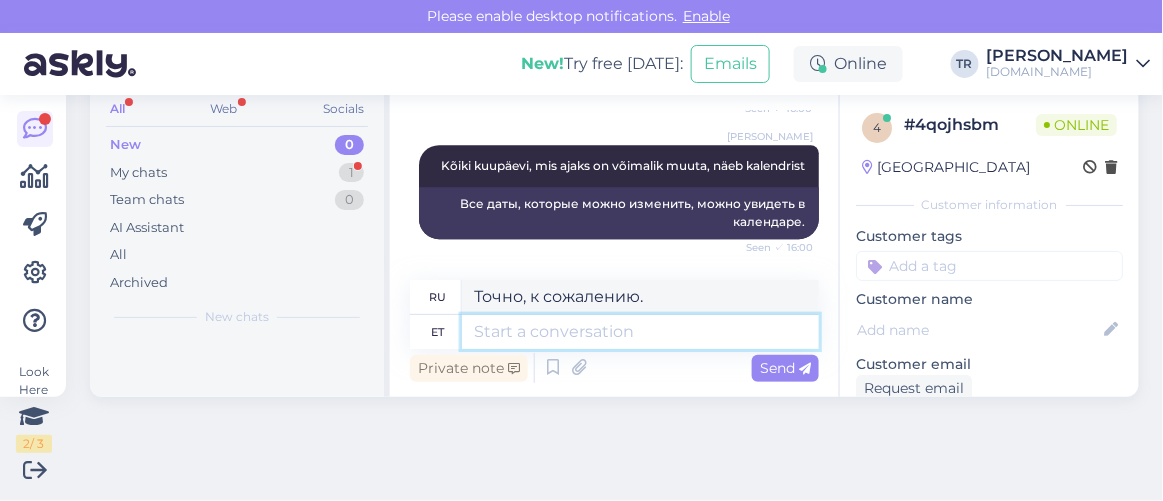 type 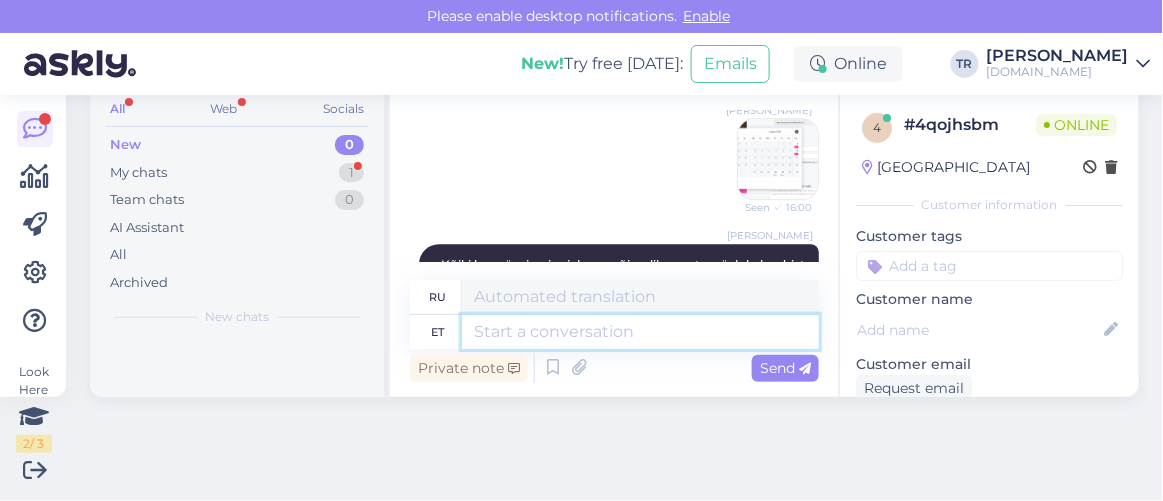 scroll, scrollTop: 1108, scrollLeft: 0, axis: vertical 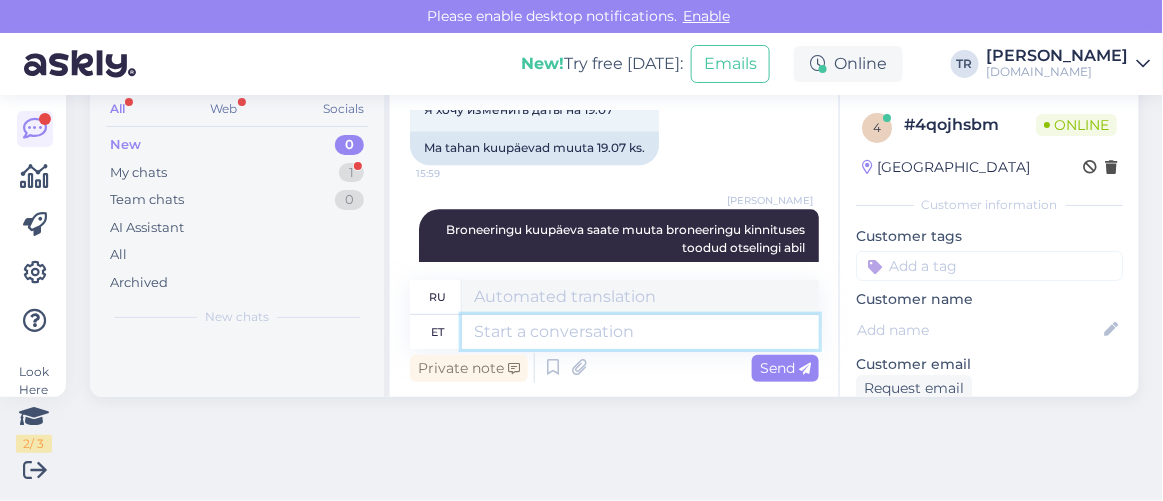 click at bounding box center [640, 332] 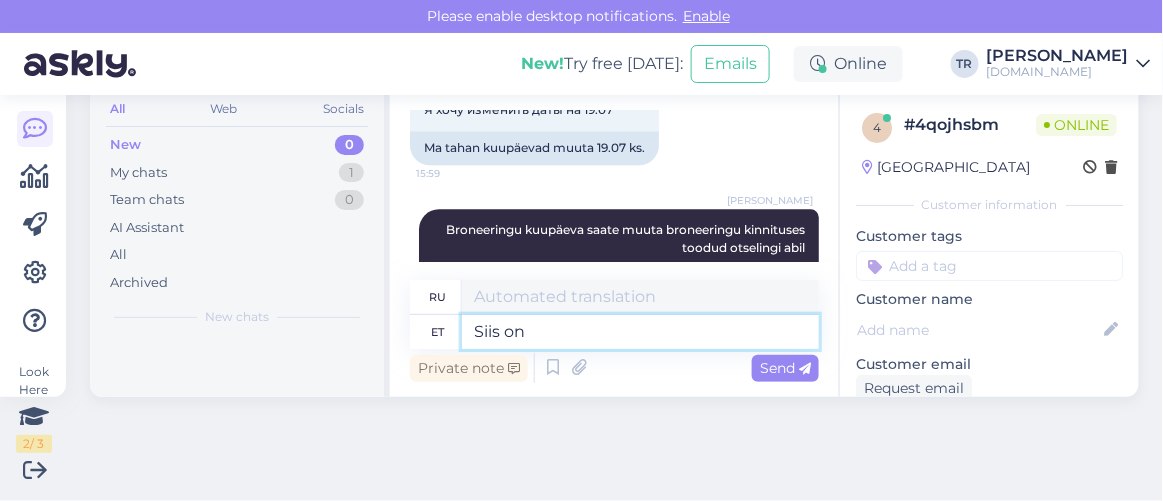 type on "Siis on" 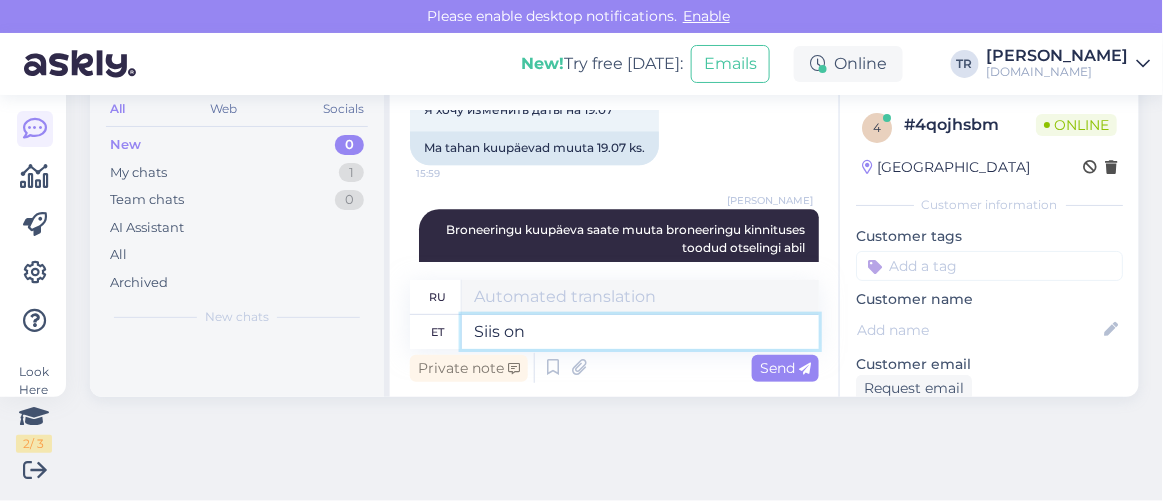 type on "Затем" 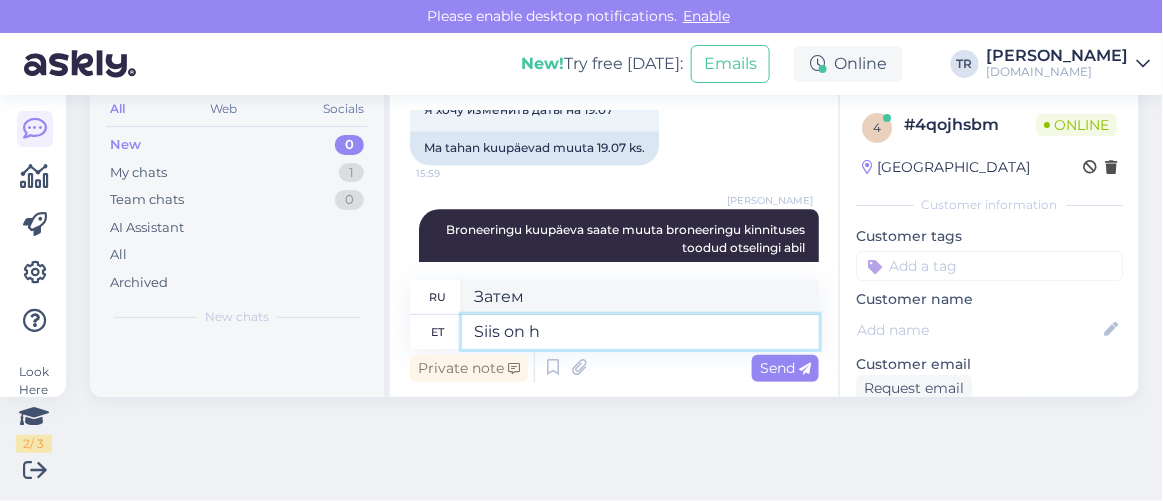 type on "Siis on hi" 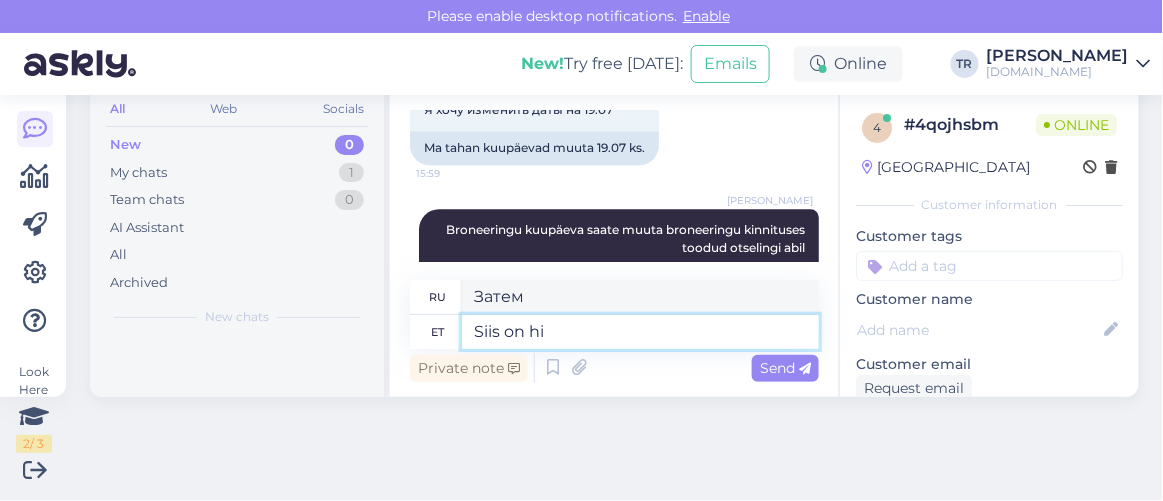 type on "Тогда это" 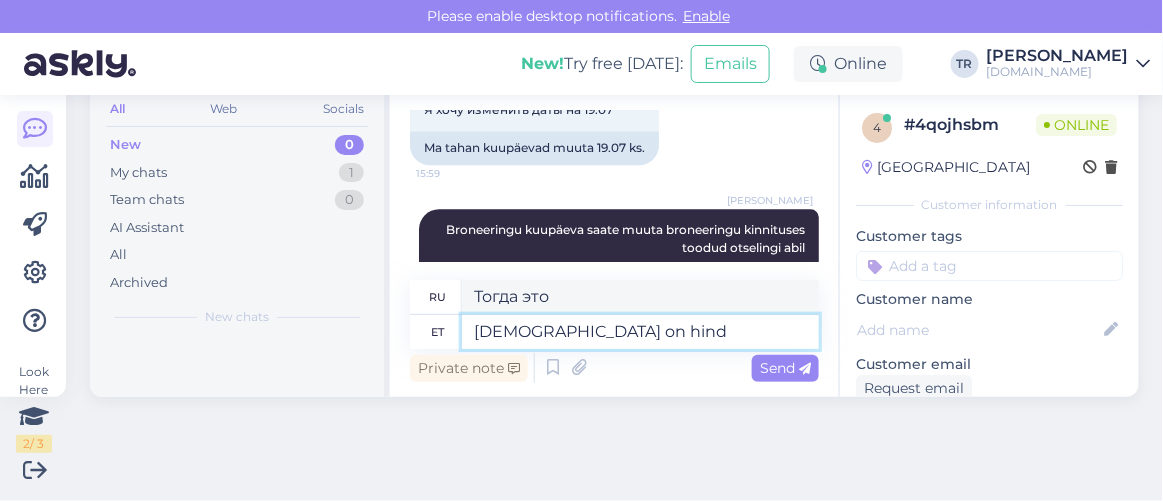 type on "Siis on hind" 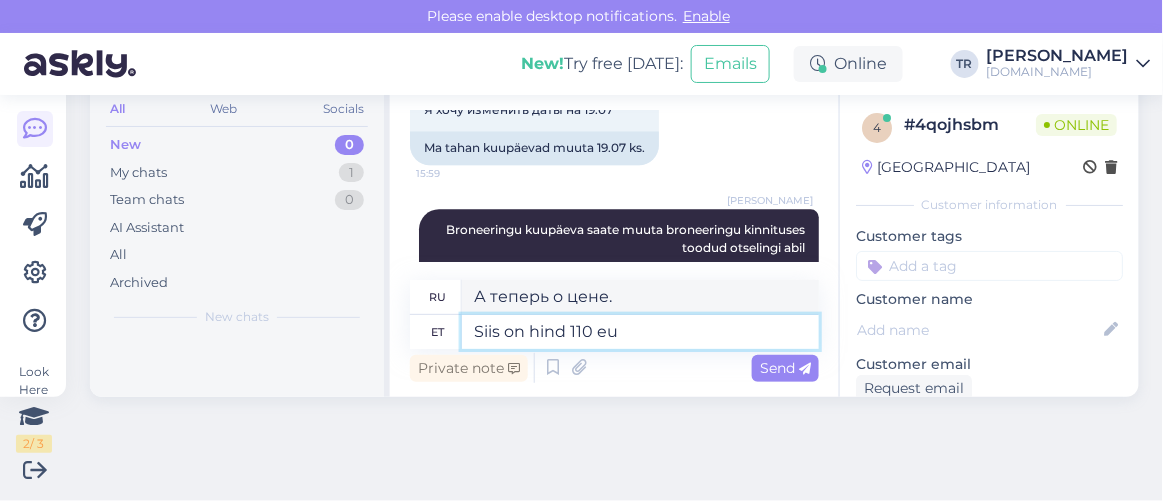 type on "Siis on hind 110 eur" 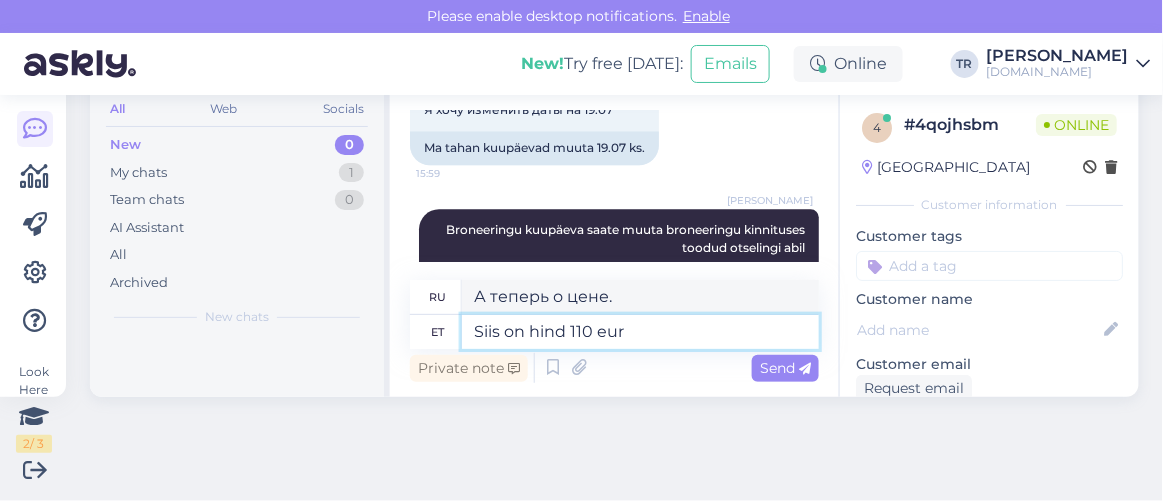 type on "Тогда цена 110" 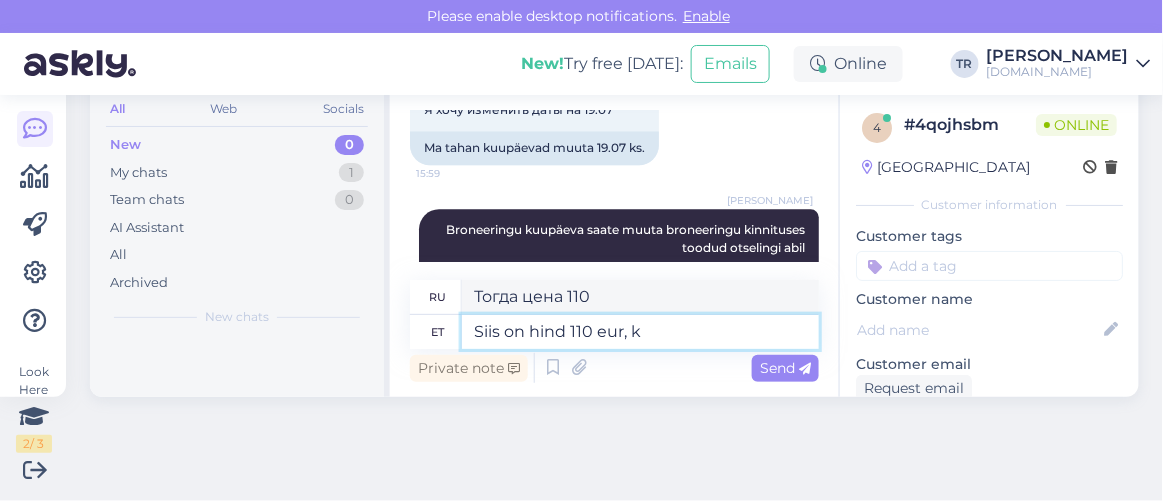type on "Siis on hind 110 eur, ka" 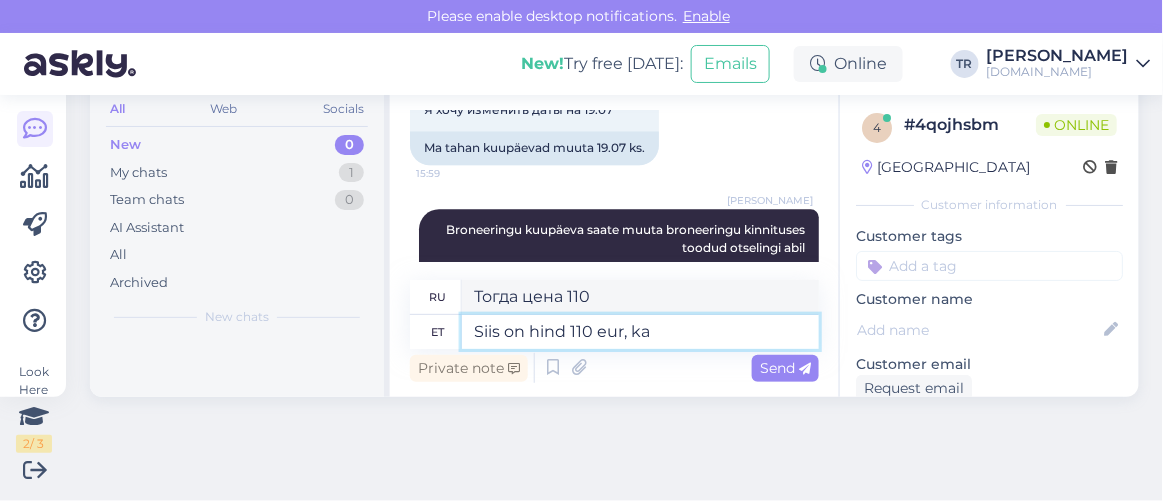 type on "Тогда цена 110 евро," 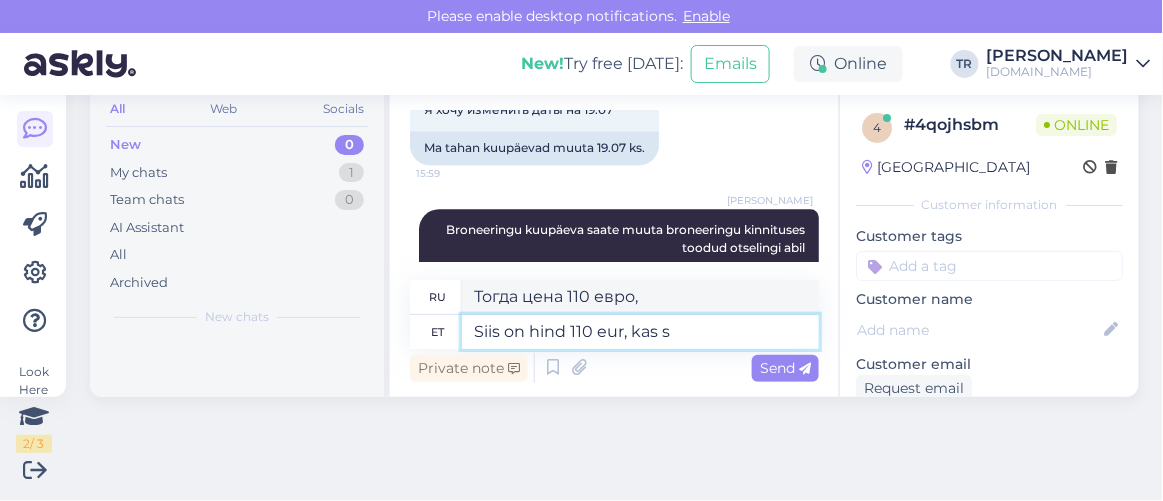 type on "Siis on hind 110 eur, kas se" 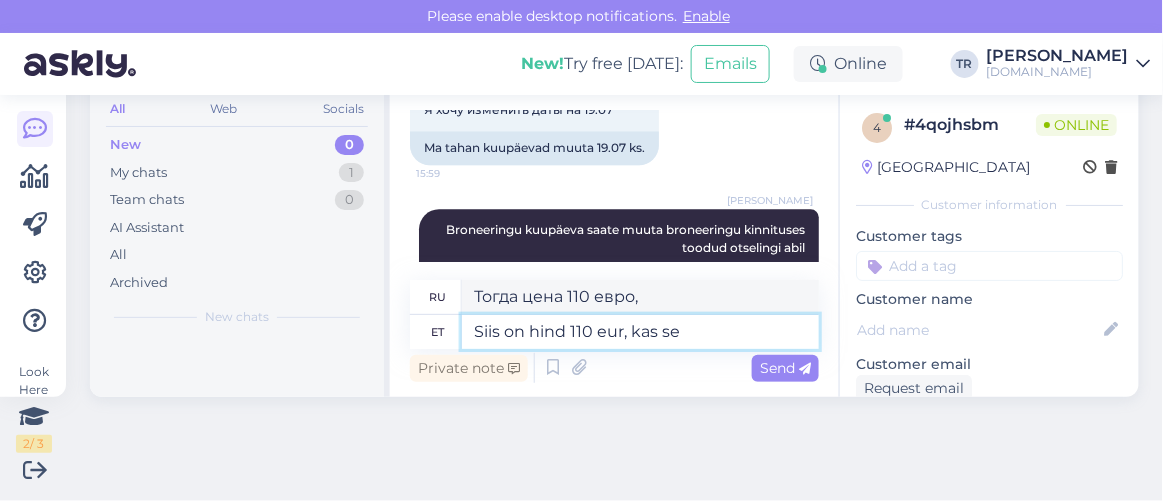 type on "Тогда цена 110 евро, верно?" 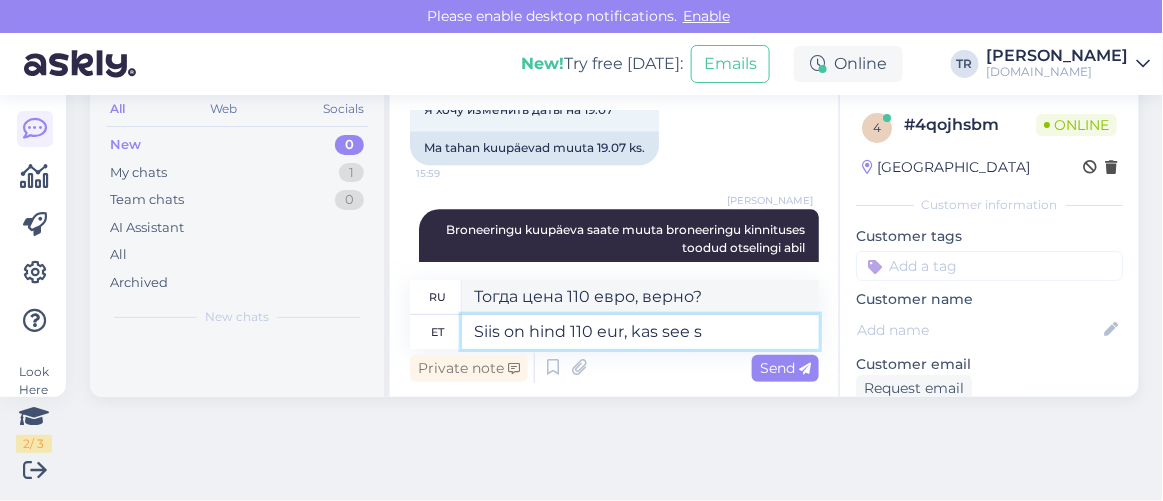 type on "Siis on hind 110 eur, kas see so" 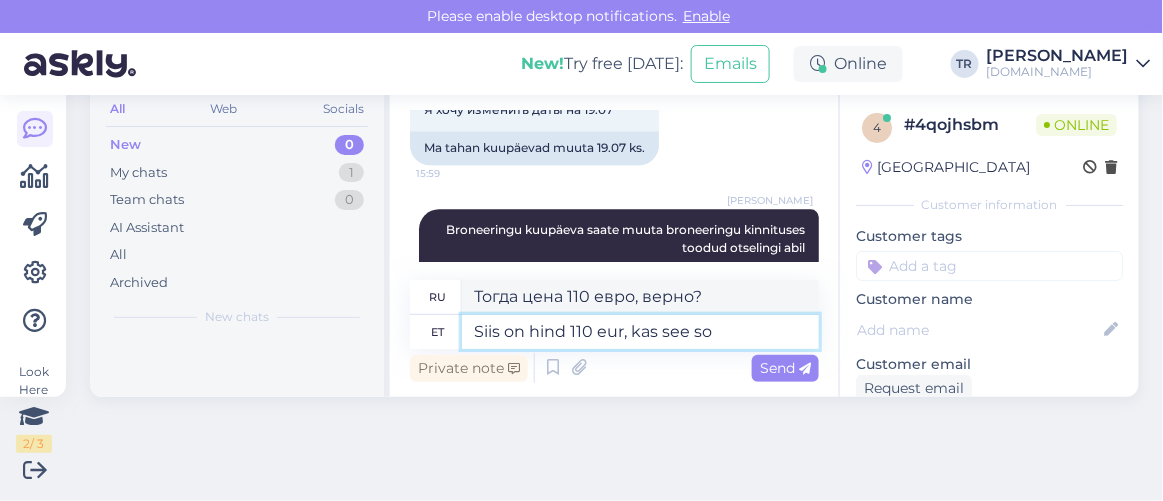 type on "Тогда цена составит 110 евро, так?" 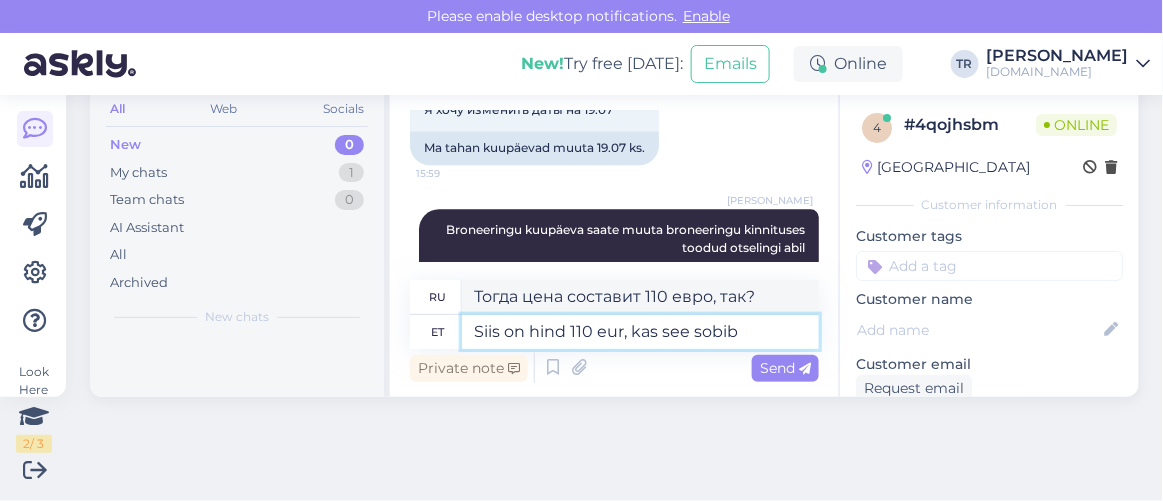 type on "Siis on hind 110 eur, kas see sobib T" 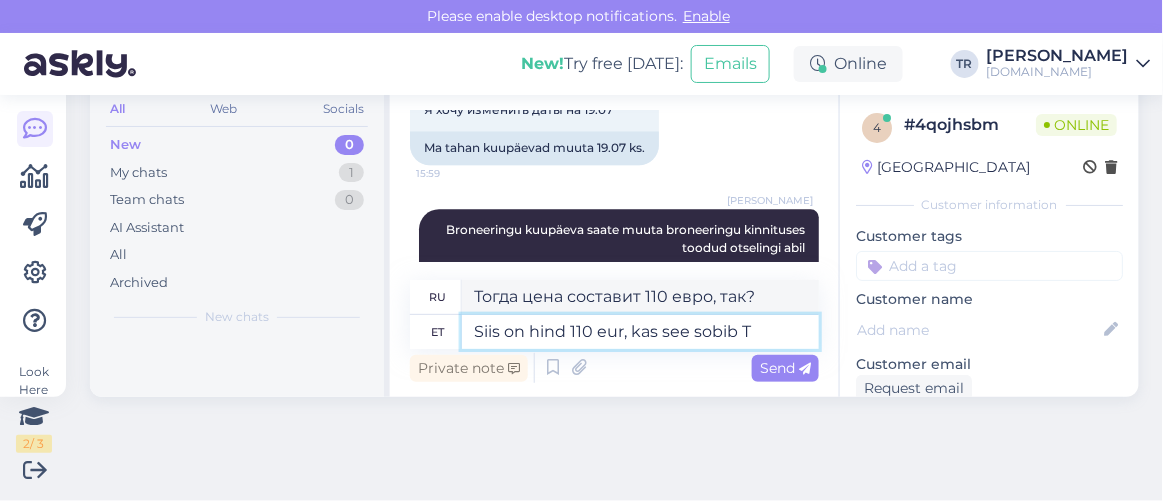 type on "Тогда цена будет 110 евро, вас это устроит?" 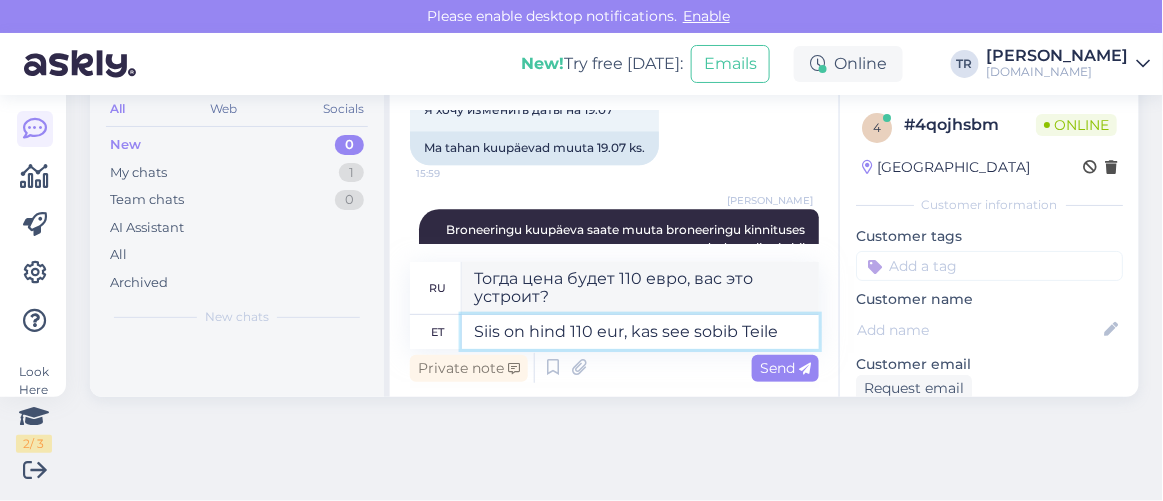 type on "Siis on hind 110 eur, kas see sobib Teile?" 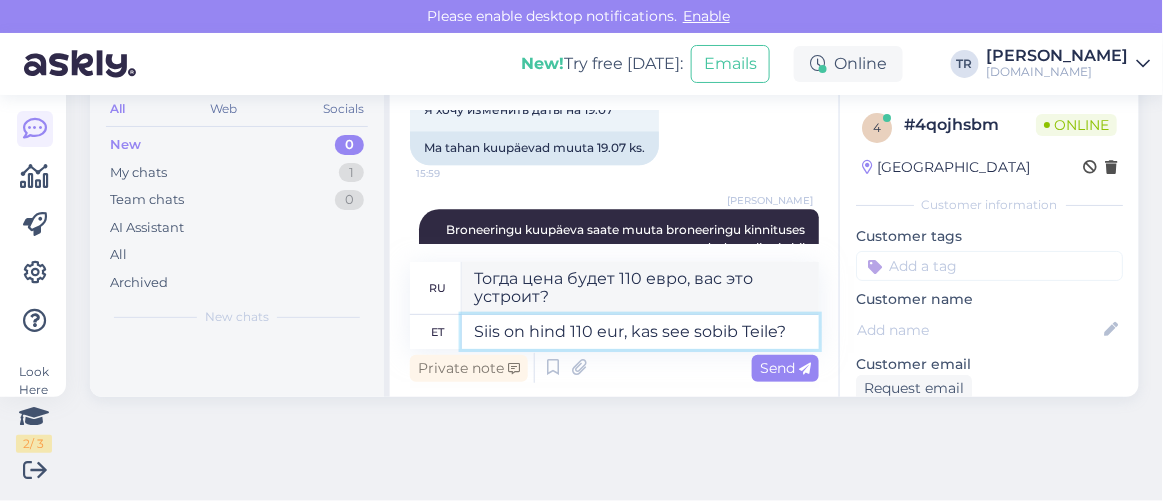 type on "Тогда цена составит 110 евро, вас это устроит?" 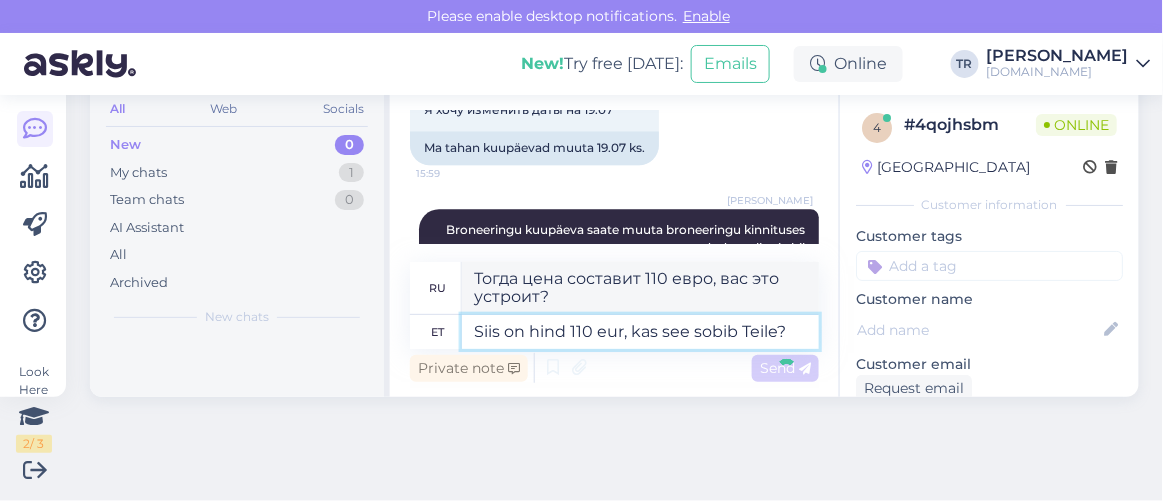 type 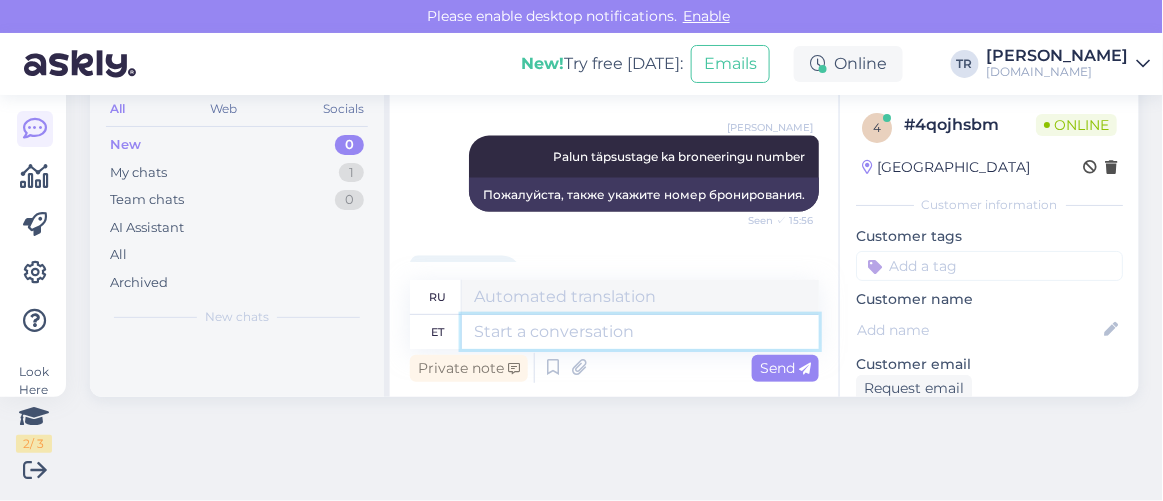 scroll, scrollTop: 773, scrollLeft: 0, axis: vertical 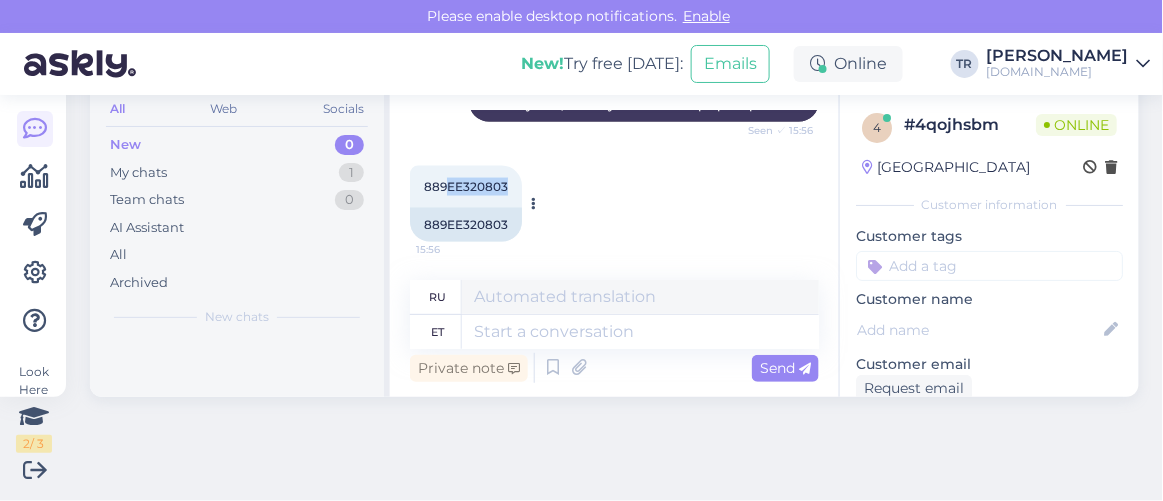 drag, startPoint x: 507, startPoint y: 184, endPoint x: 447, endPoint y: 187, distance: 60.074955 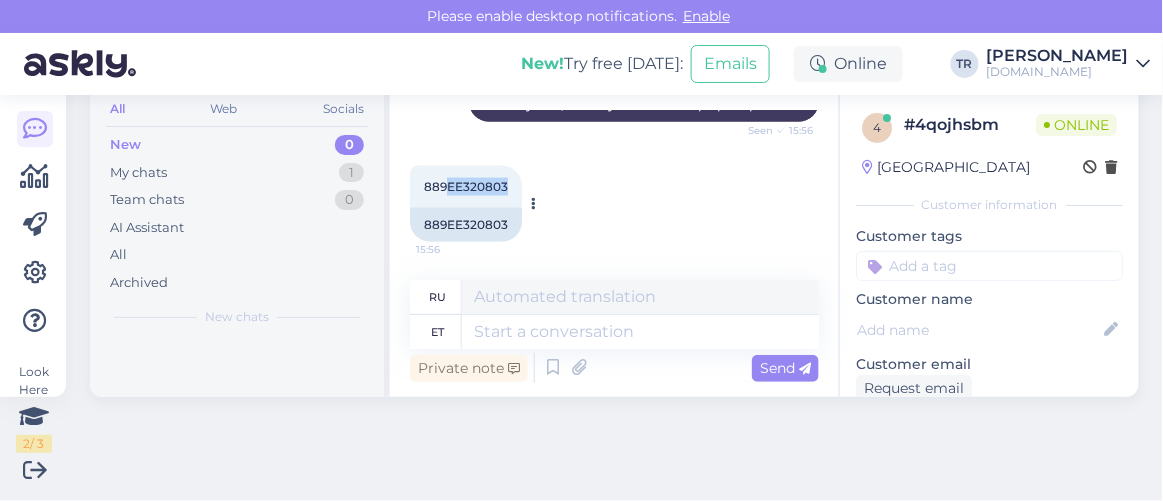 click on "889EE320803 15:56" at bounding box center [466, 187] 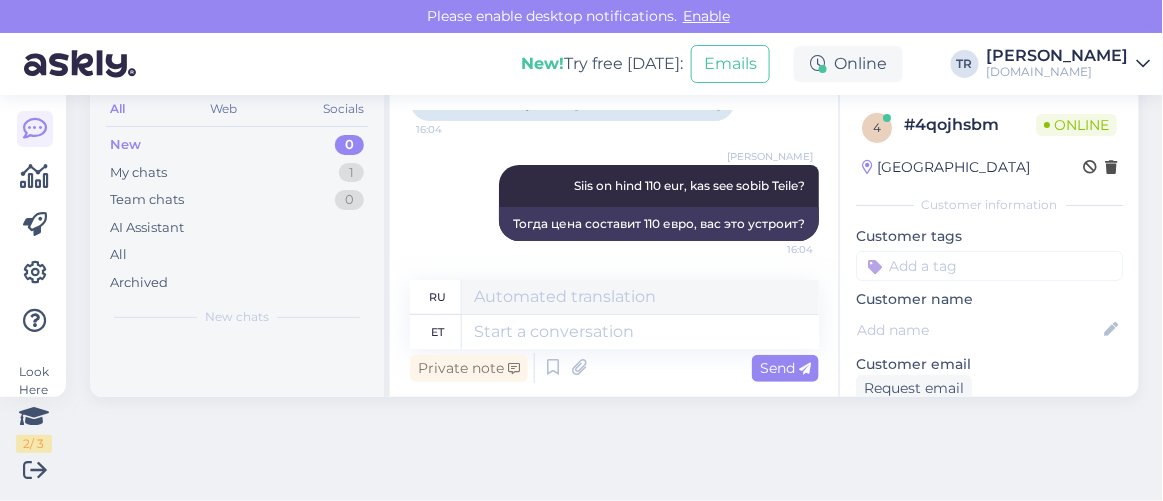 scroll, scrollTop: 1864, scrollLeft: 0, axis: vertical 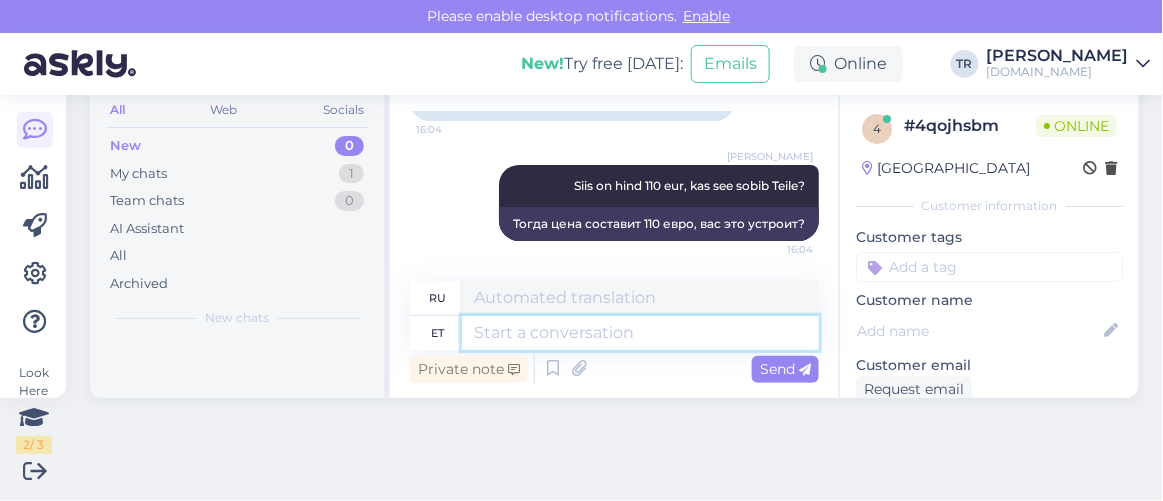 click at bounding box center (640, 333) 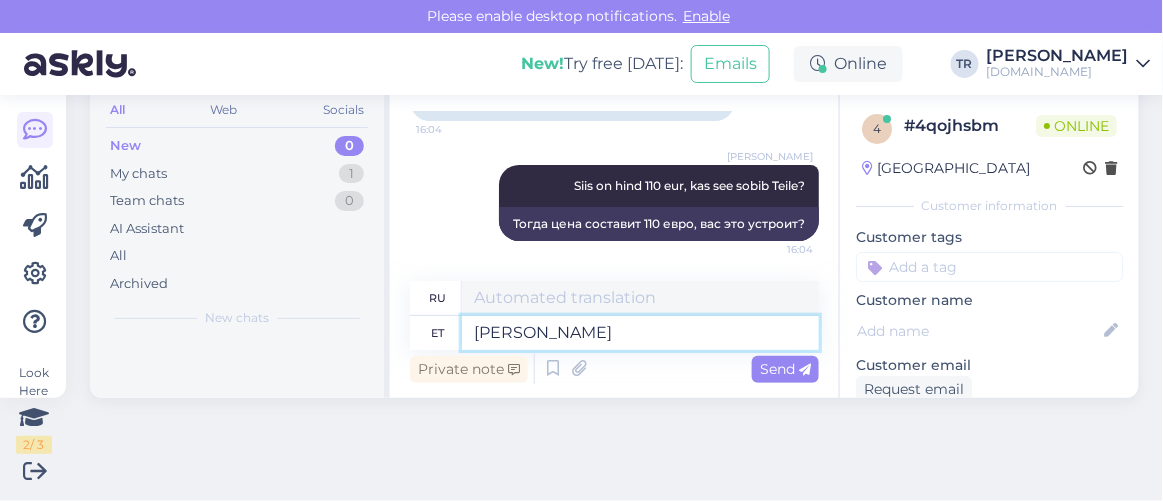 type on "Kuna Te" 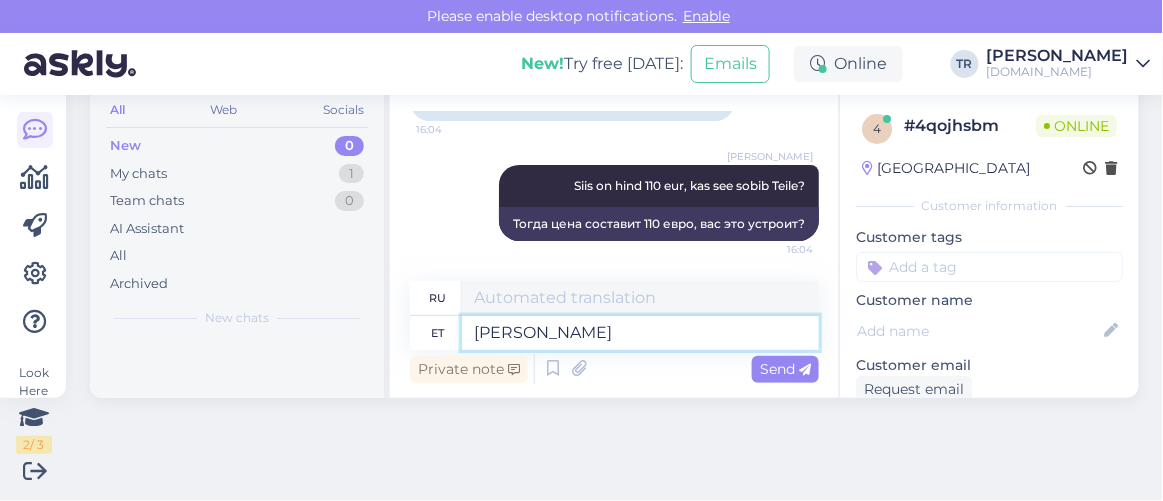 type on "Потому что" 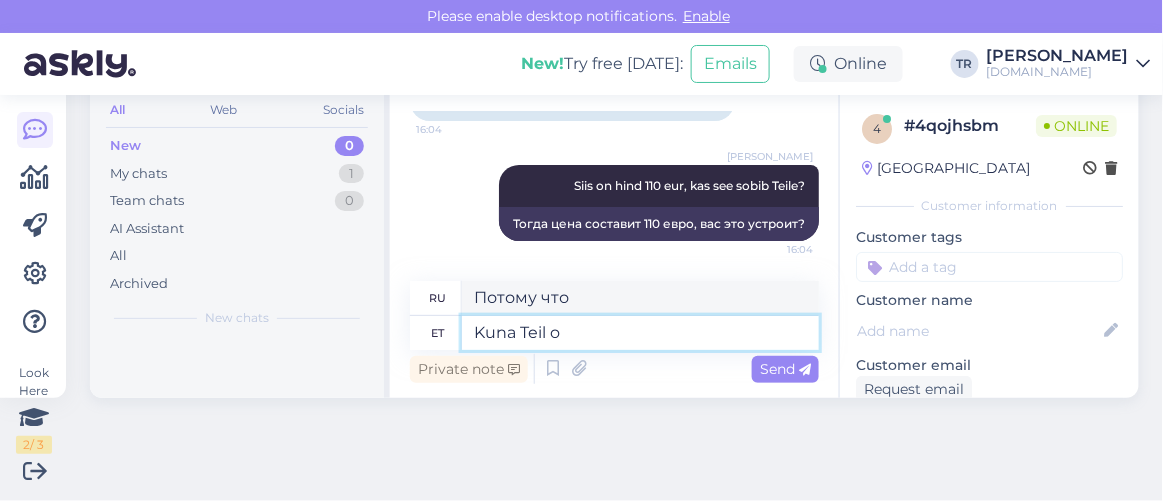 type on "Kuna Teil on" 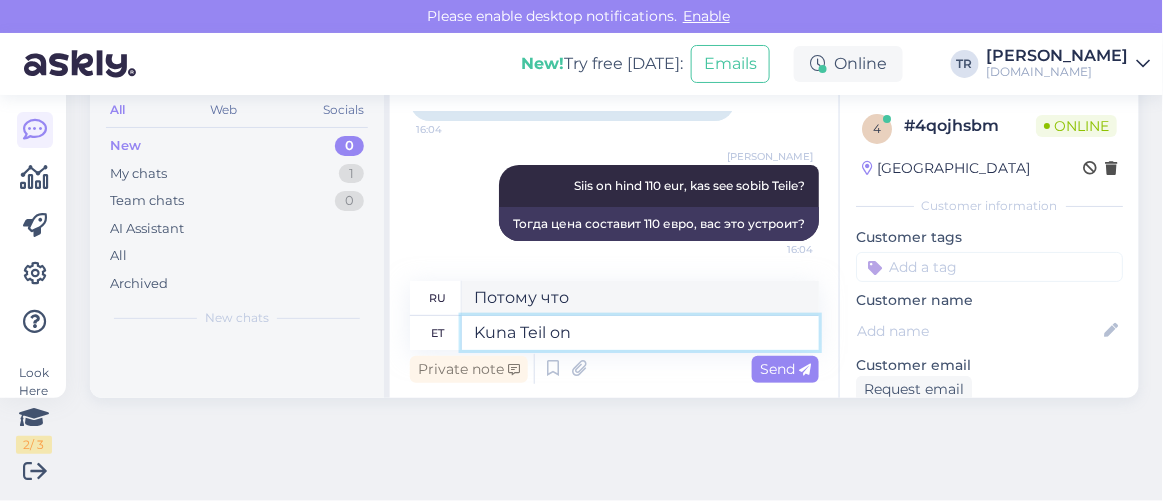 type on "Потому что ты" 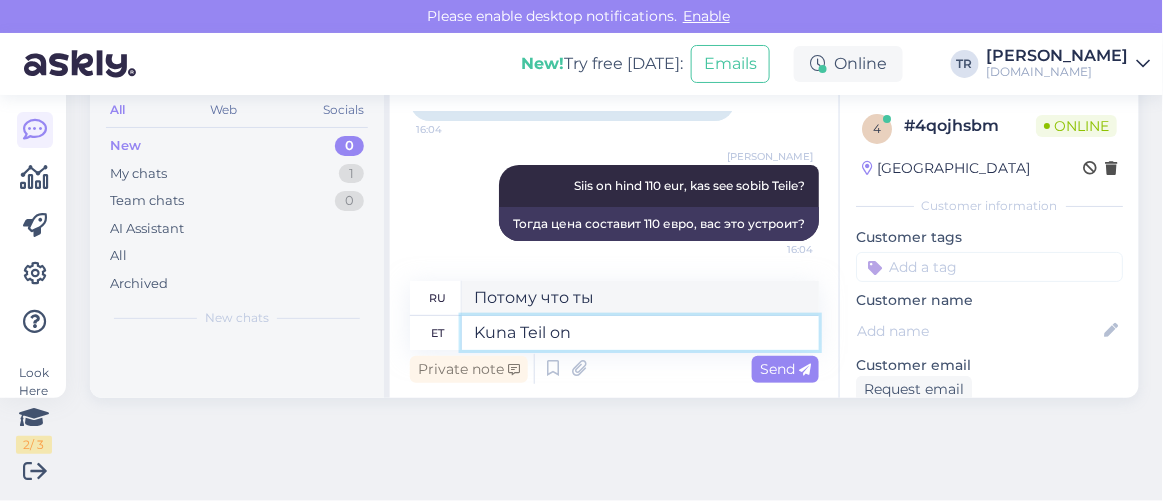 type on "Kuna Teil on" 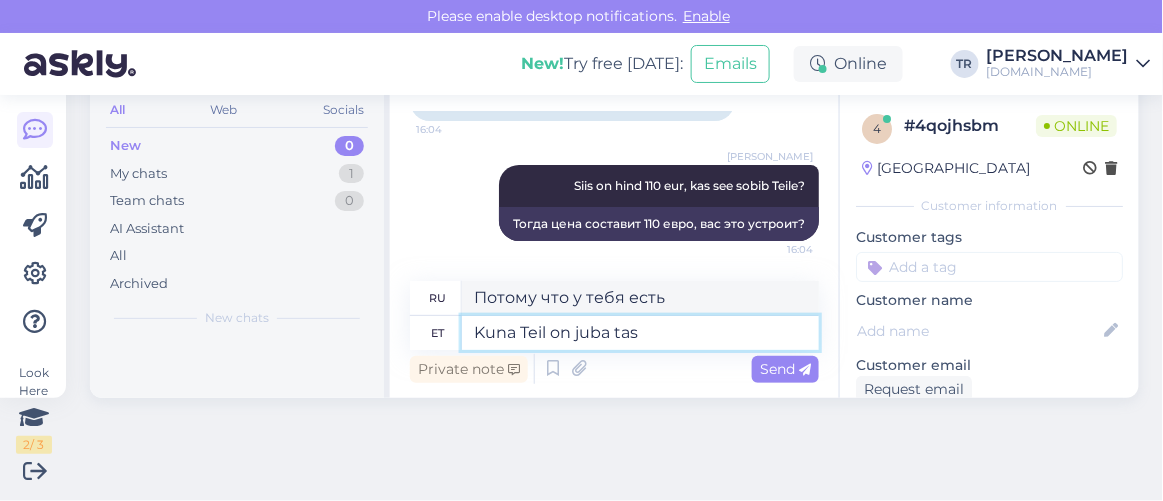 type on "Kuna Teil on juba tasu" 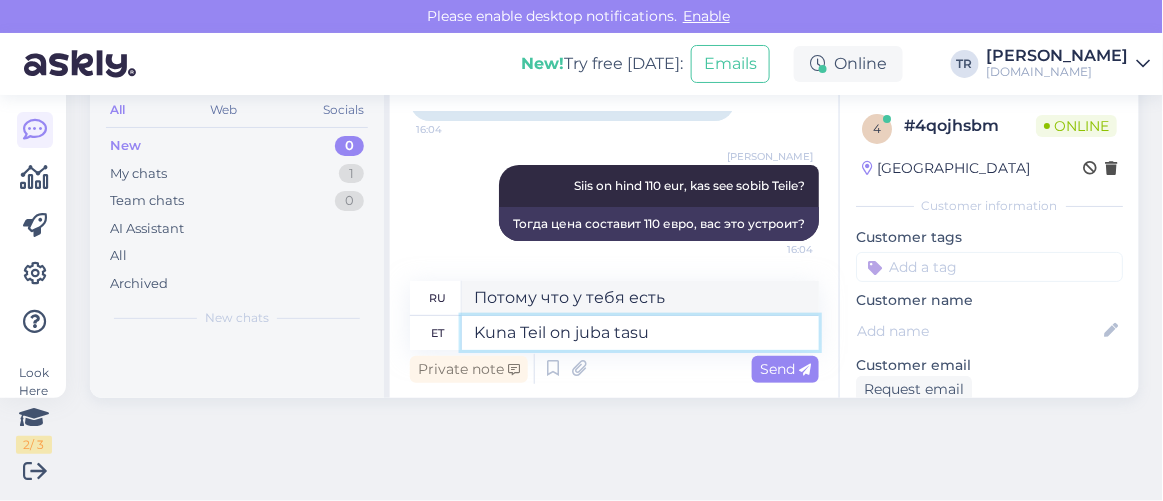 type on "Поскольку у вас уже есть" 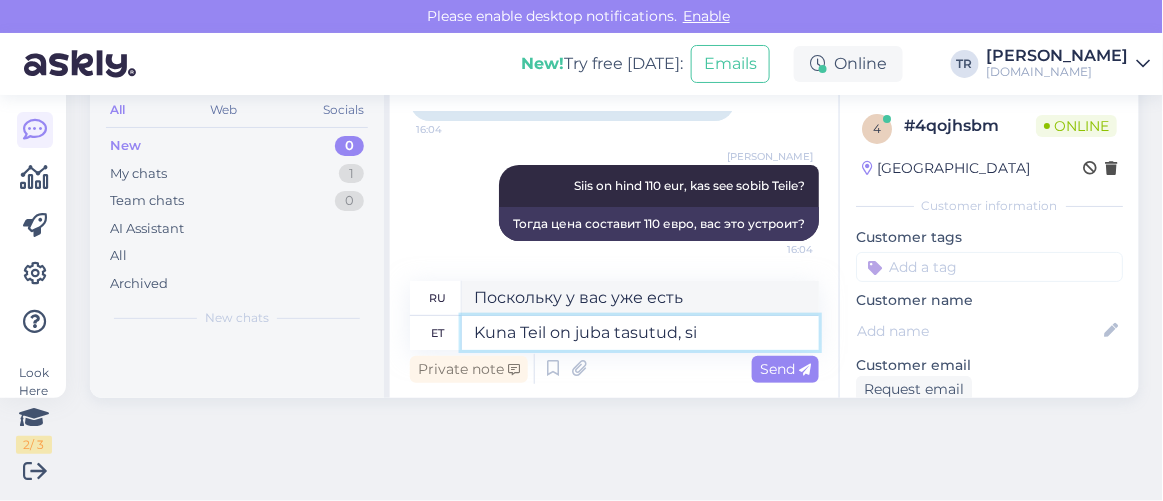 type on "Kuna Teil on juba tasutud, sii" 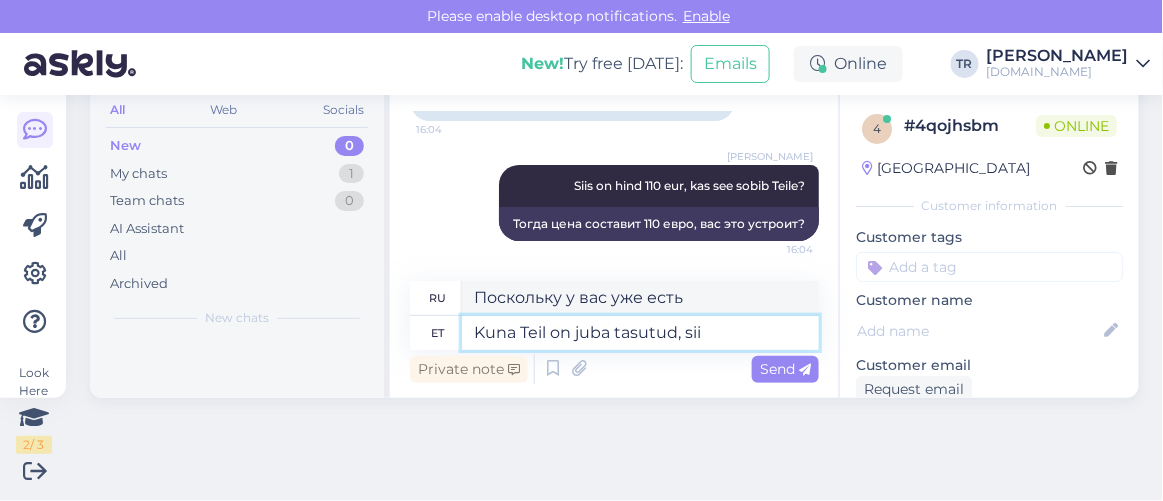 type on "Поскольку вам уже заплатили," 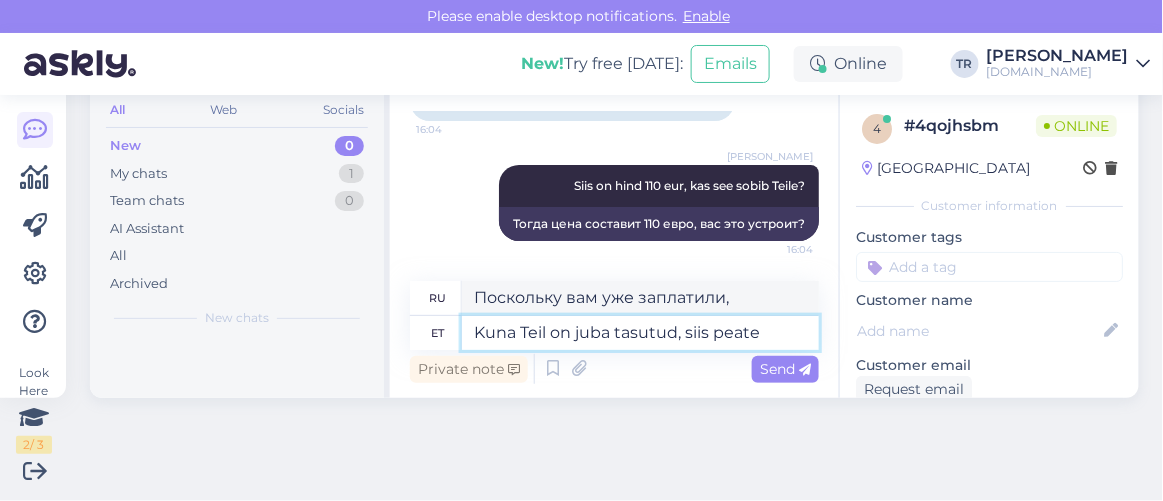 type on "Kuna Teil on juba tasutud, siis peate i" 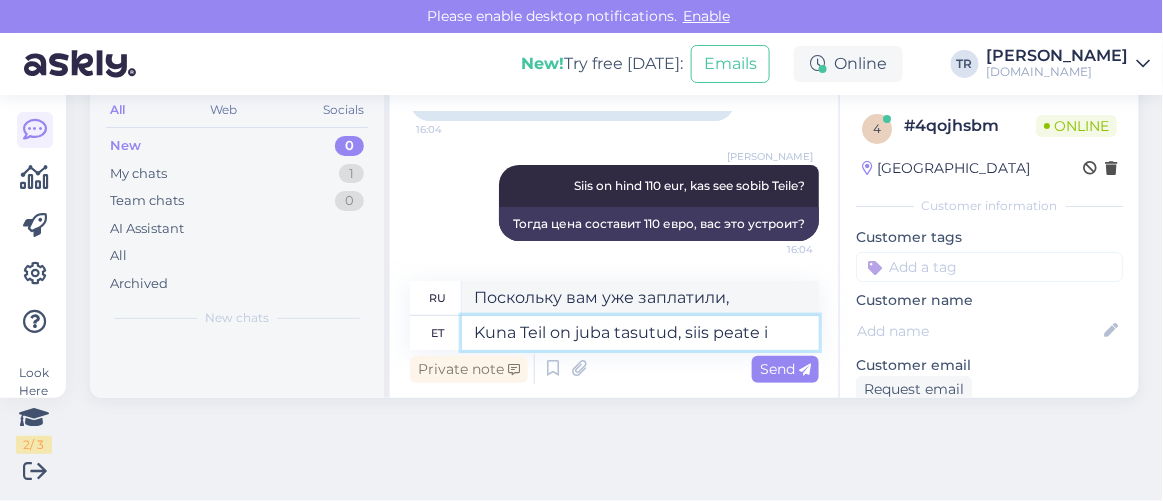 type on "Поскольку вам уже заплатили, вы должны" 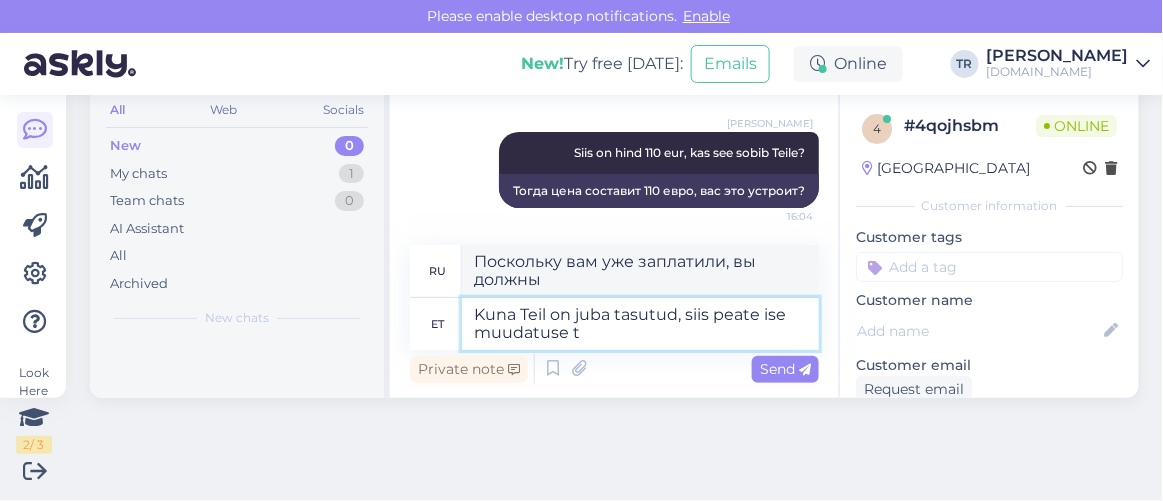 type on "Kuna Teil on juba tasutud, siis peate ise muudatuse te" 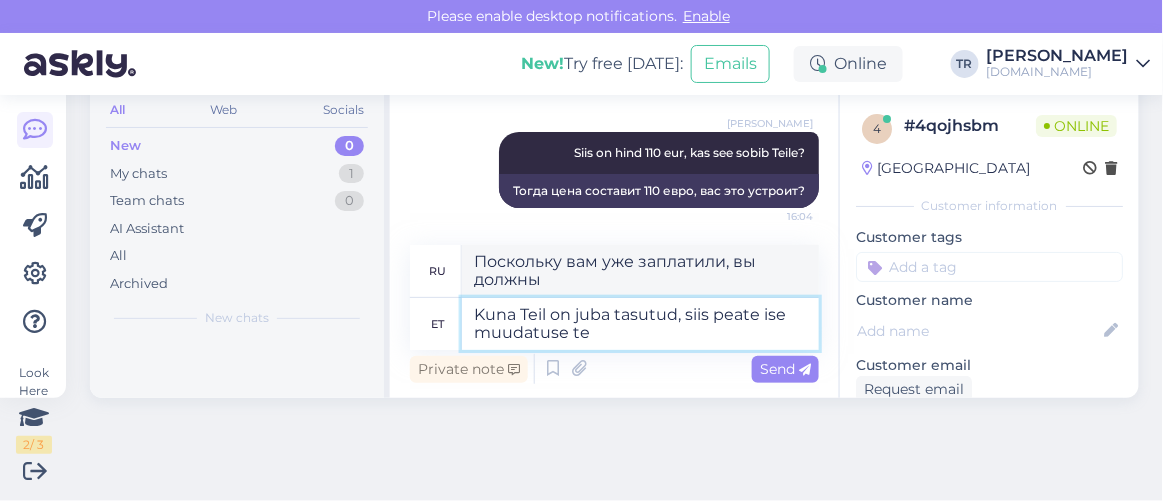 type on "Поскольку вы уже заплатили, вам придется внести изменения самостоятельно." 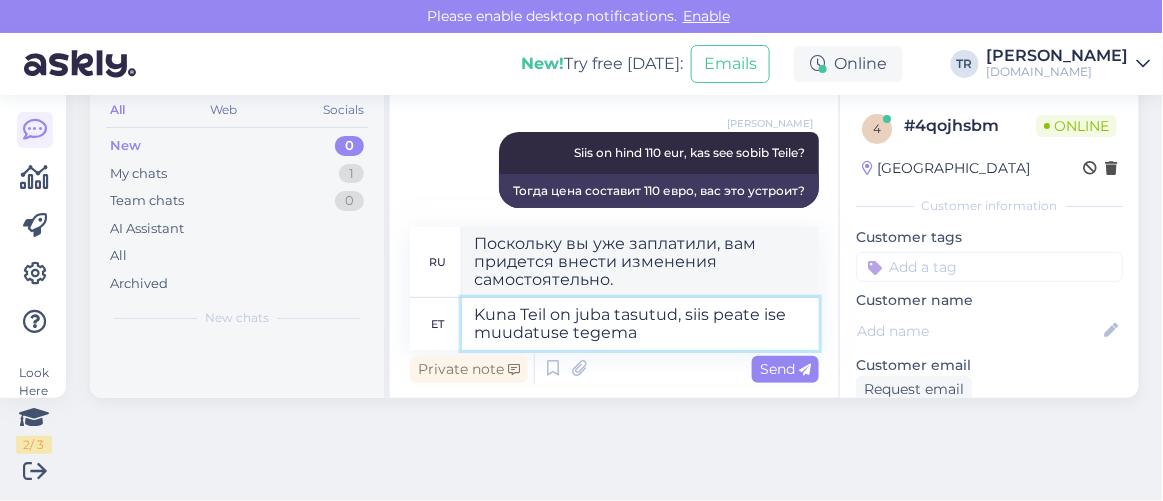 type on "Kuna Teil on juba tasutud, siis peate ise muudatuse tegema." 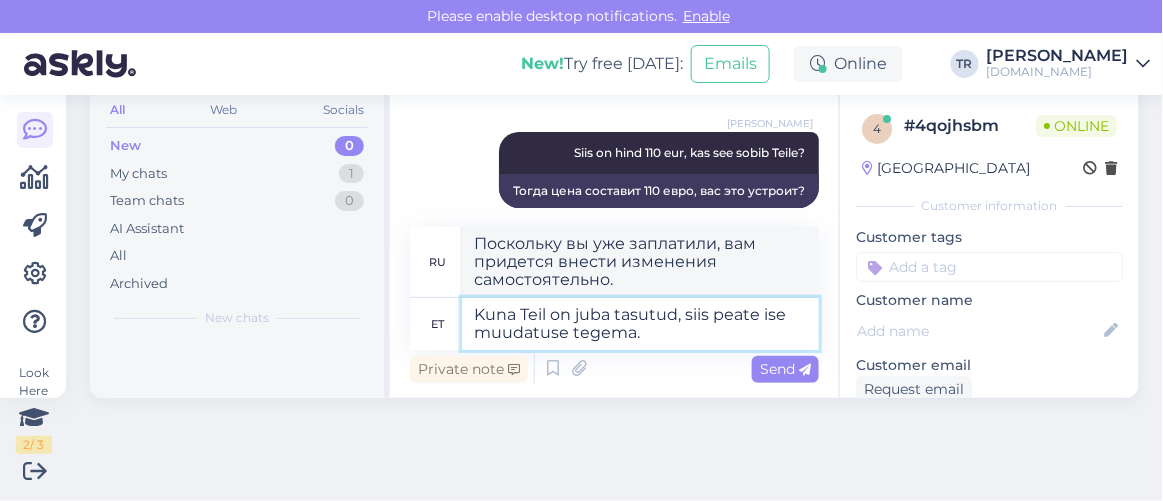 type on "Поскольку вы уже получили оплату, вам придется внести изменения самостоятельно." 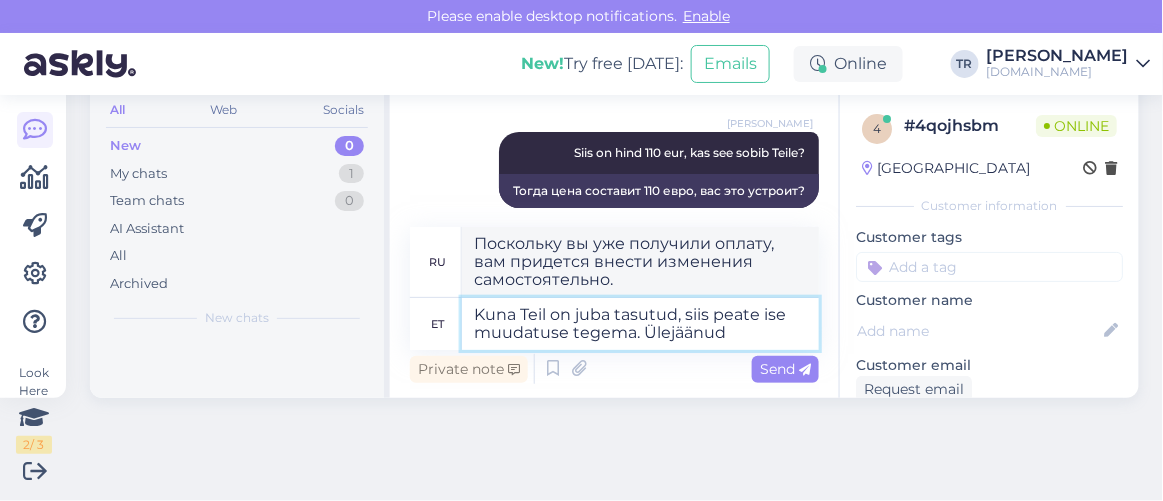 type on "Kuna Teil on juba tasutud, siis peate ise muudatuse tegema. Ülejäänud s" 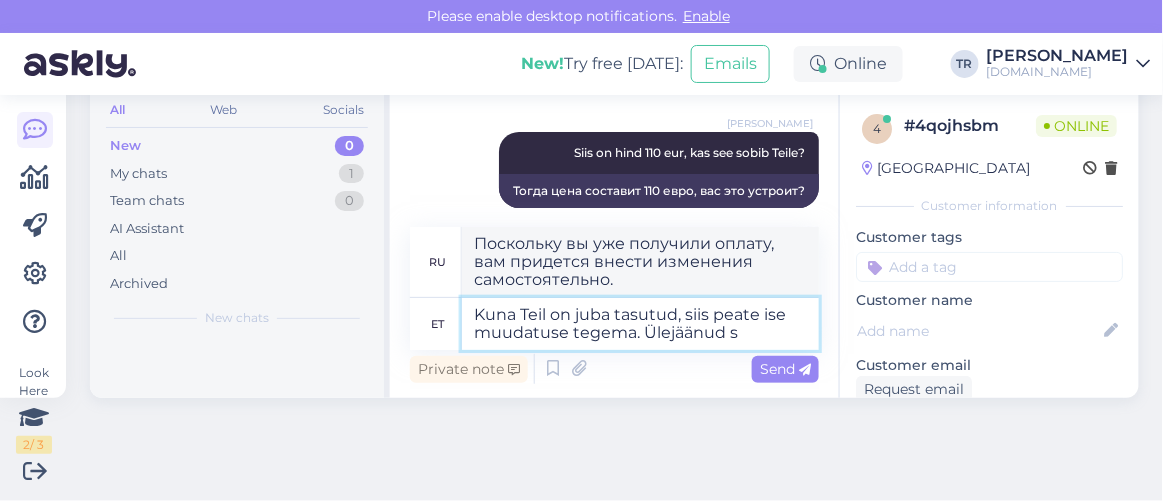 type on "Поскольку вам уже заплатили, вам придётся внести изменения самостоятельно. Остальное" 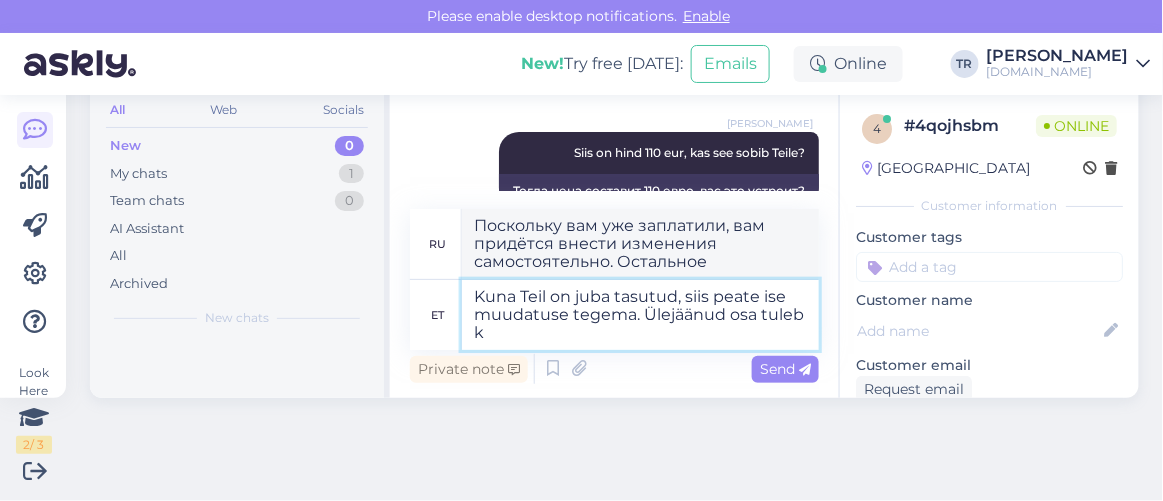 type on "Kuna Teil on juba tasutud, siis peate ise muudatuse tegema. Ülejäänud osa tuleb ko" 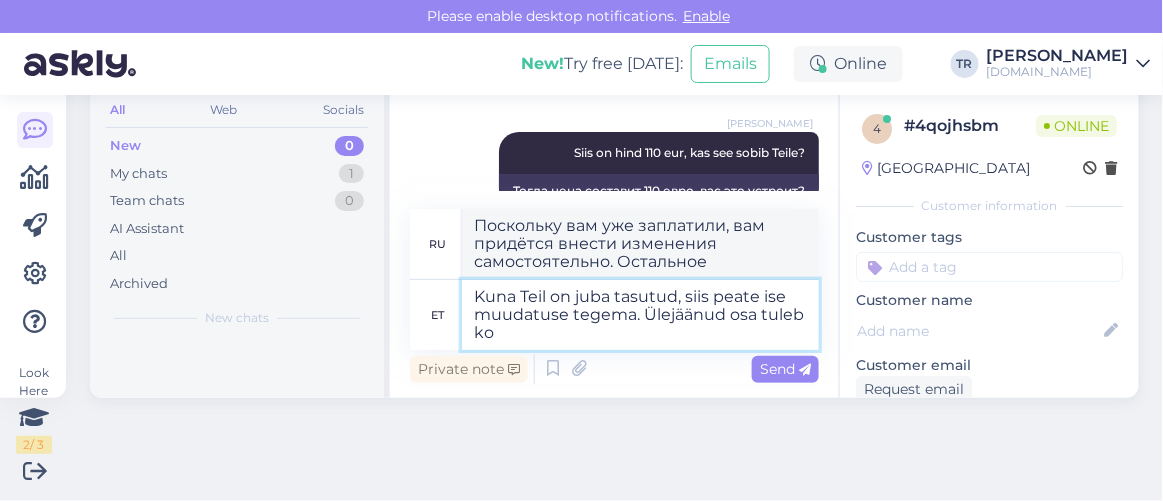 type on "Поскольку вам уже заплатили, вам придётся внести изменения самостоятельно. Оставшаяся сумма будет" 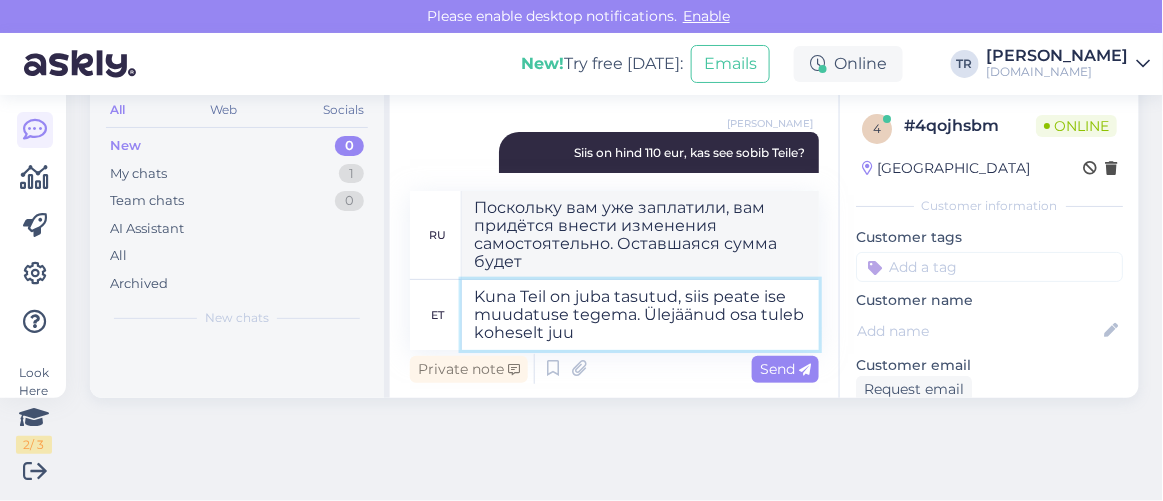 type on "Kuna Teil on juba tasutud, siis peate ise muudatuse tegema. Ülejäänud osa tuleb koheselt juur" 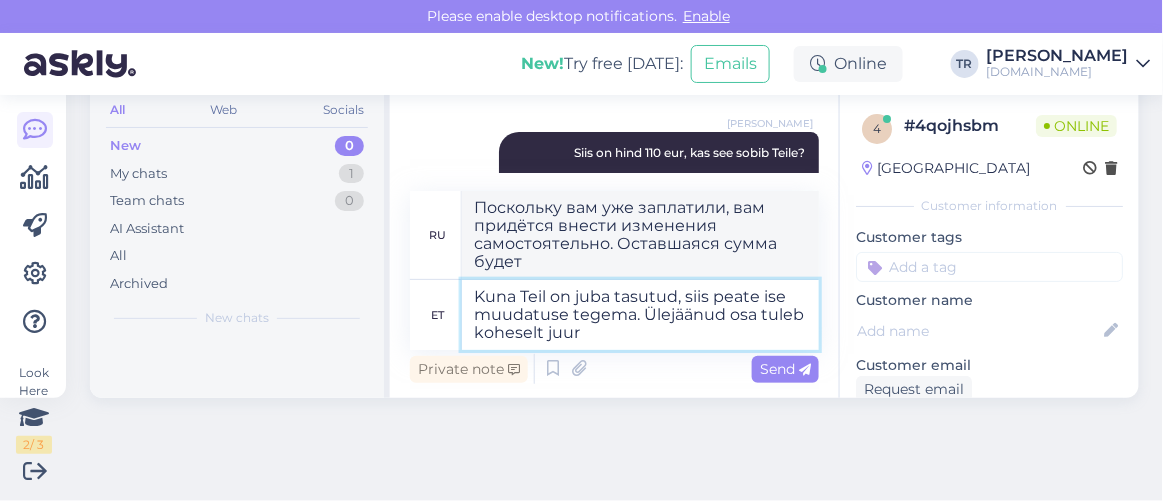 type on "Поскольку вы уже заплатили, вам придётся внести изменения самостоятельно. Оставшаяся сумма должна быть выплачена немедленно." 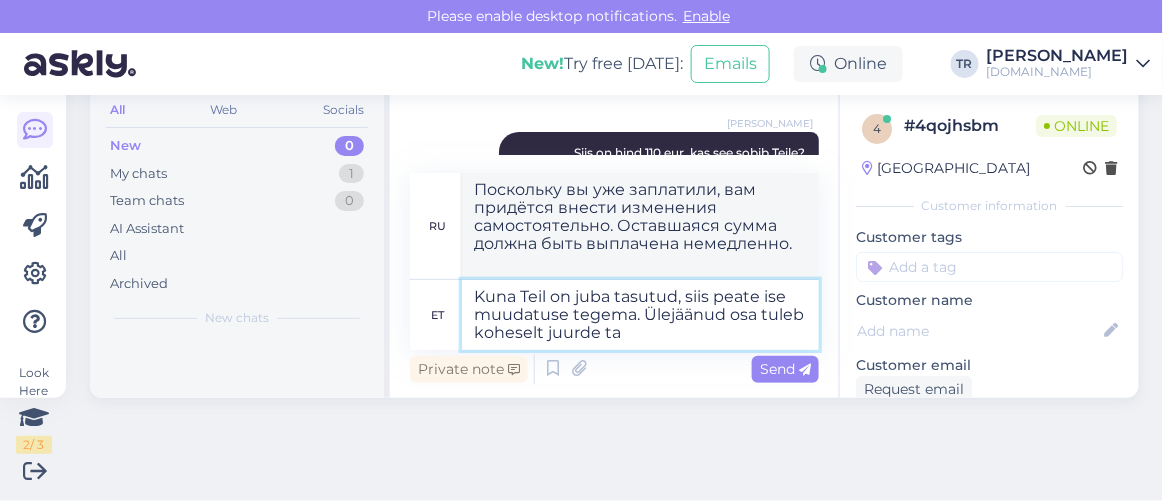 type on "Kuna Teil on juba tasutud, siis peate ise muudatuse tegema. Ülejäänud osa tuleb koheselt juurde tas" 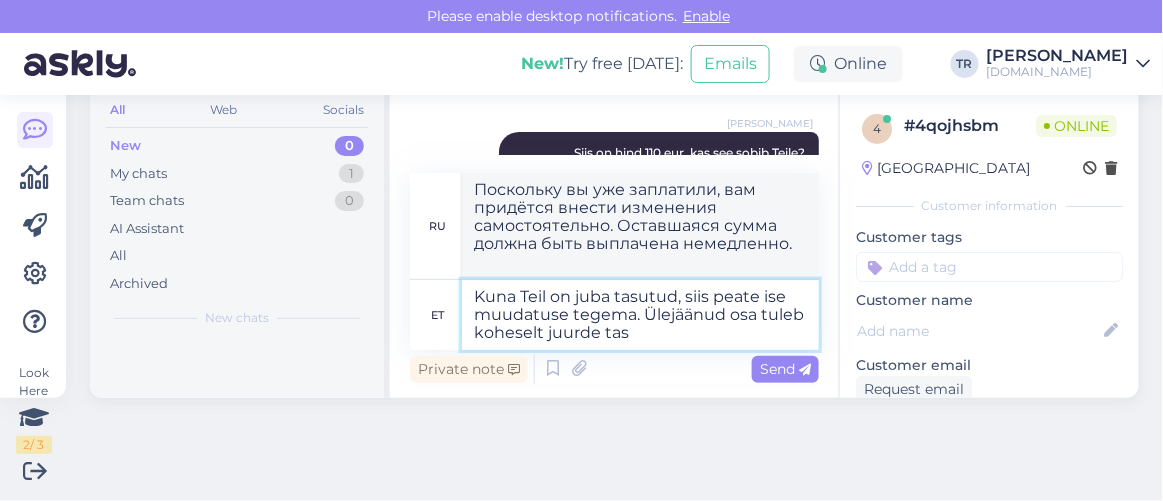 type on "Поскольку вы уже заплатили, вам придётся внести изменение самостоятельно. Оставшаяся сумма будет добавлена немедленно." 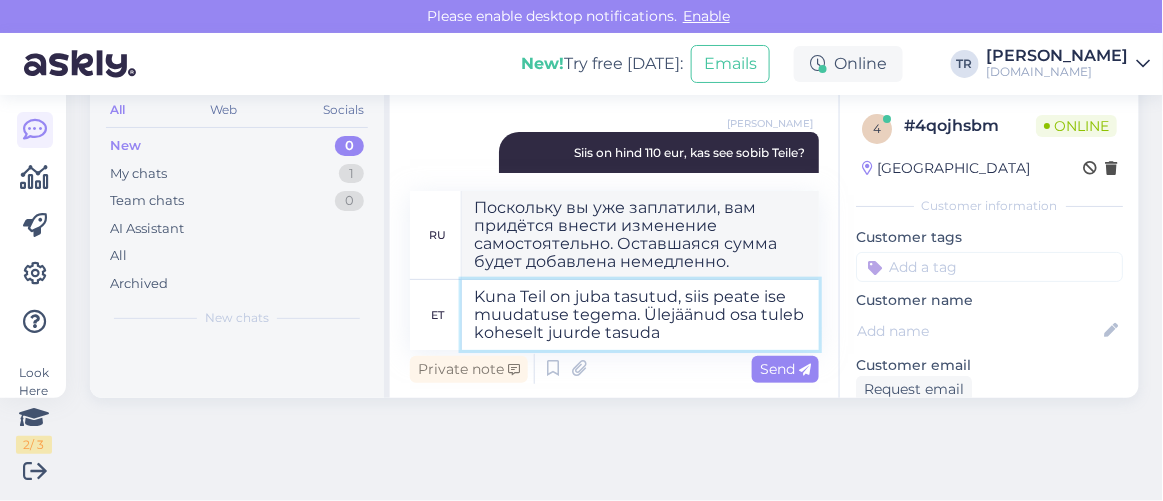 type on "Kuna Teil on juba tasutud, siis peate ise muudatuse tegema. Ülejäänud osa tuleb koheselt juurde tasuda." 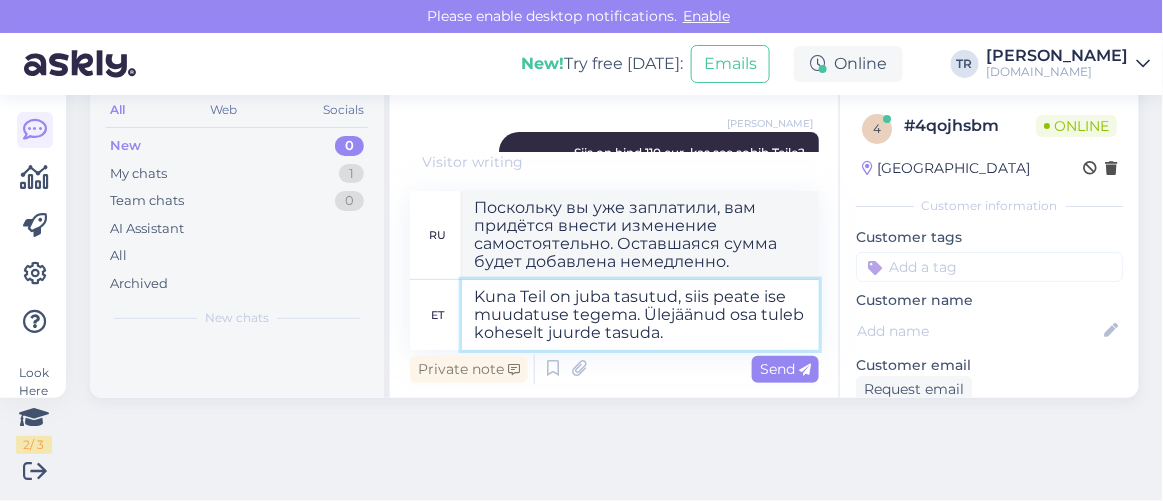 type on "Поскольку вы уже заплатили, вам необходимо внести изменения самостоятельно. Оставшуюся сумму необходимо доплатить немедленно." 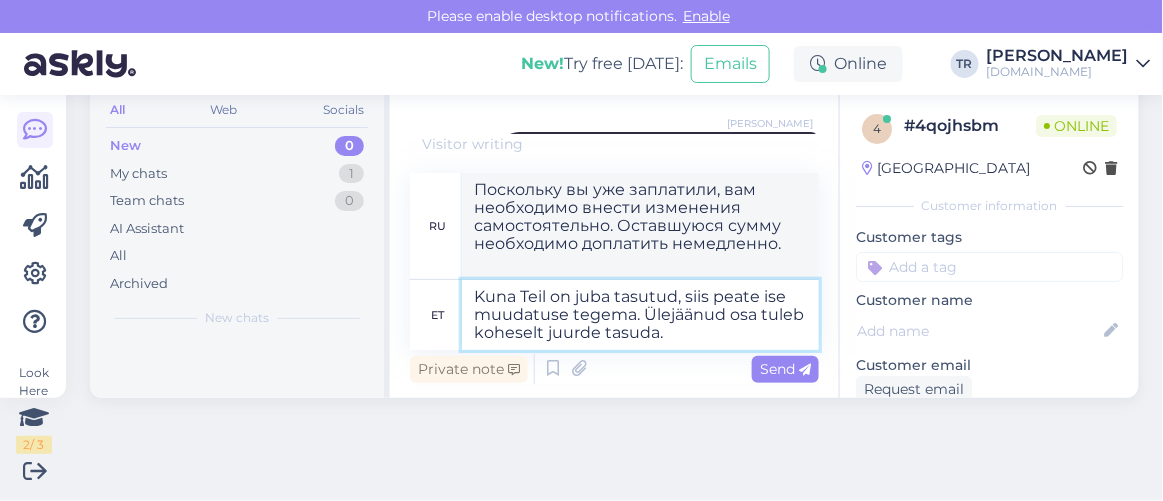 type 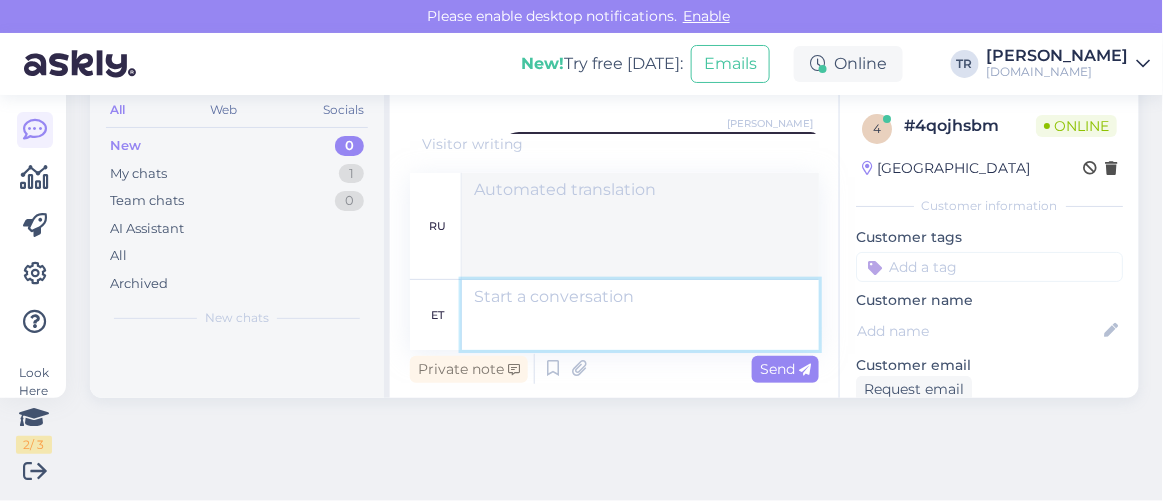 scroll, scrollTop: 2038, scrollLeft: 0, axis: vertical 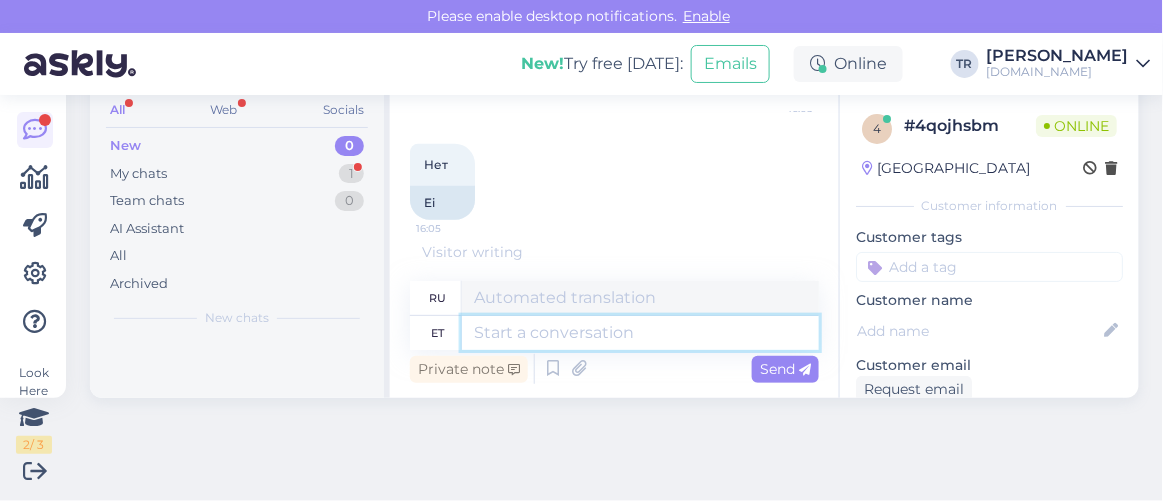 click at bounding box center [640, 333] 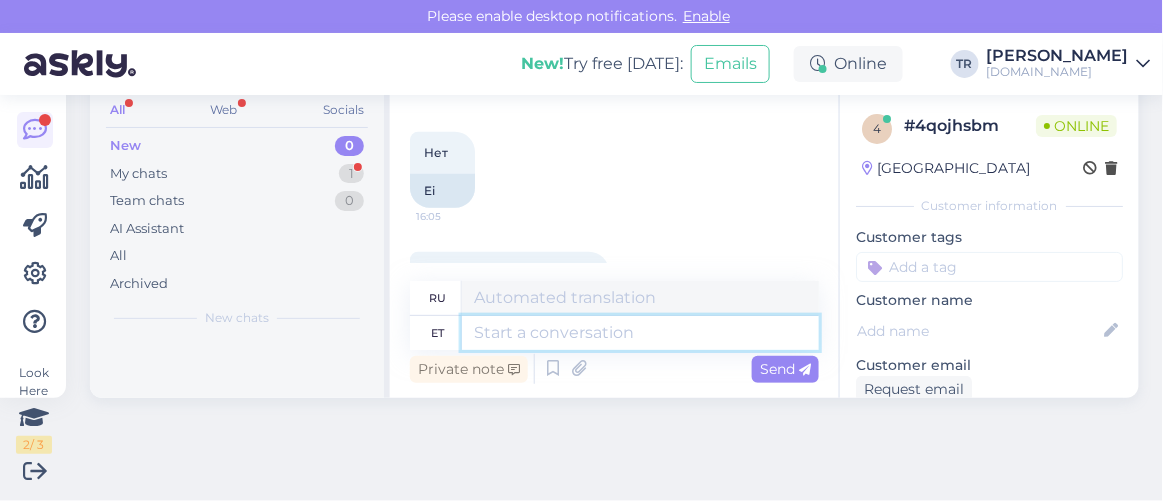 scroll, scrollTop: 2278, scrollLeft: 0, axis: vertical 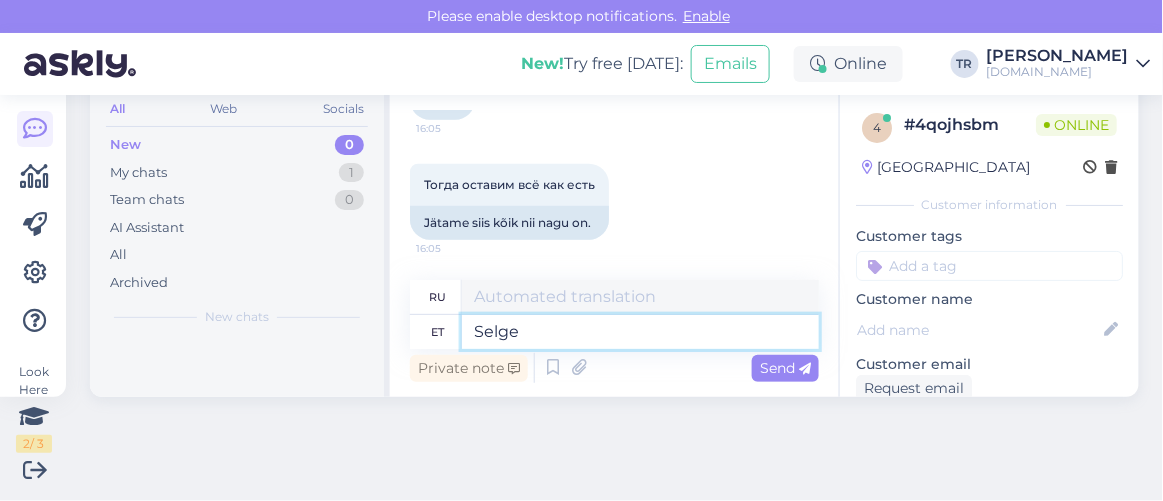 type on "Selge." 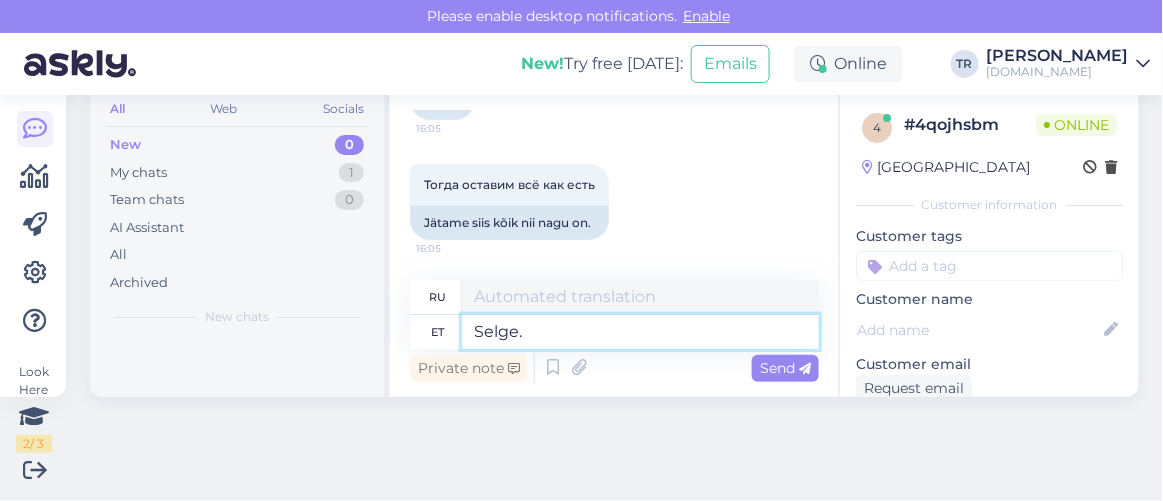 type on "Прозрачный." 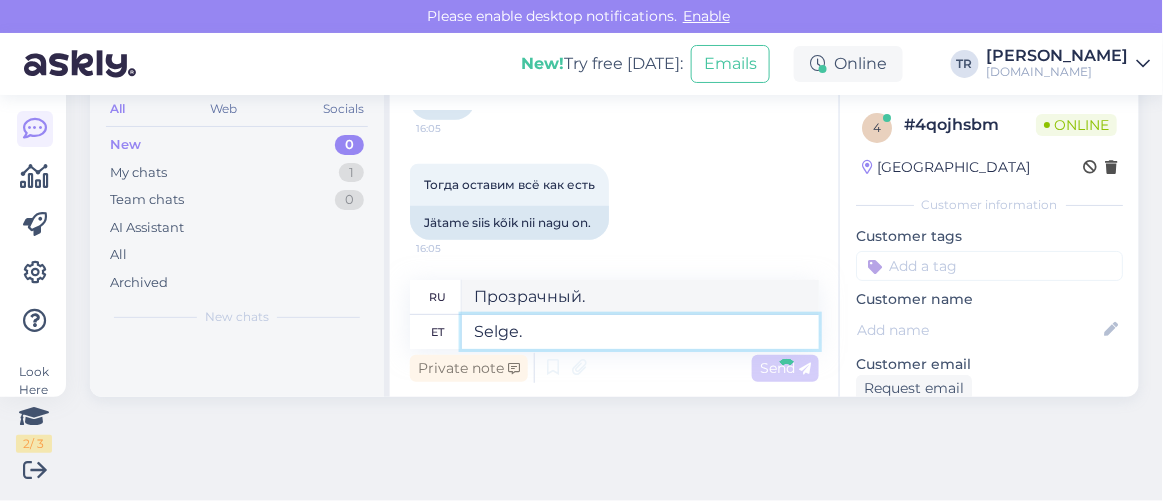 type 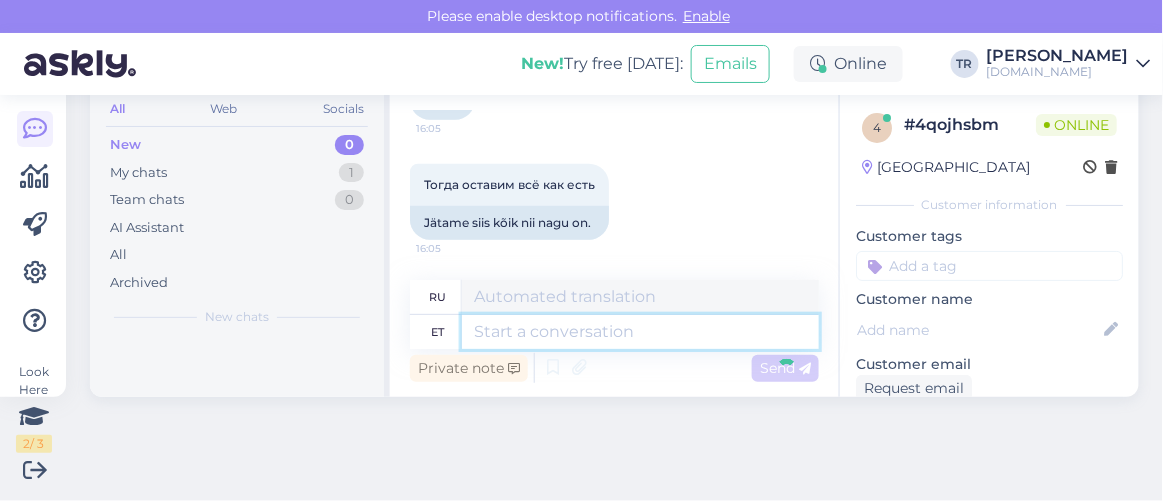 scroll, scrollTop: 2398, scrollLeft: 0, axis: vertical 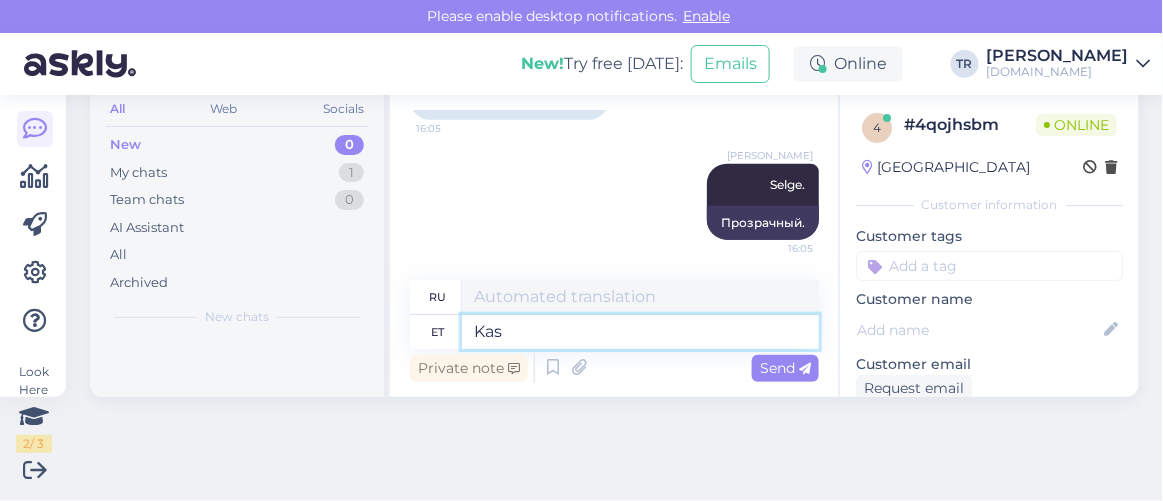 type on "Kas s" 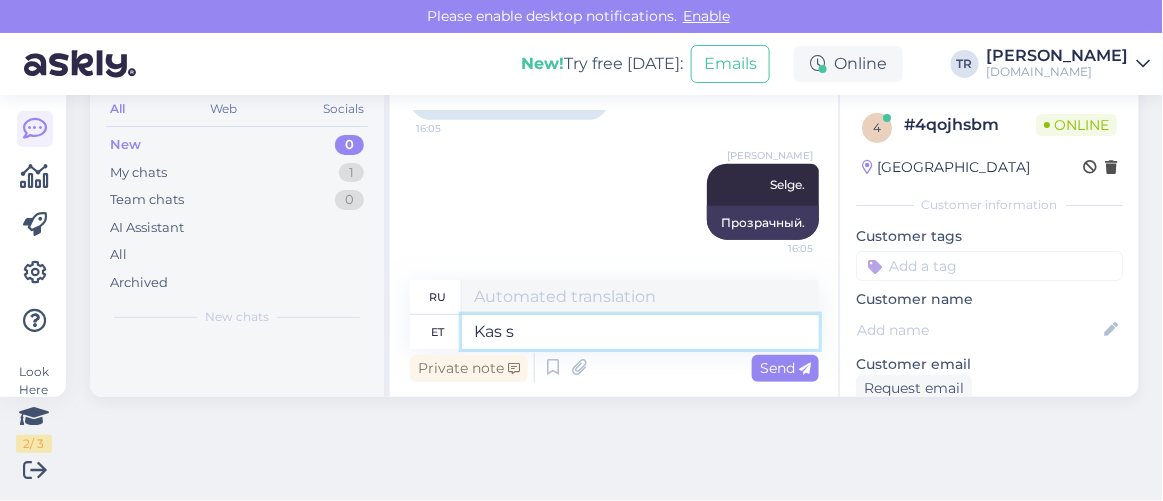 type on "Является" 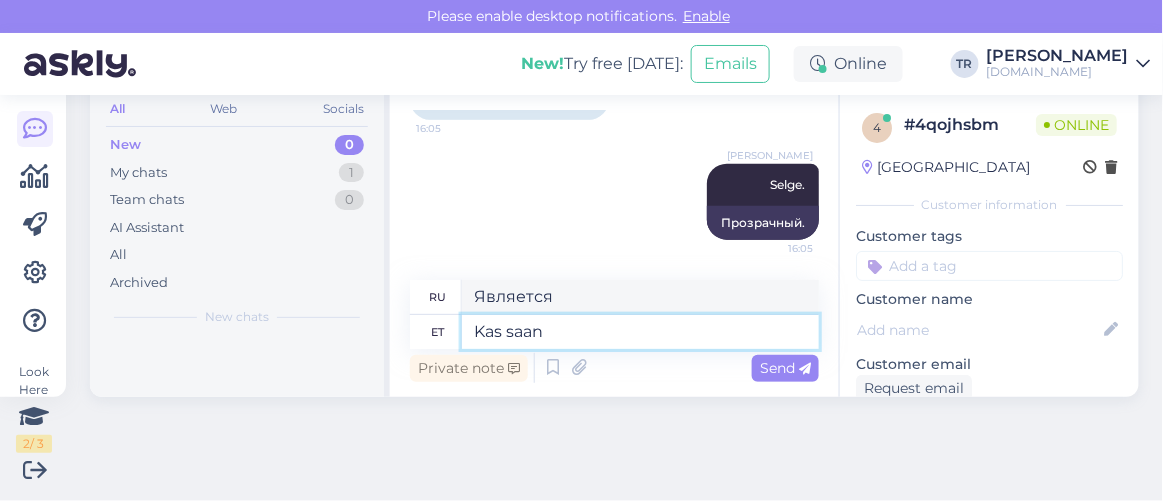 type on "Kas saan v" 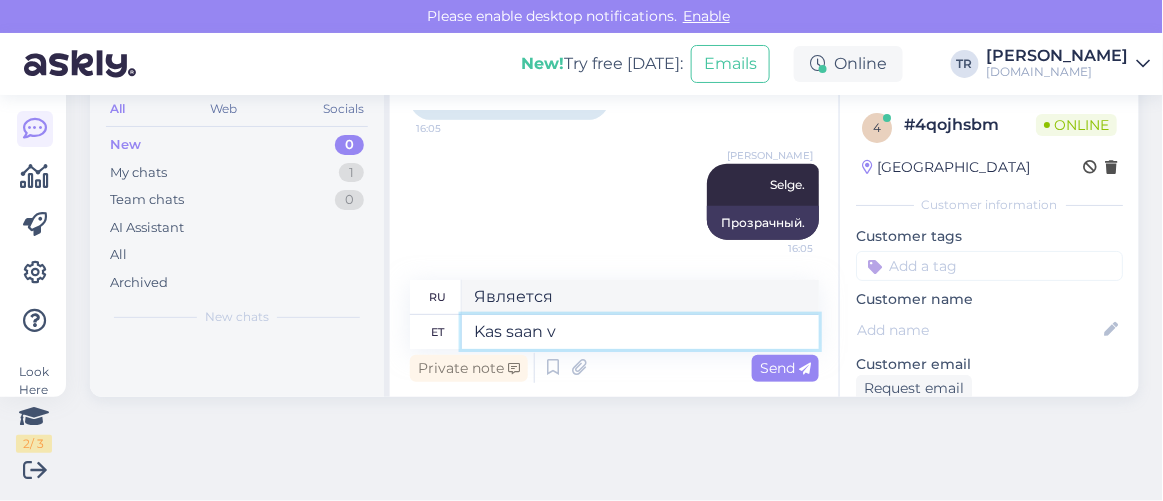 type on "Могу ли я" 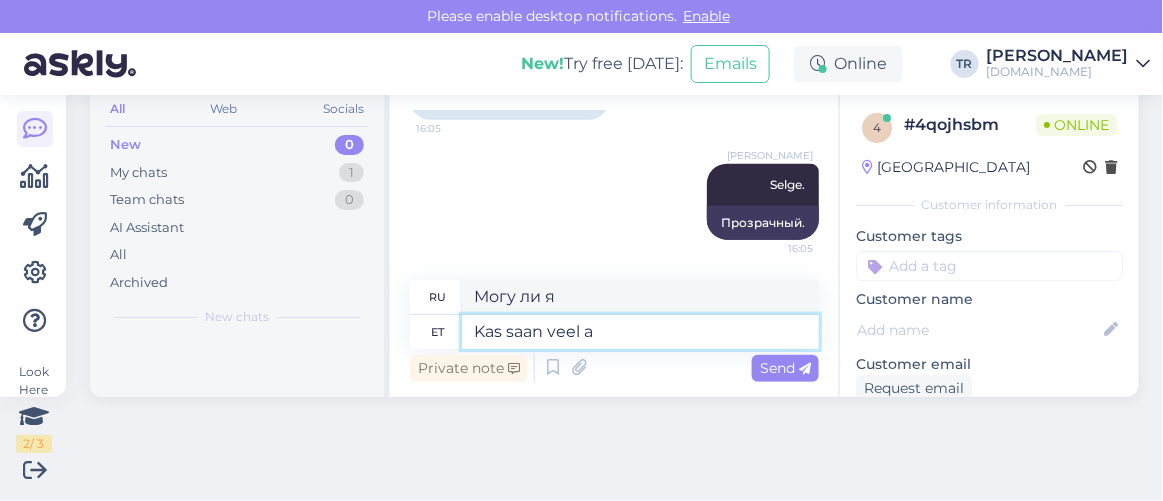 type on "Kas saan veel ab" 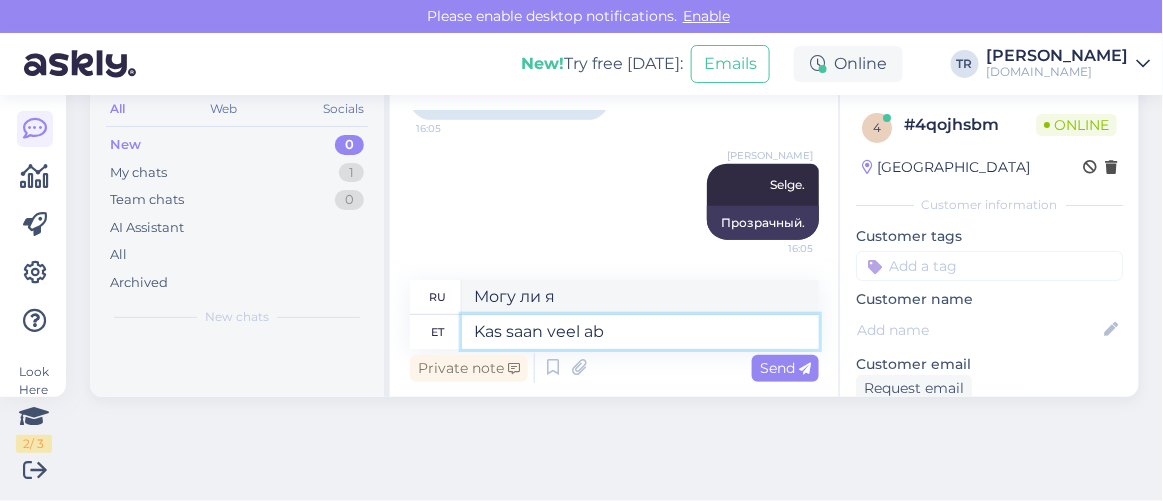 type on "Можно мне еще?" 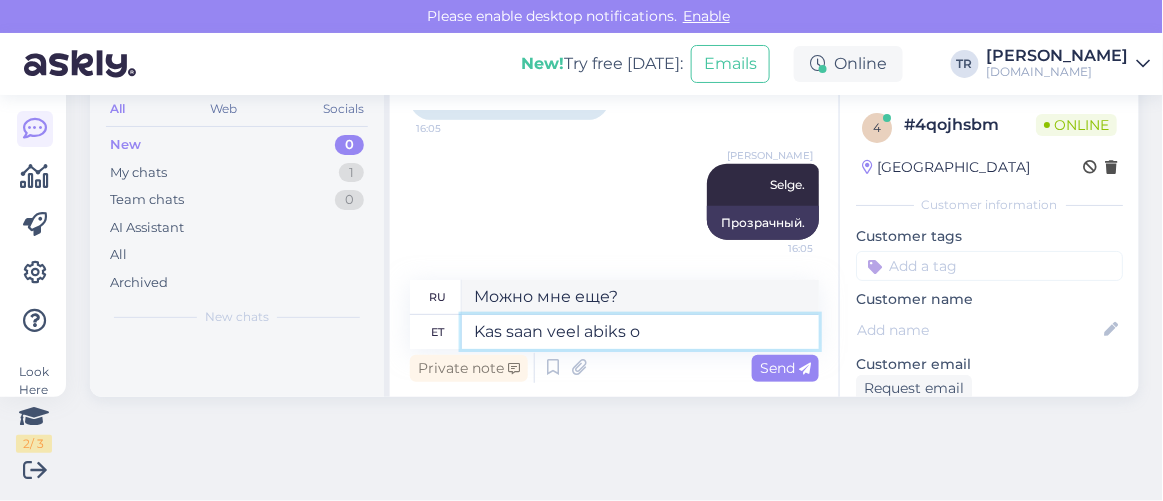 type on "Kas saan veel abiks ol" 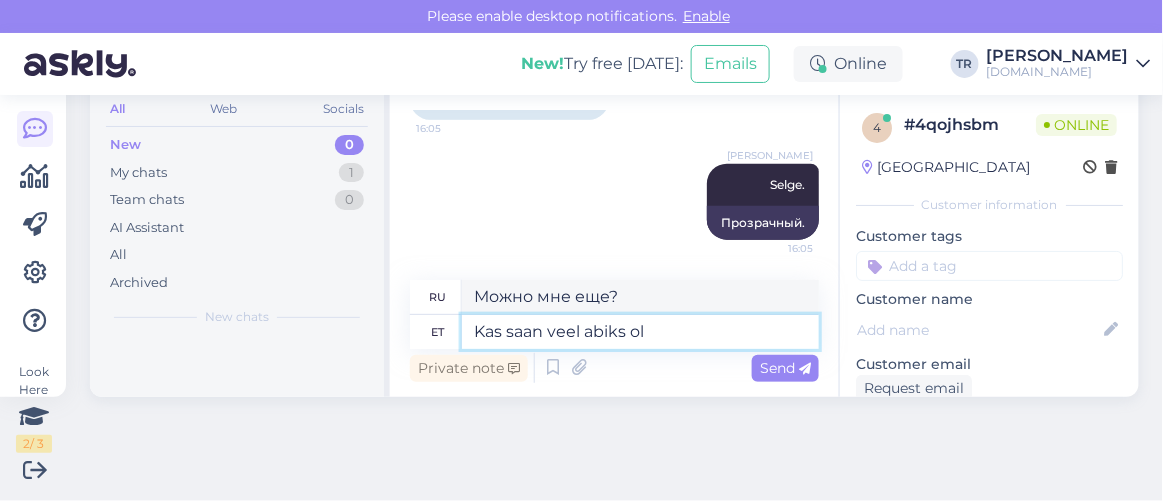 type on "Могу ли я еще помочь?" 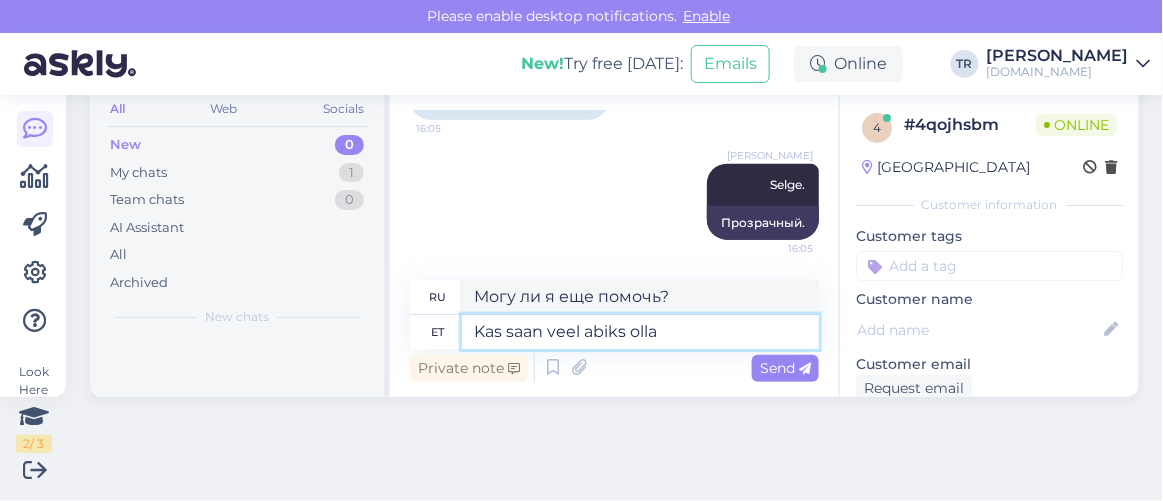 type on "Kas saan veel abiks olla?" 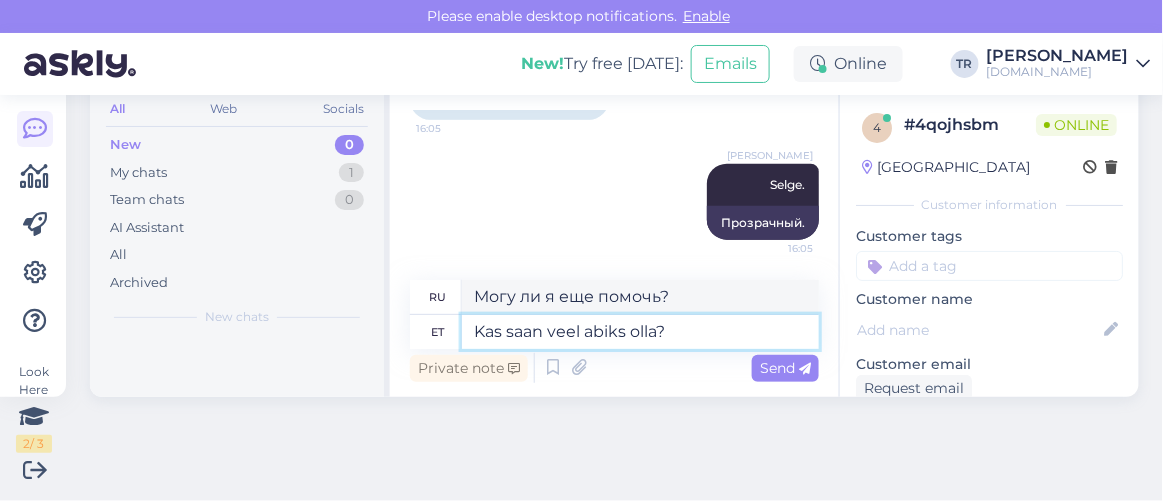 type 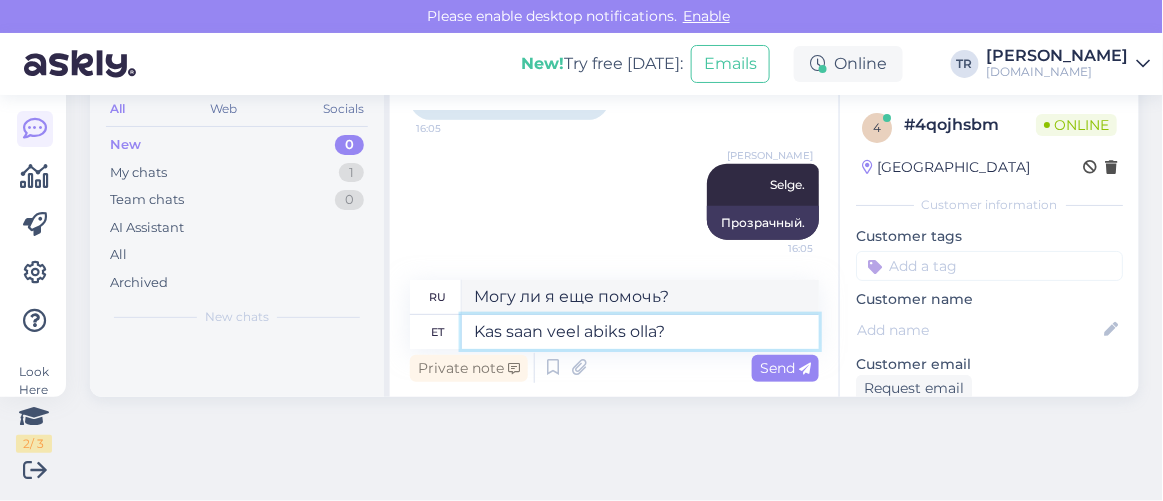 type 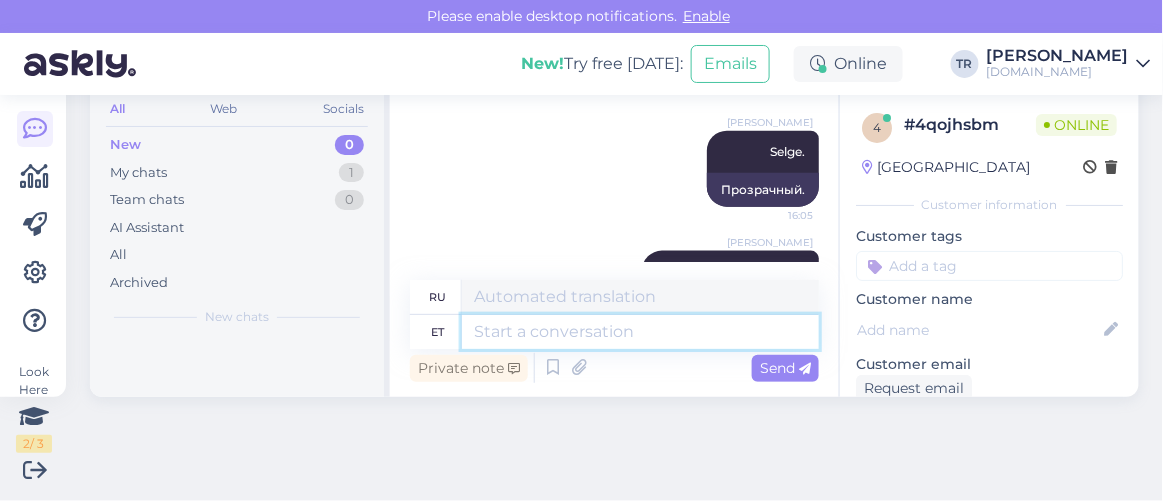 scroll, scrollTop: 2518, scrollLeft: 0, axis: vertical 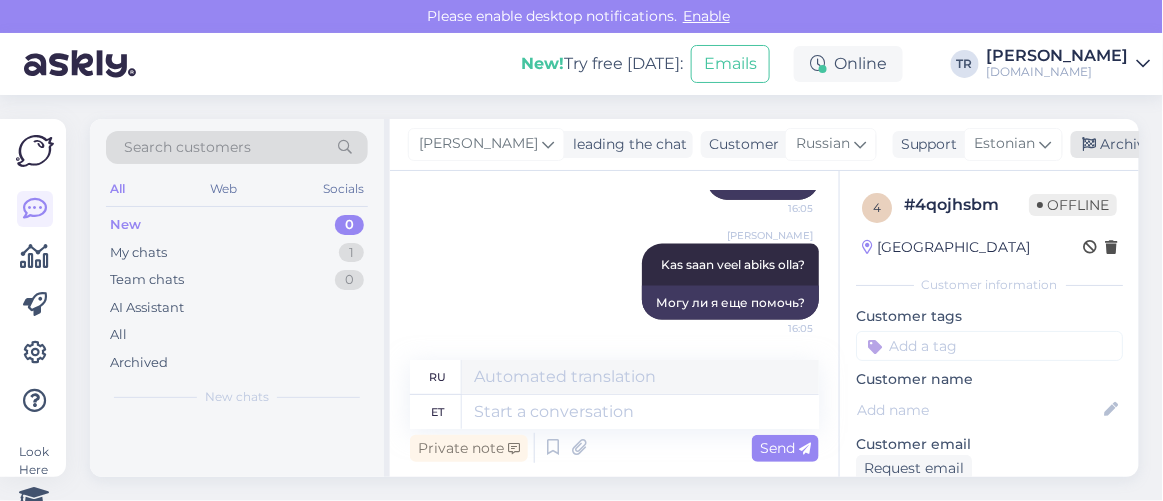 click on "Archive chat" at bounding box center [1134, 144] 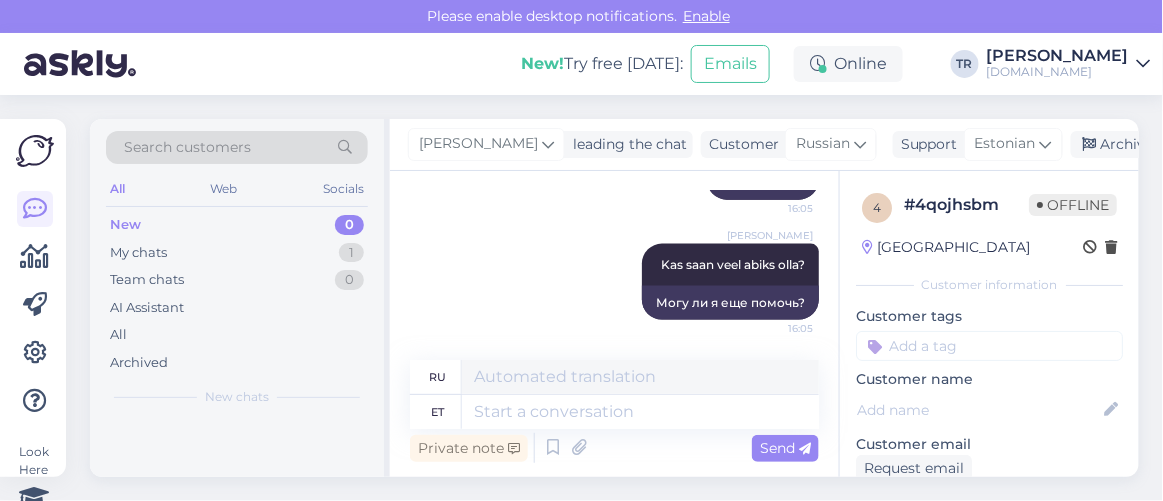 scroll, scrollTop: 2498, scrollLeft: 0, axis: vertical 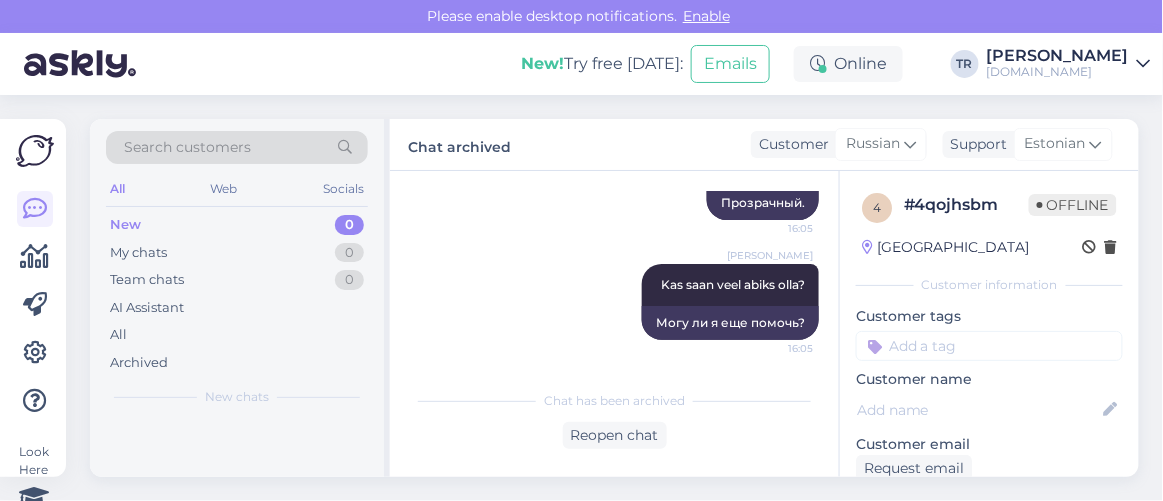 click at bounding box center [35, 305] 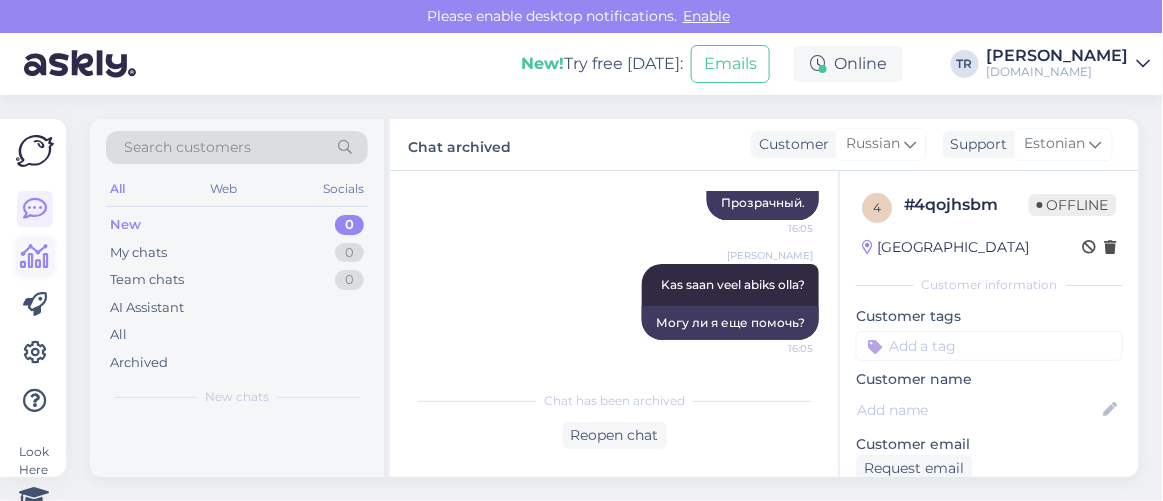 click at bounding box center (35, 257) 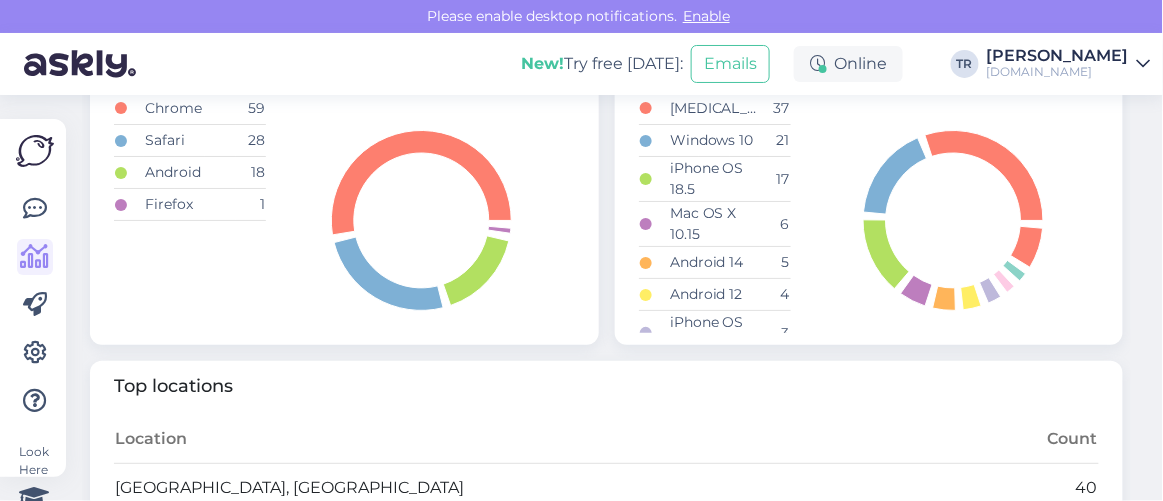 scroll, scrollTop: 1118, scrollLeft: 0, axis: vertical 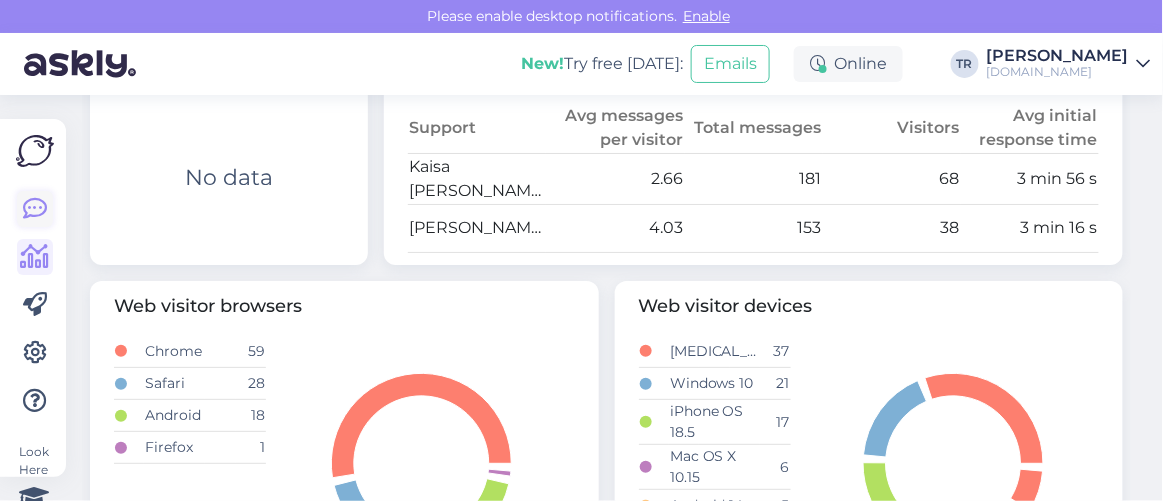 click at bounding box center [35, 209] 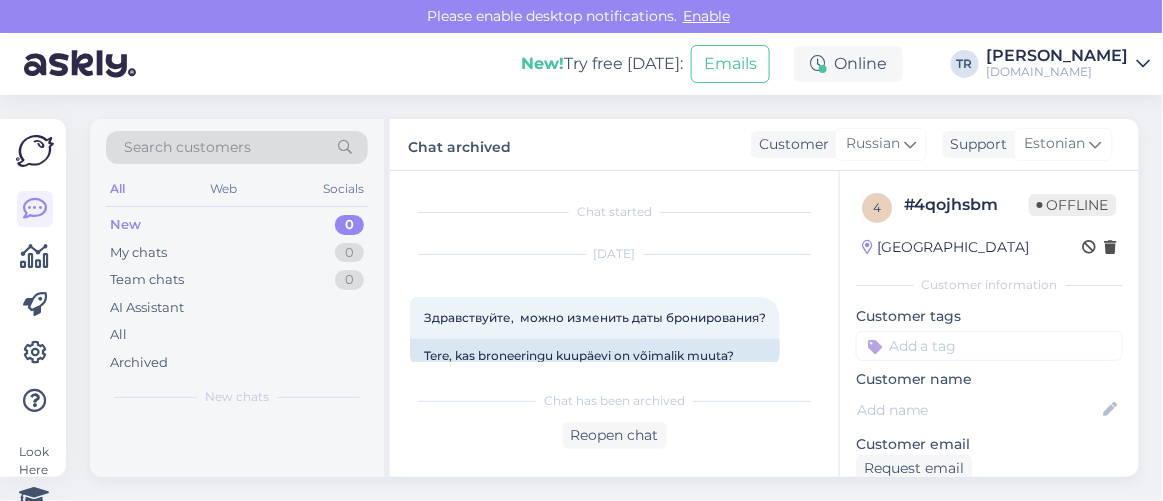 scroll, scrollTop: 80, scrollLeft: 0, axis: vertical 